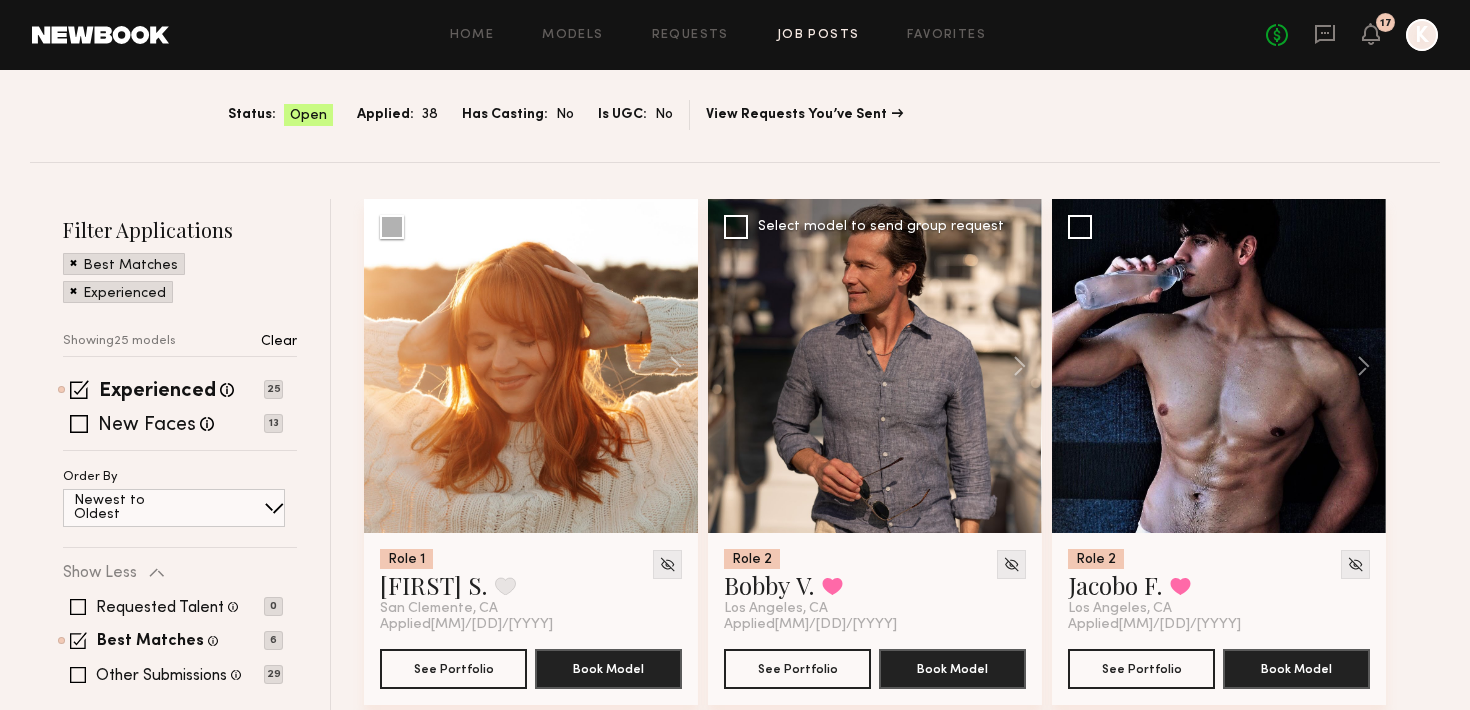scroll, scrollTop: 290, scrollLeft: 0, axis: vertical 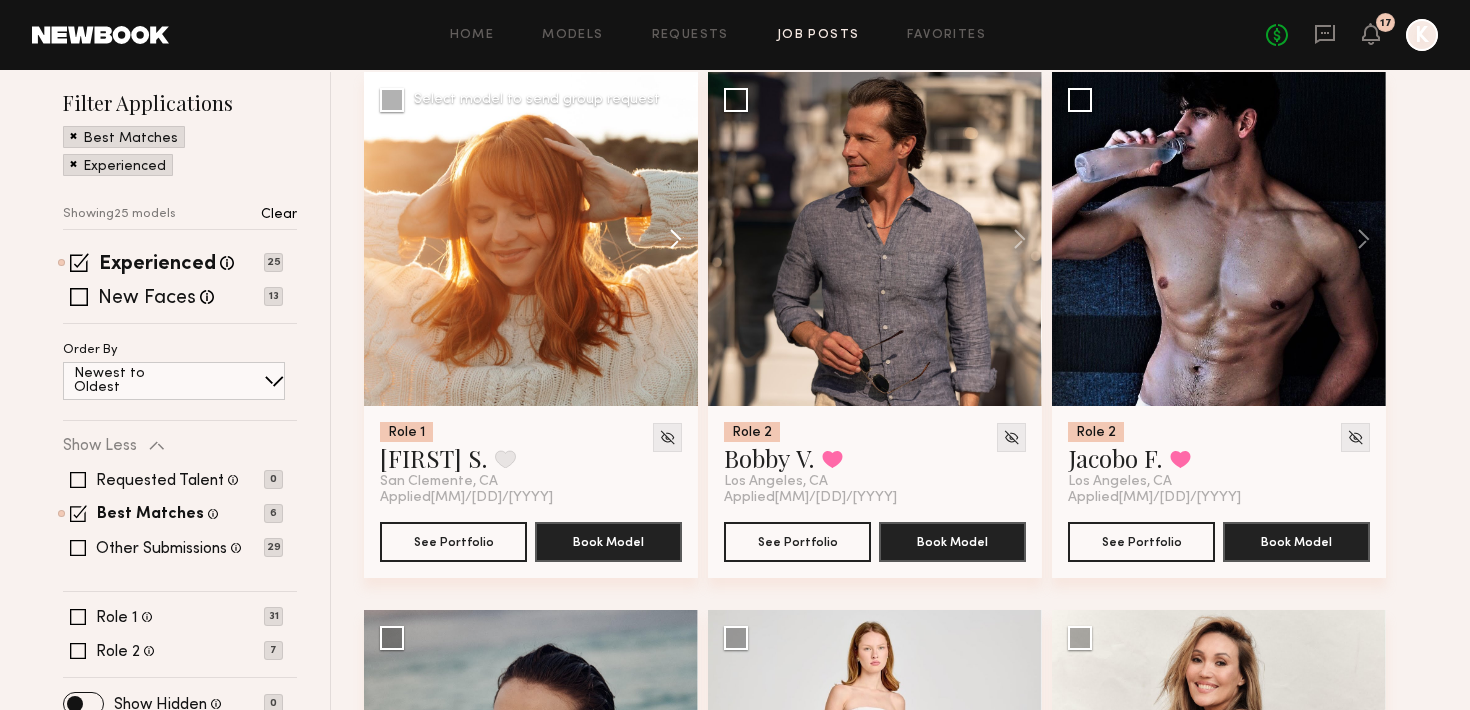 click 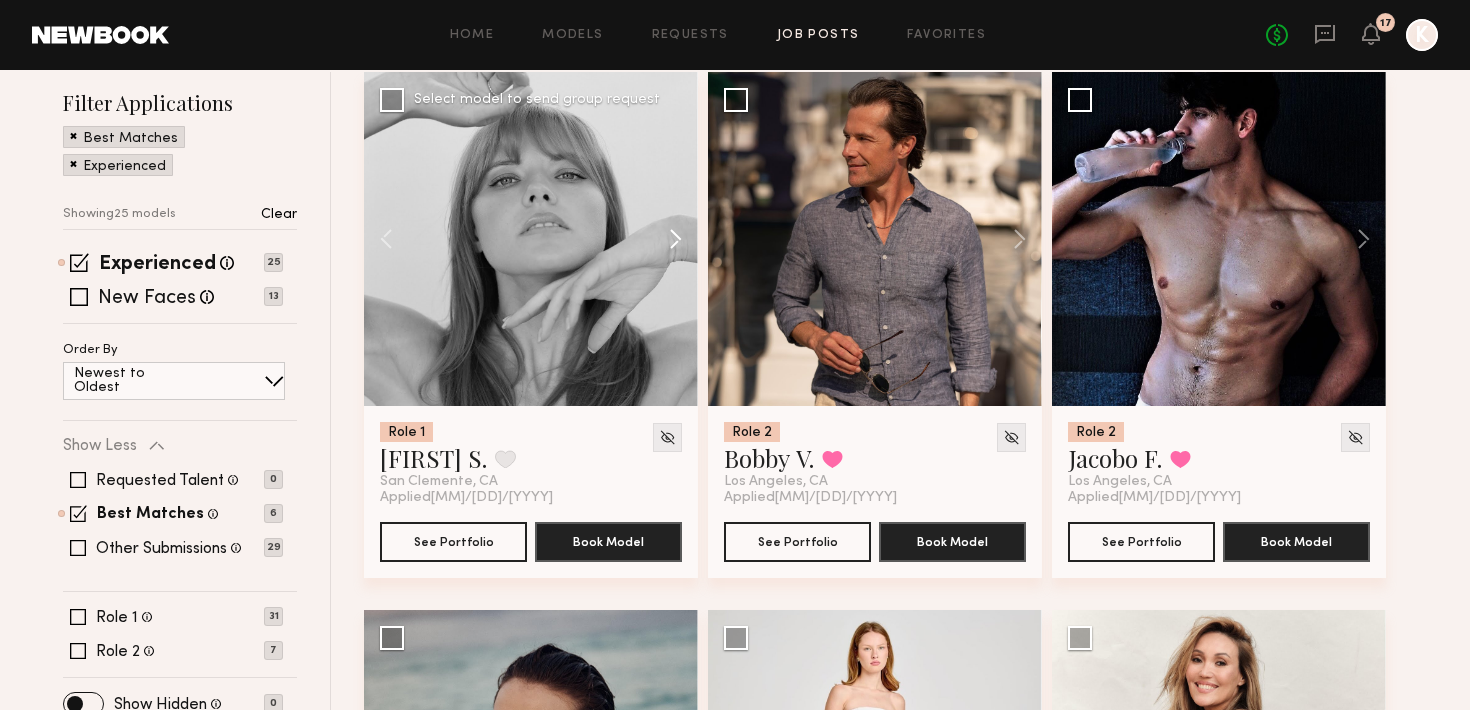 click 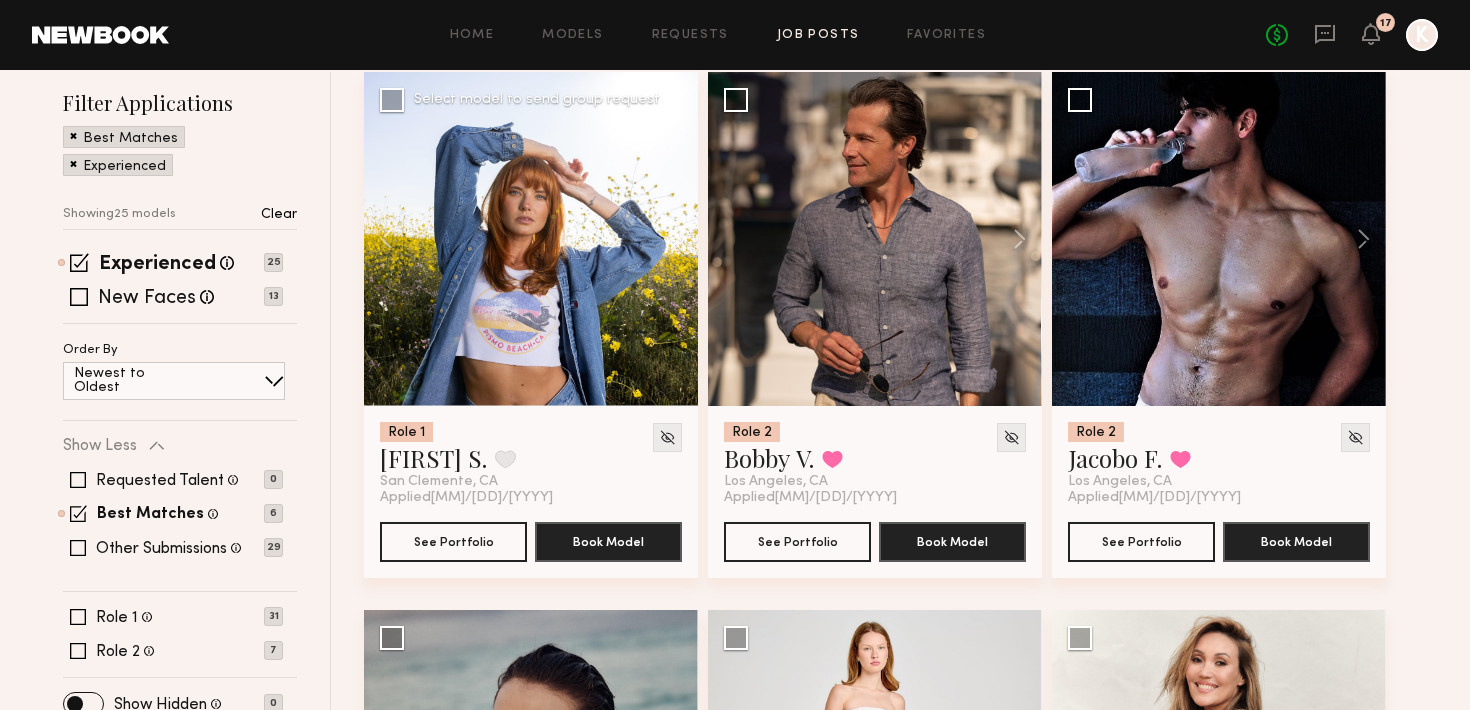 click 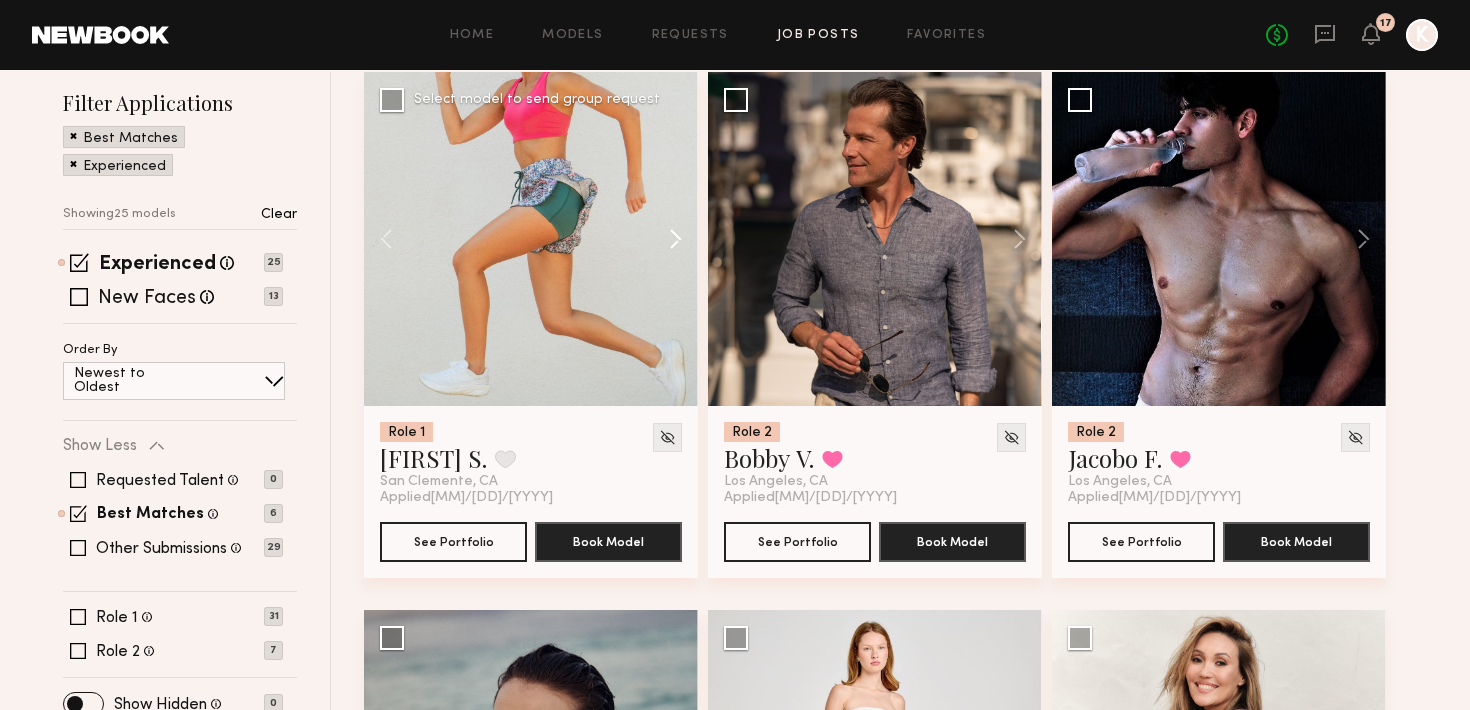 click 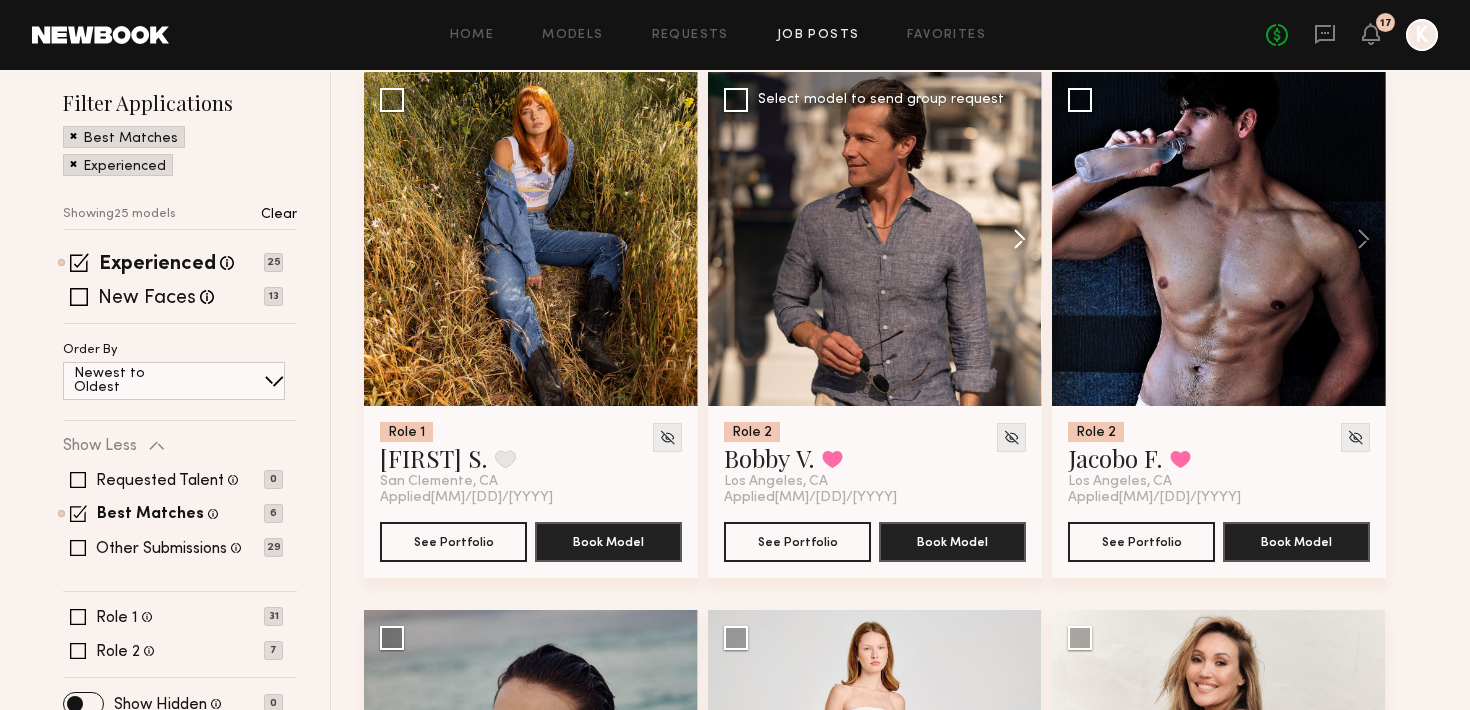 click 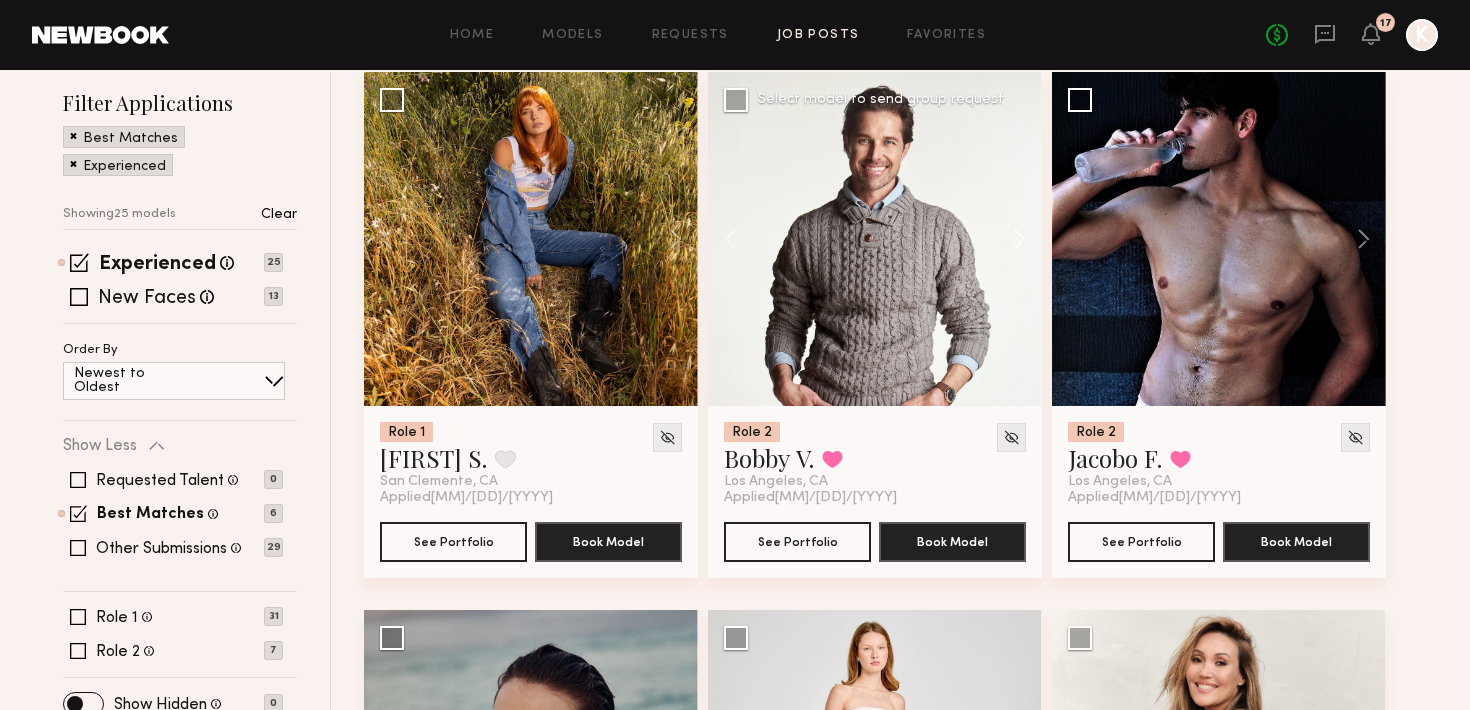 click 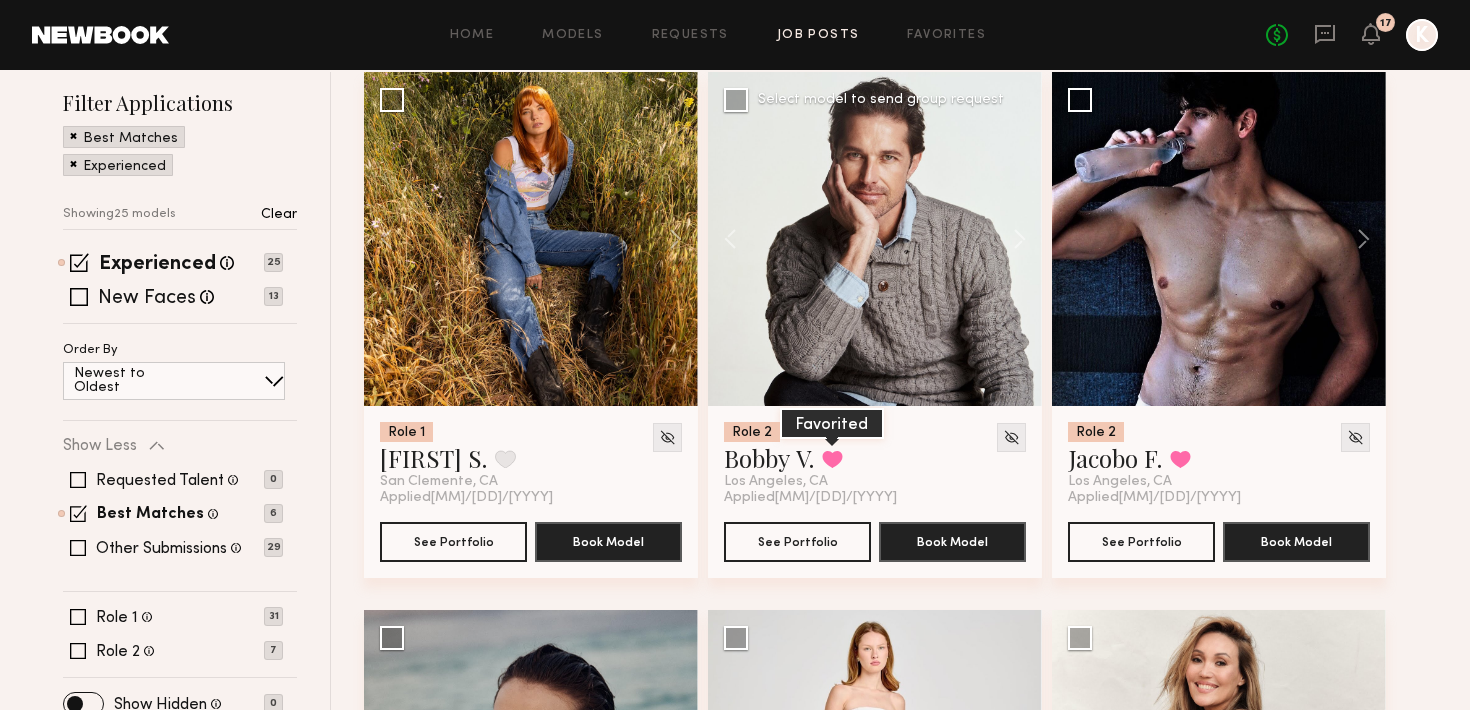 click 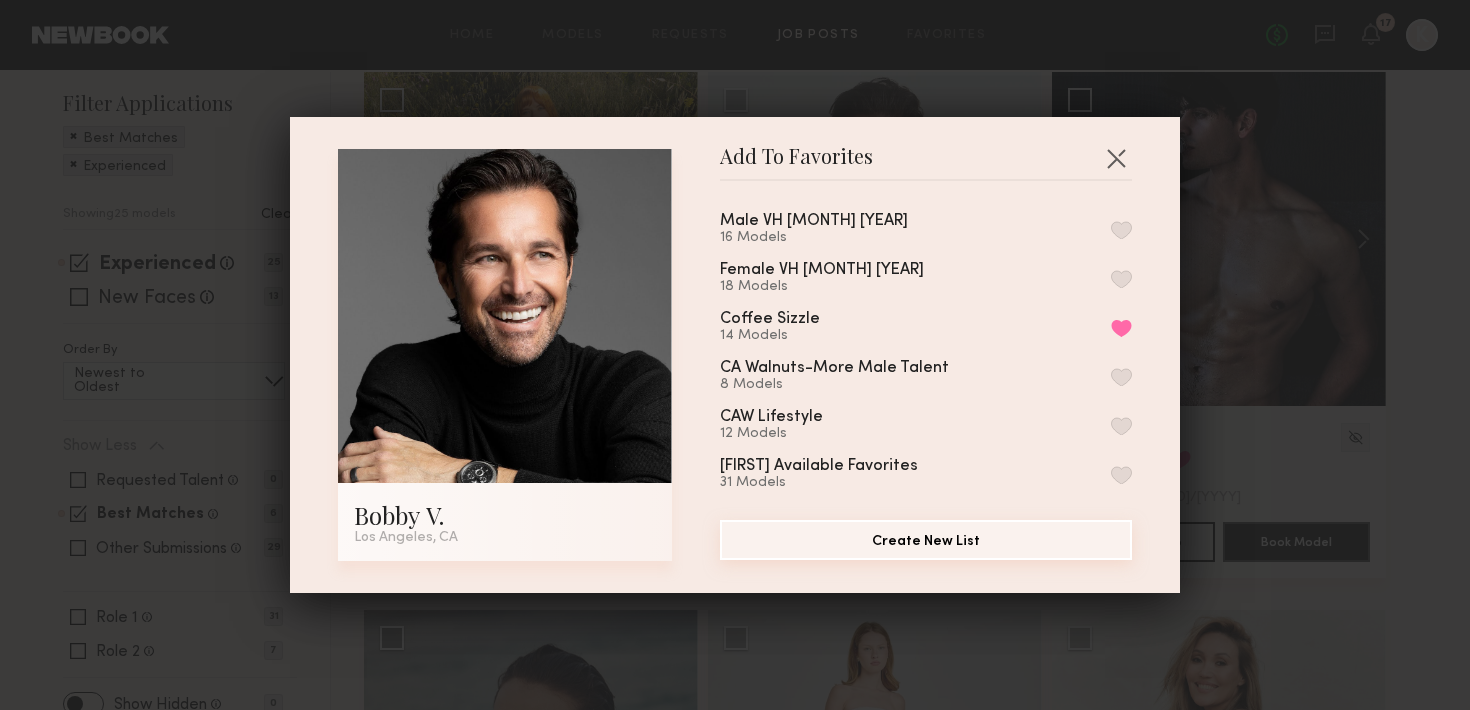 click on "Create New List" at bounding box center [926, 540] 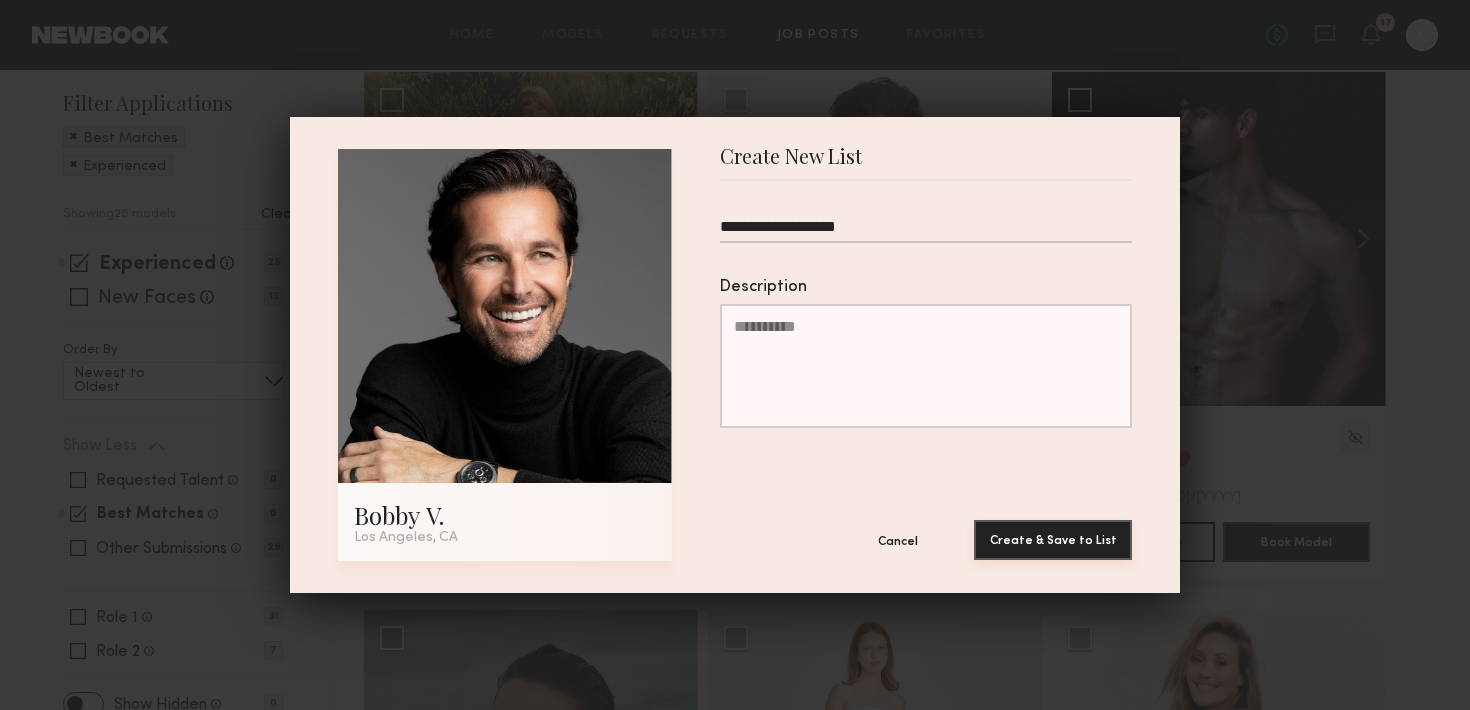 type on "**********" 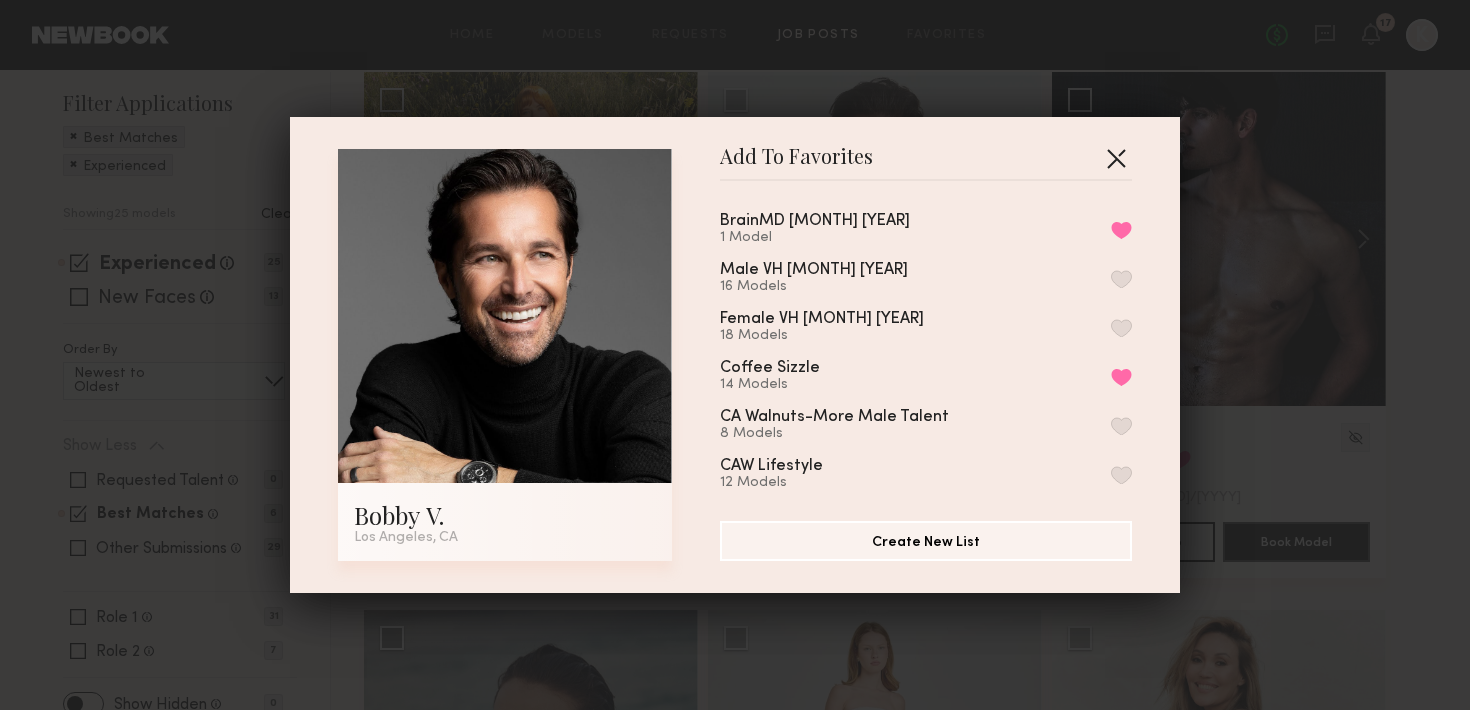 click at bounding box center [1116, 158] 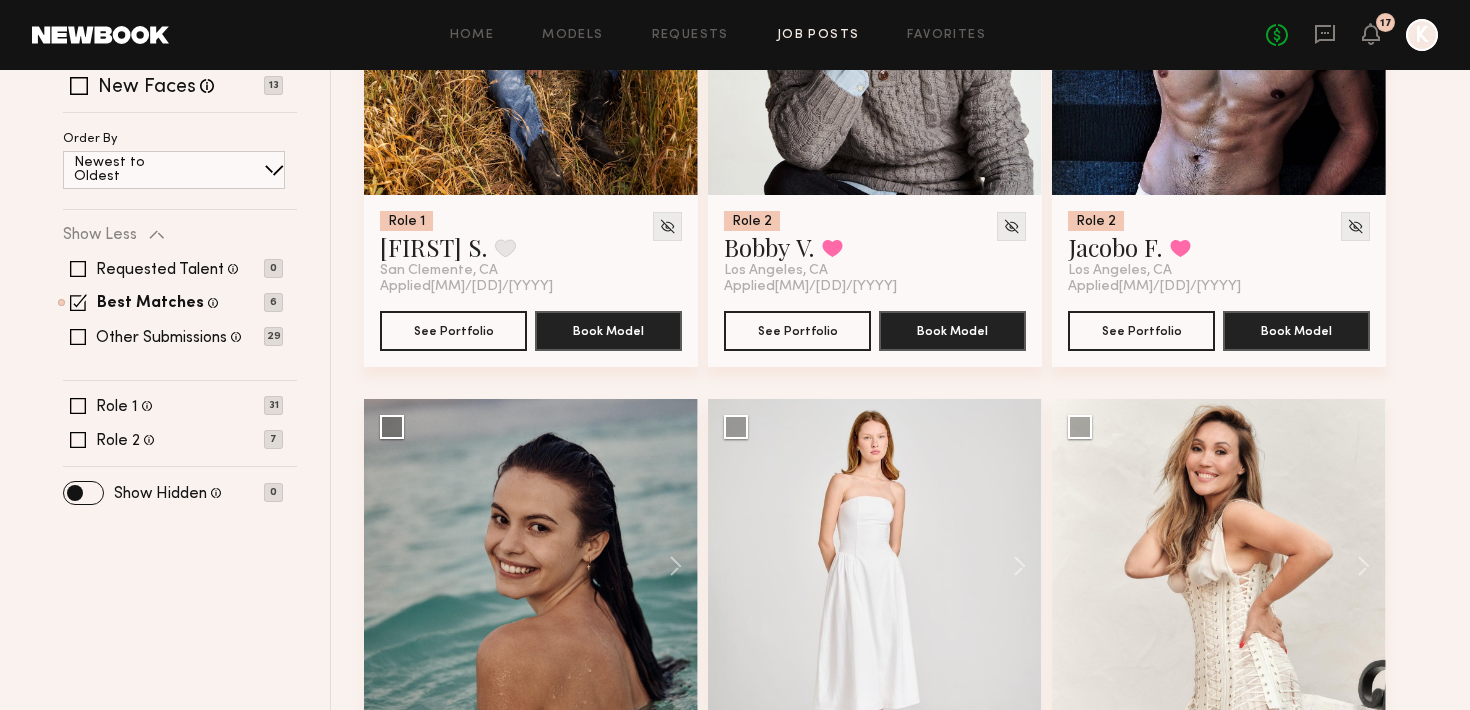 scroll, scrollTop: 638, scrollLeft: 0, axis: vertical 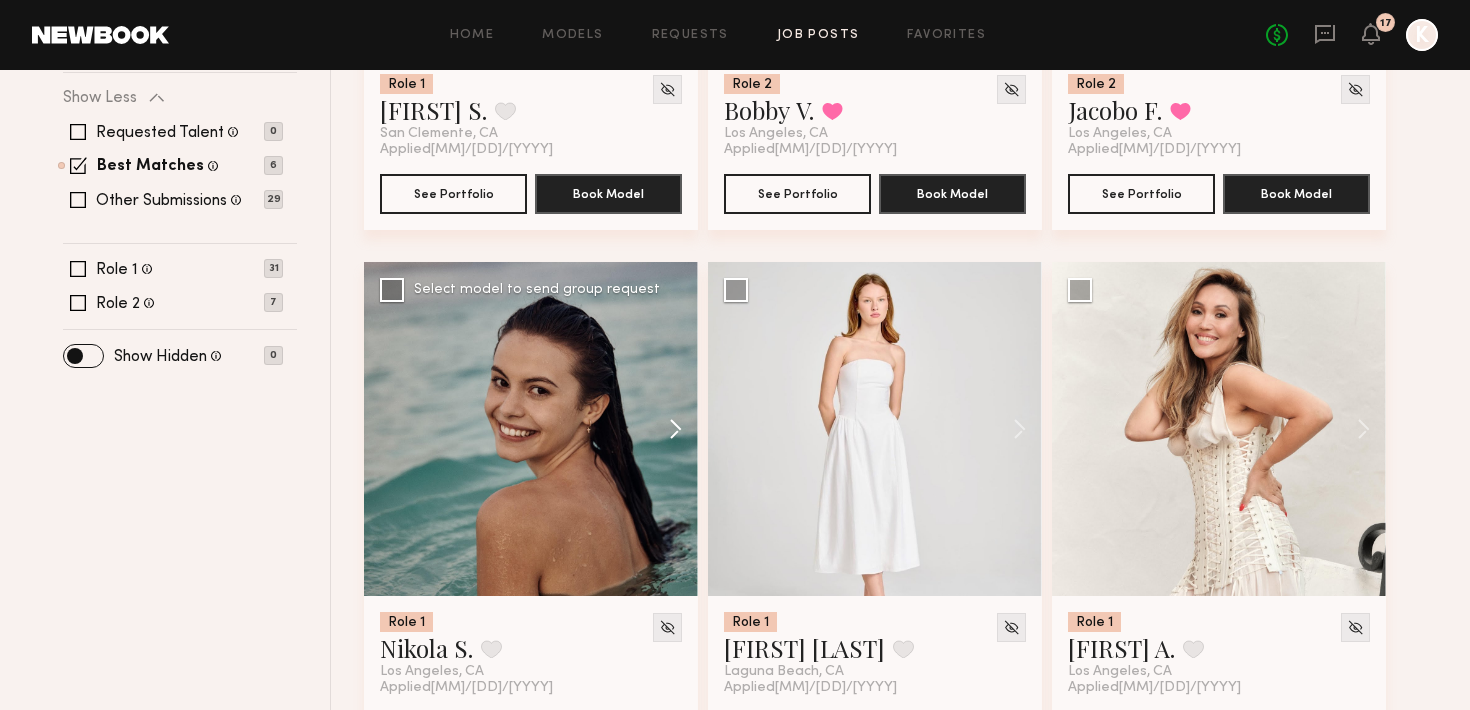 click 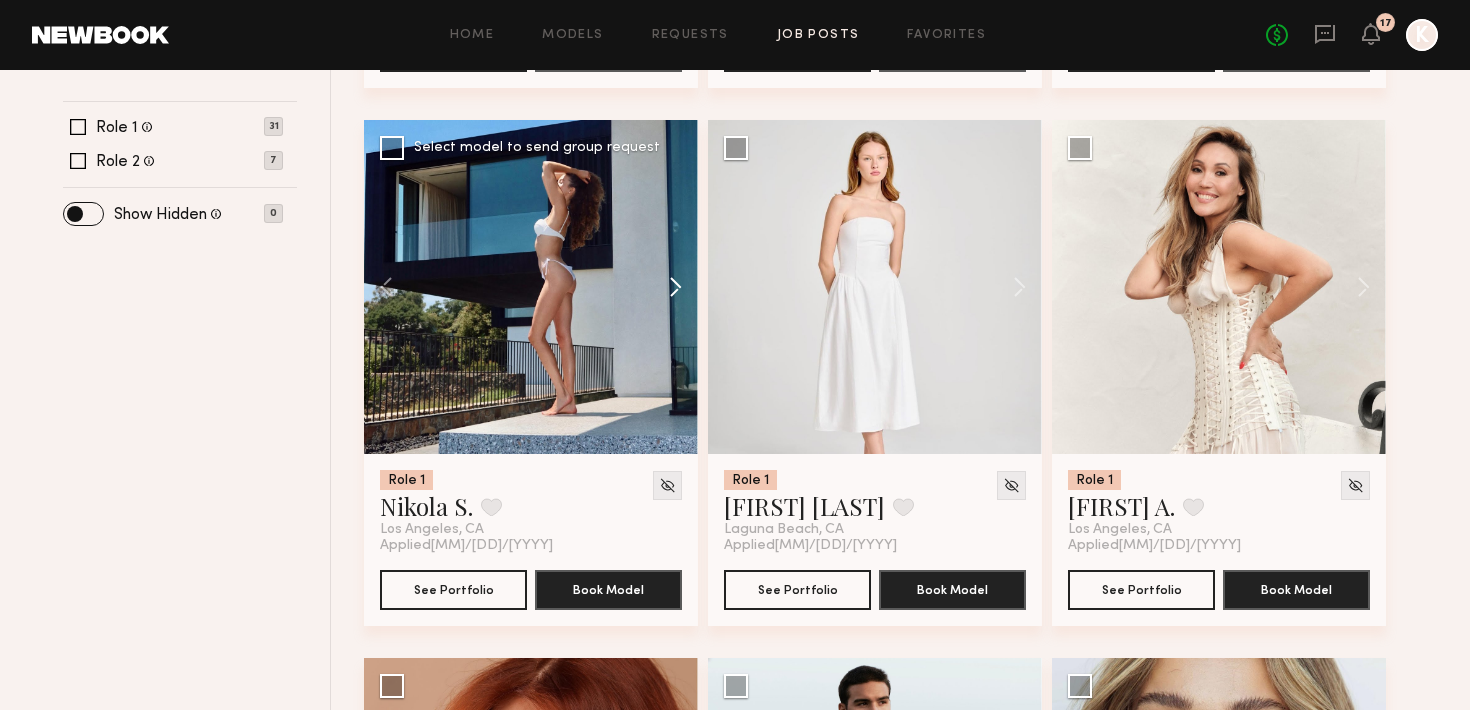 scroll, scrollTop: 713, scrollLeft: 0, axis: vertical 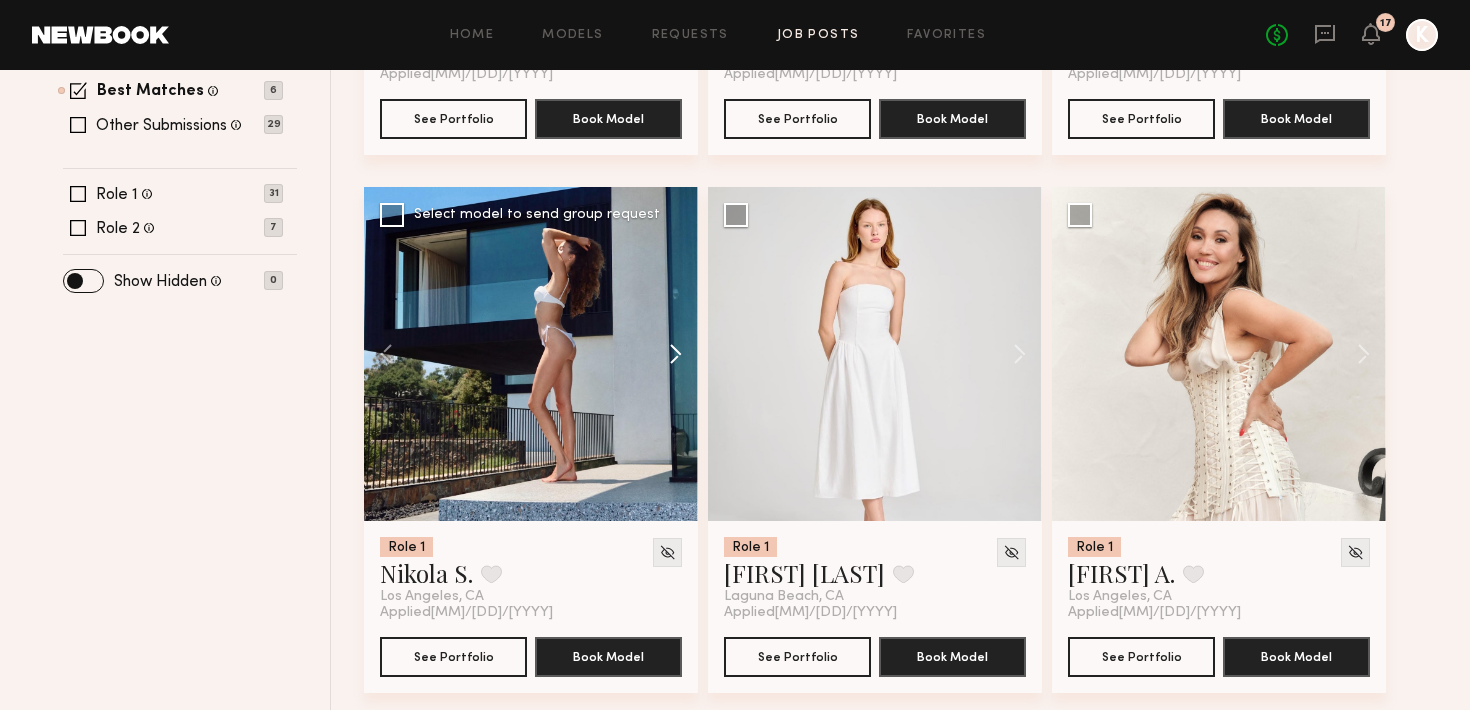 click 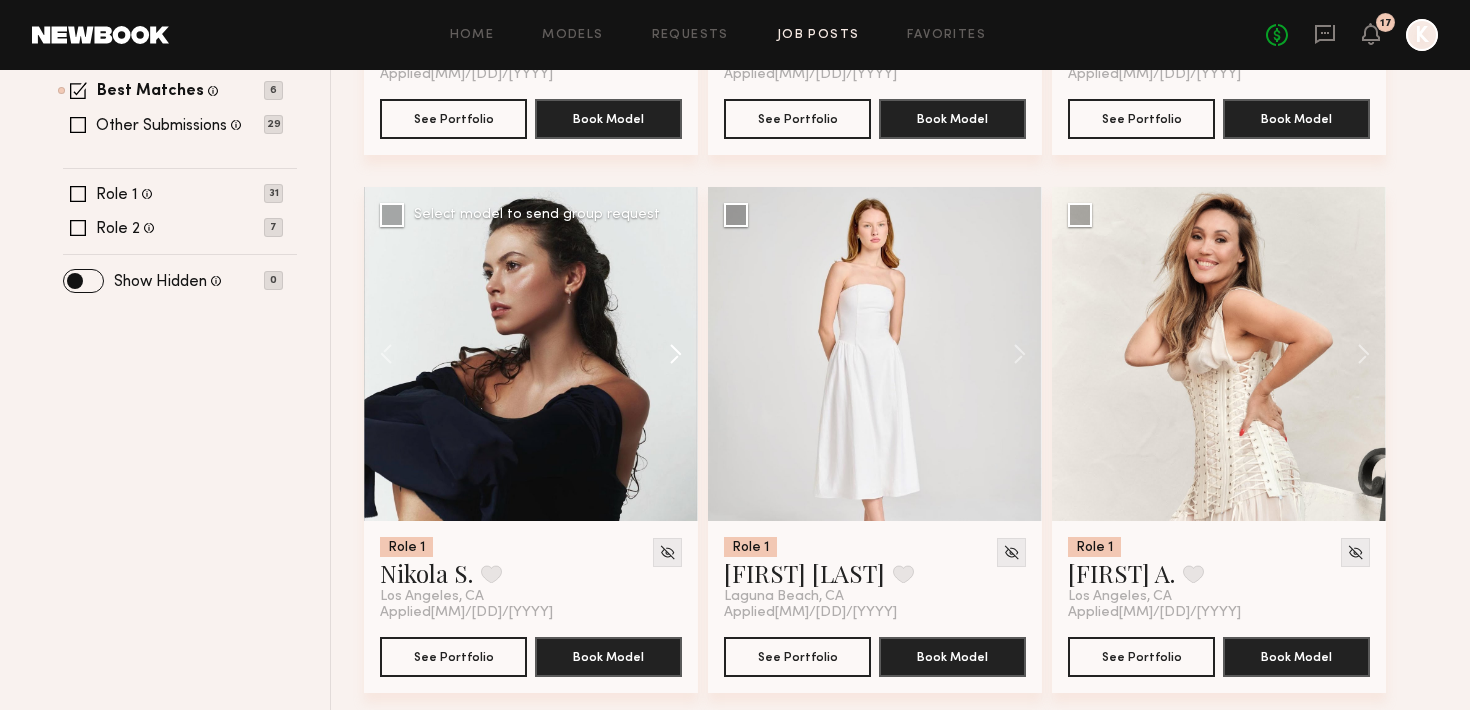 click 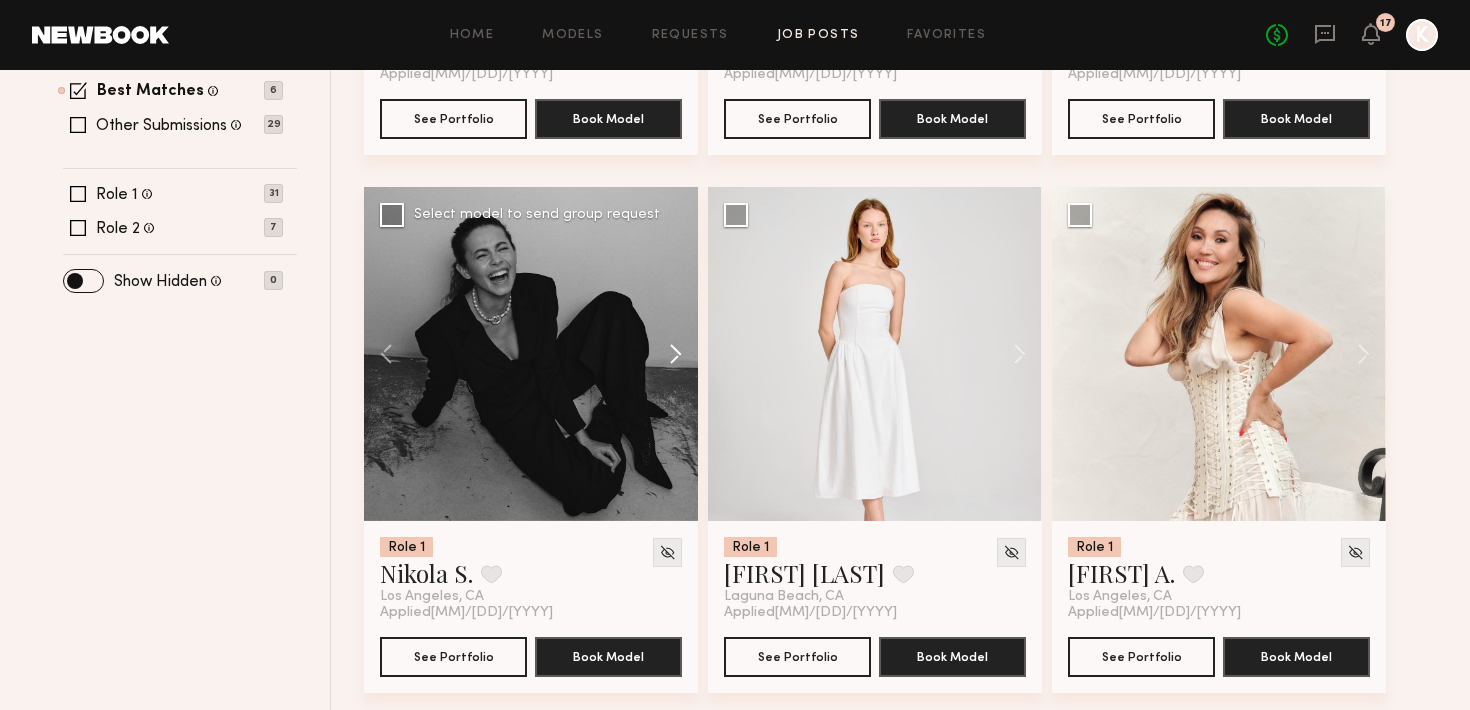 click 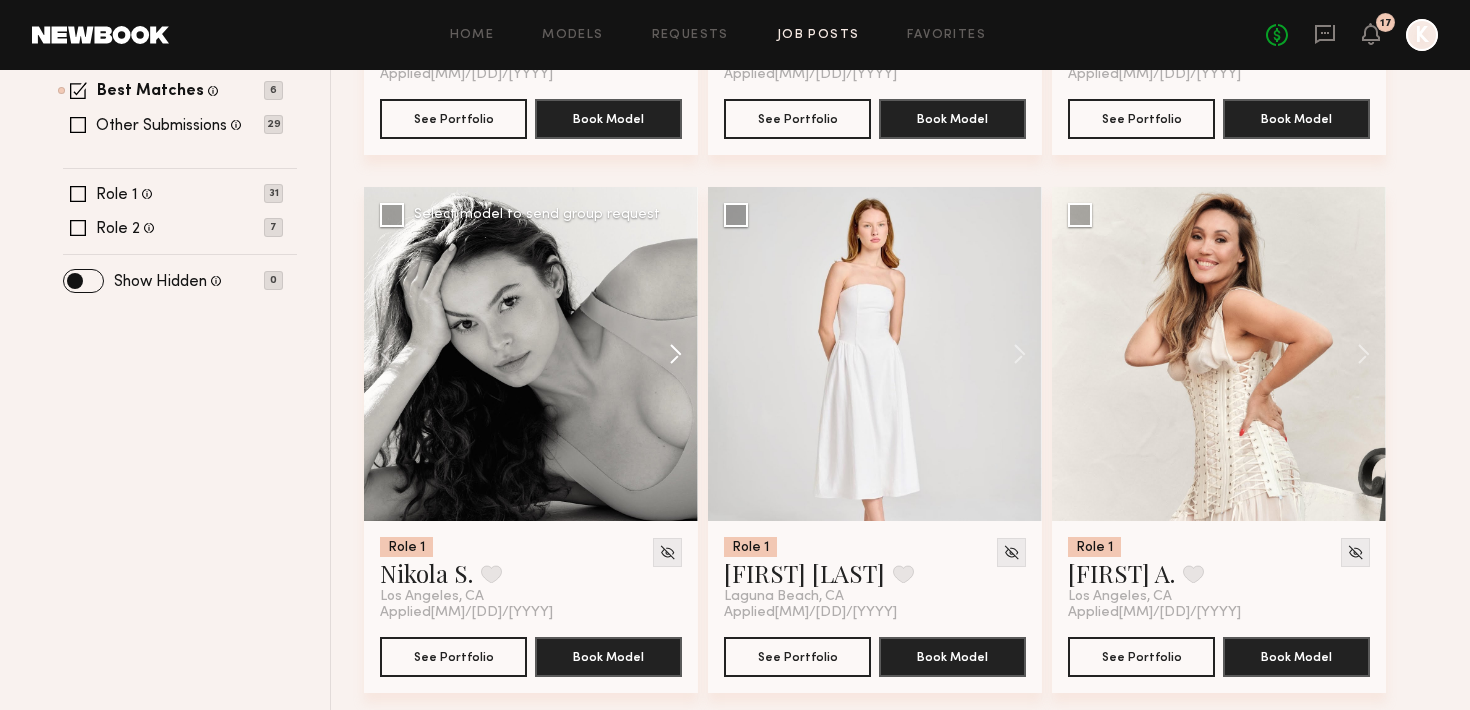 click 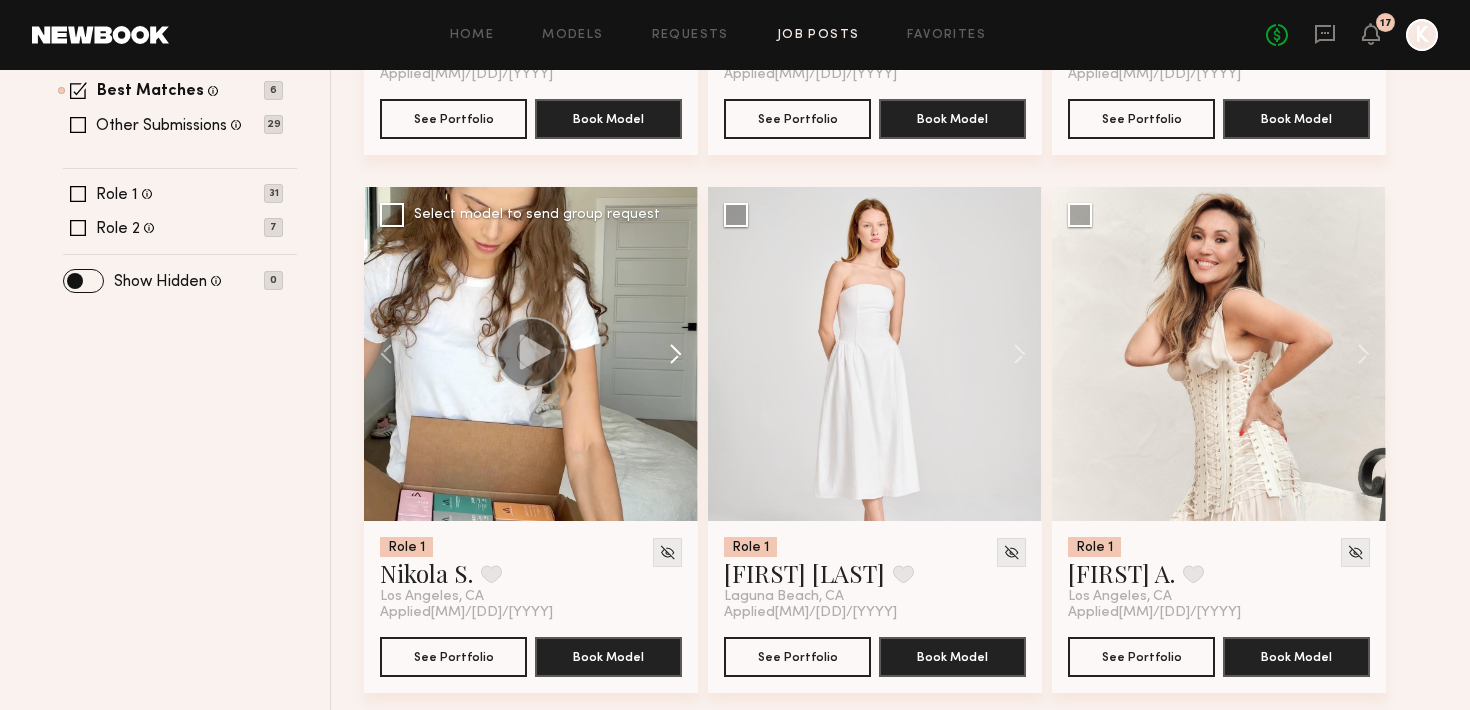 click 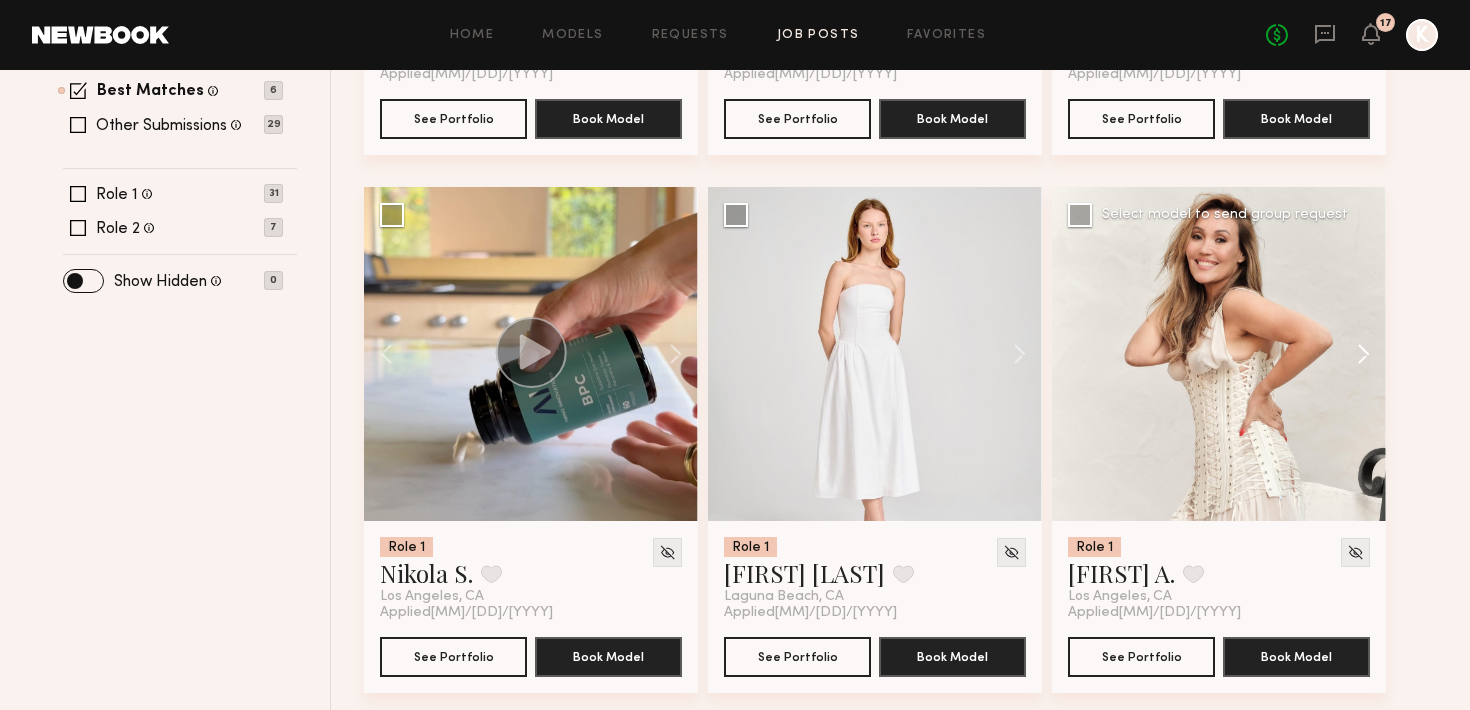 click 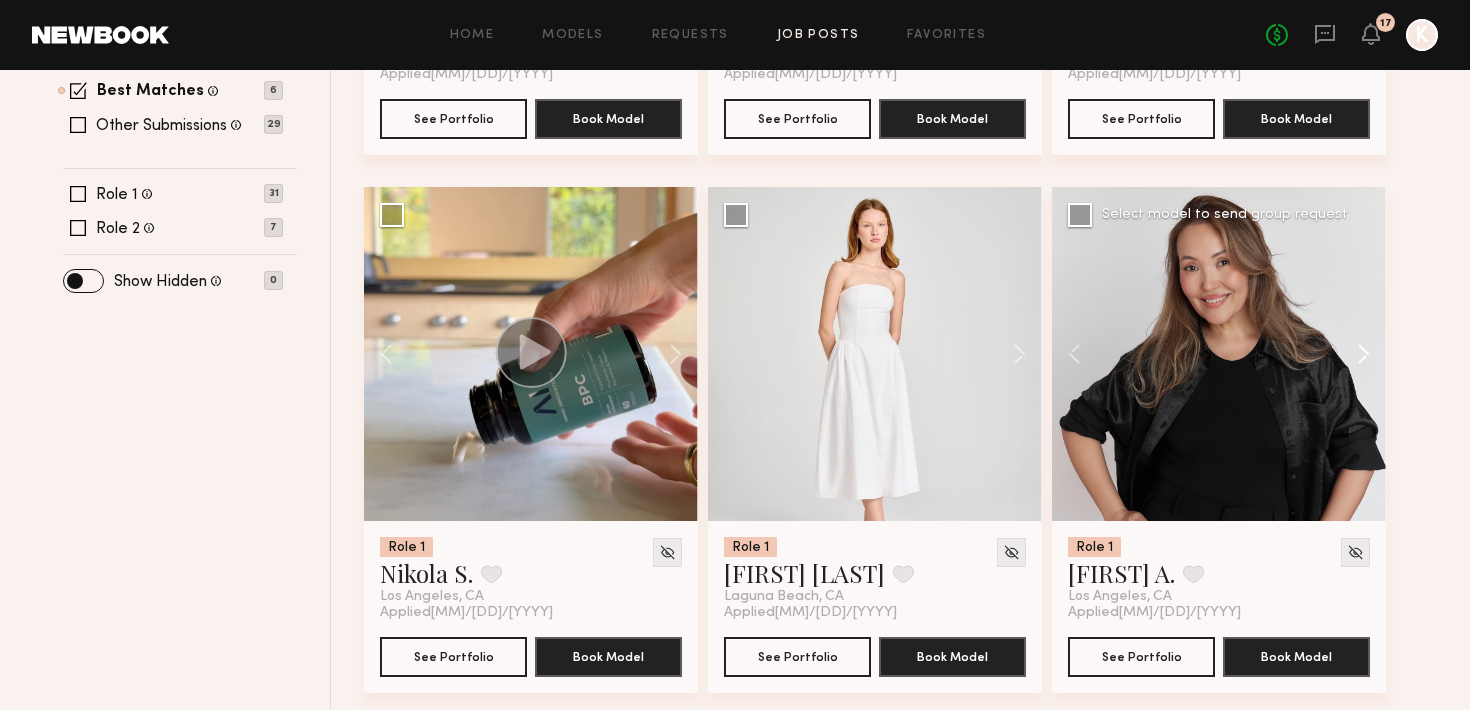 click 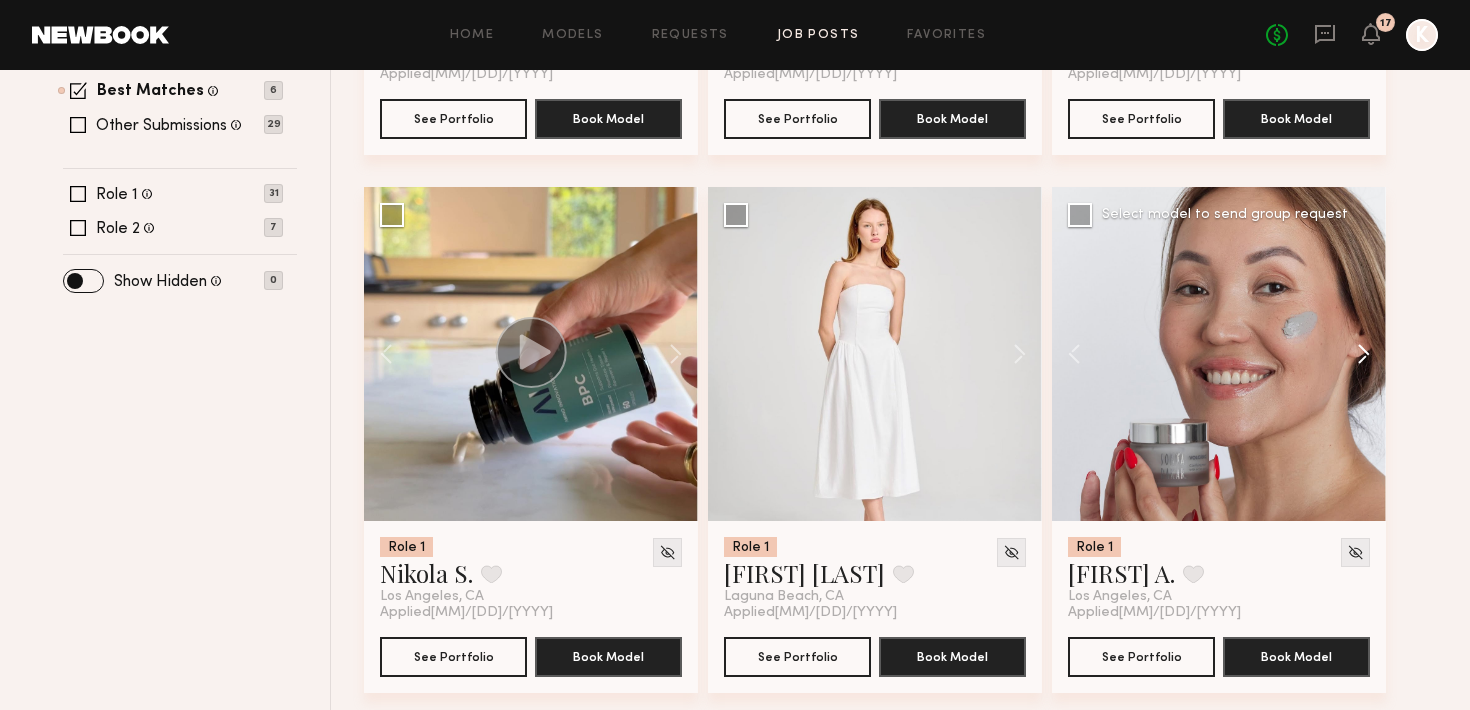 click 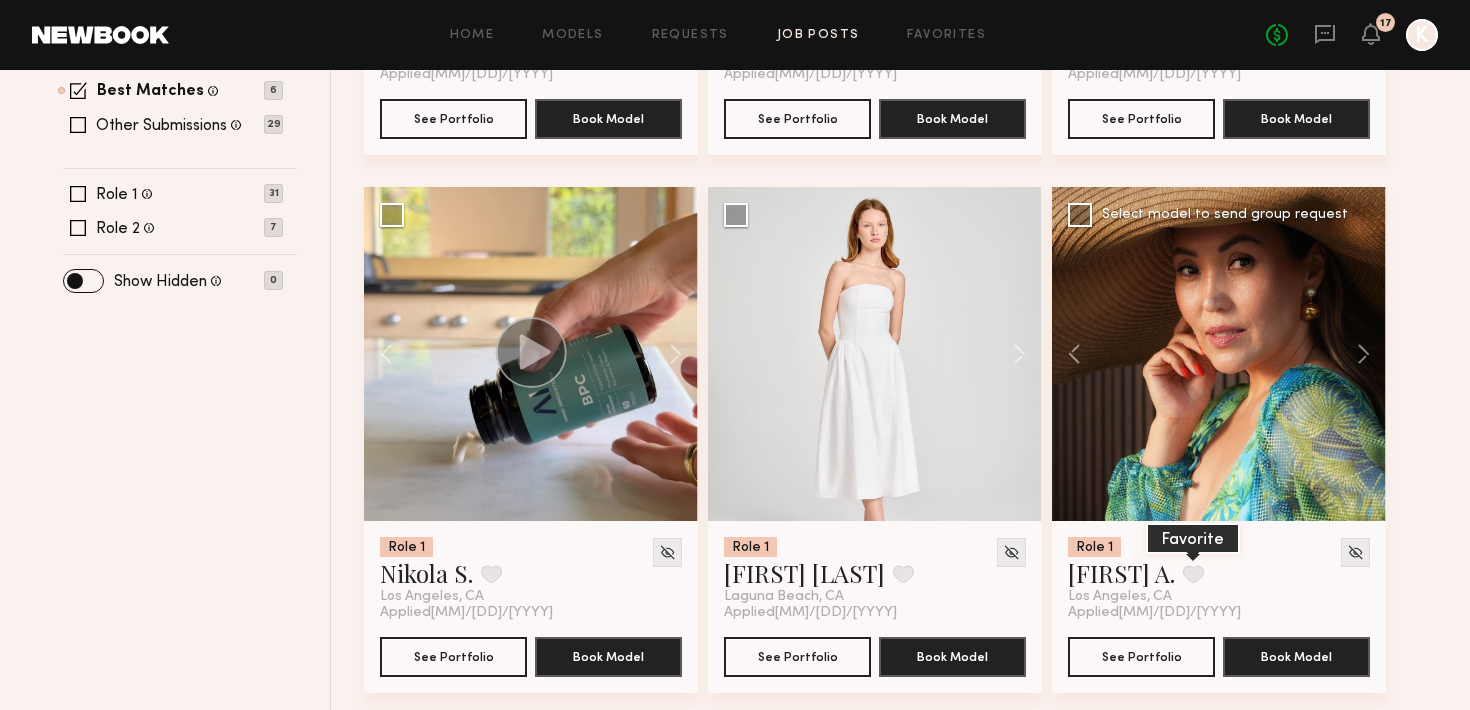 click 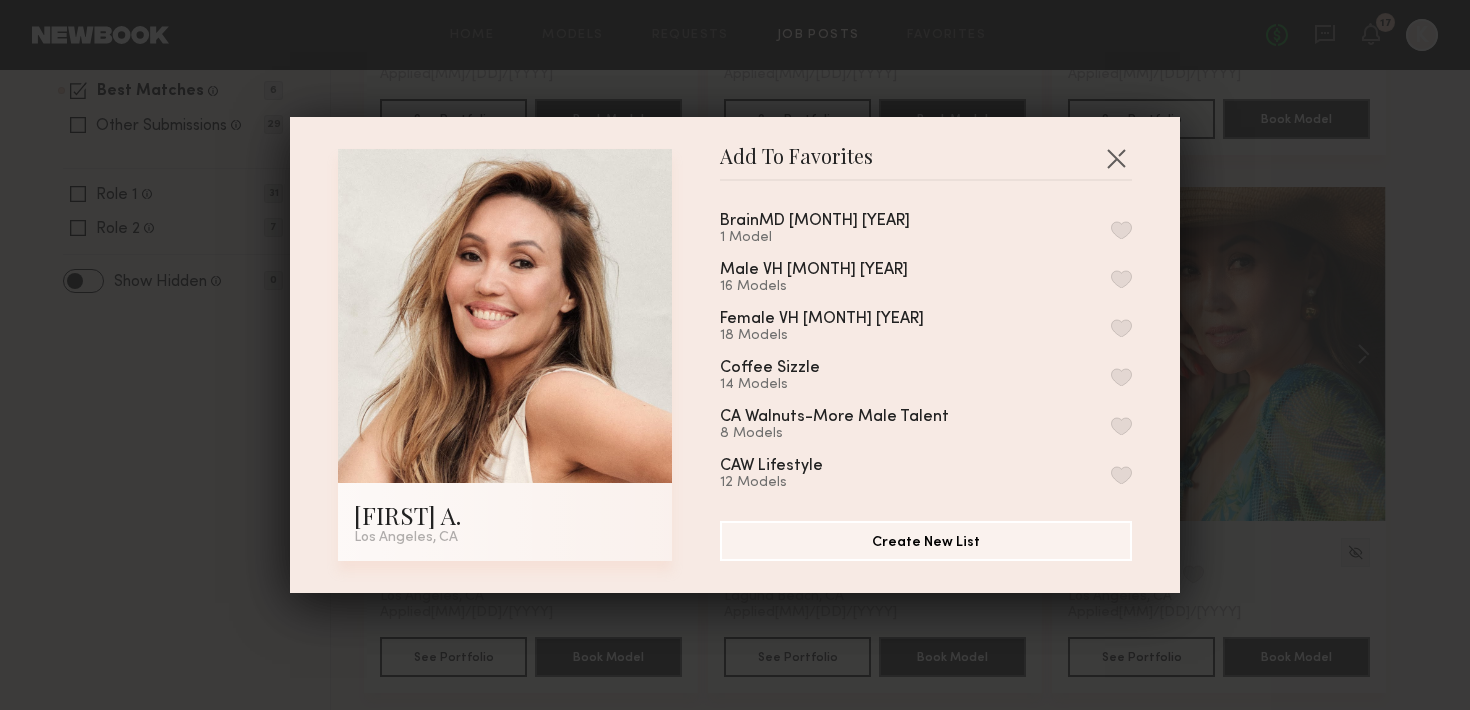 click at bounding box center (1121, 230) 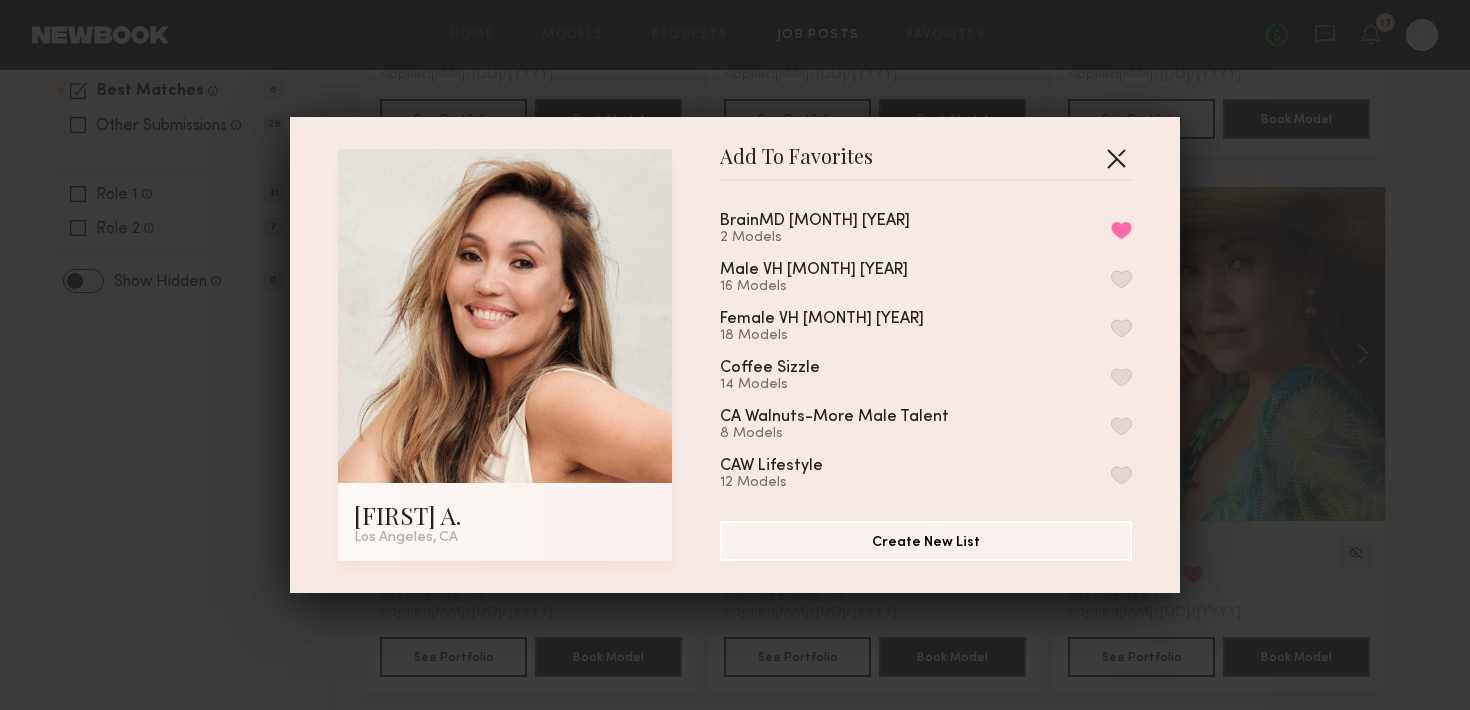 click at bounding box center [1116, 158] 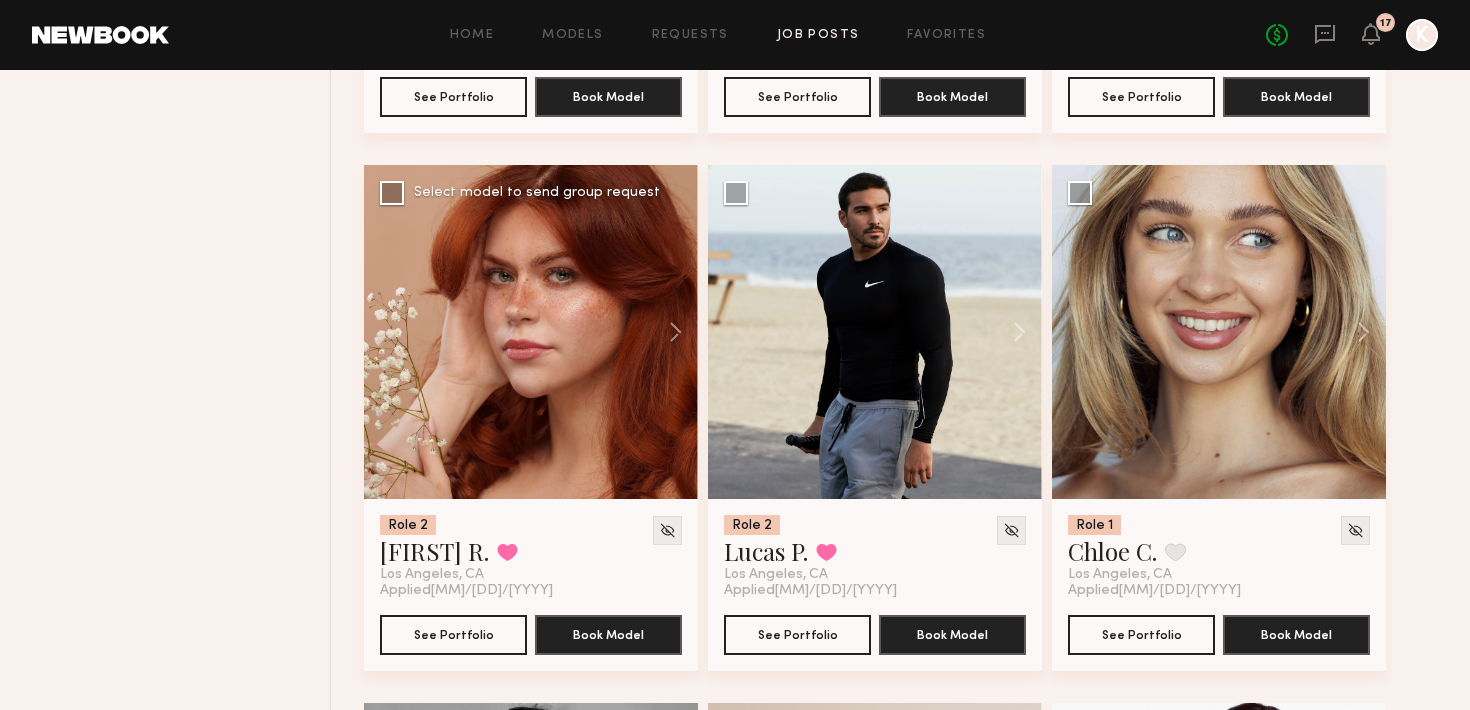 scroll, scrollTop: 1328, scrollLeft: 0, axis: vertical 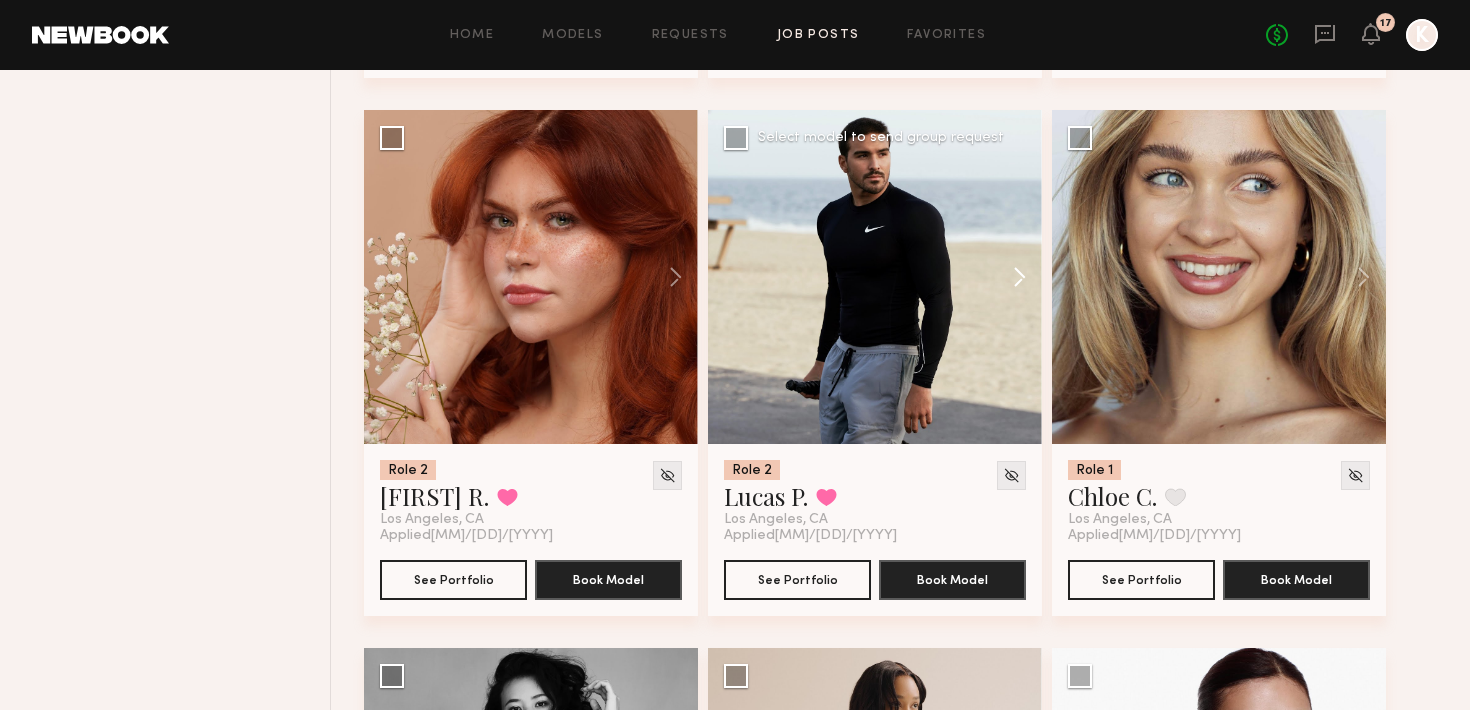 click 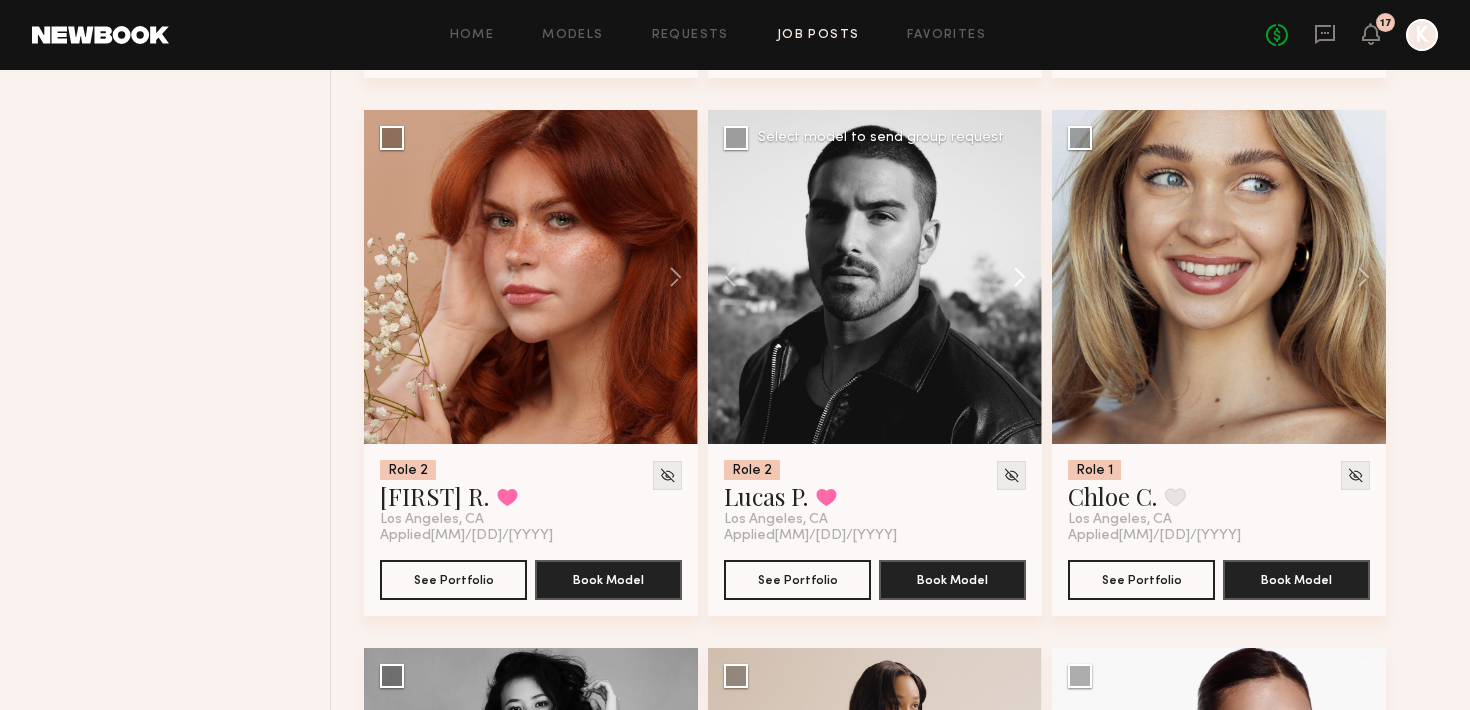click 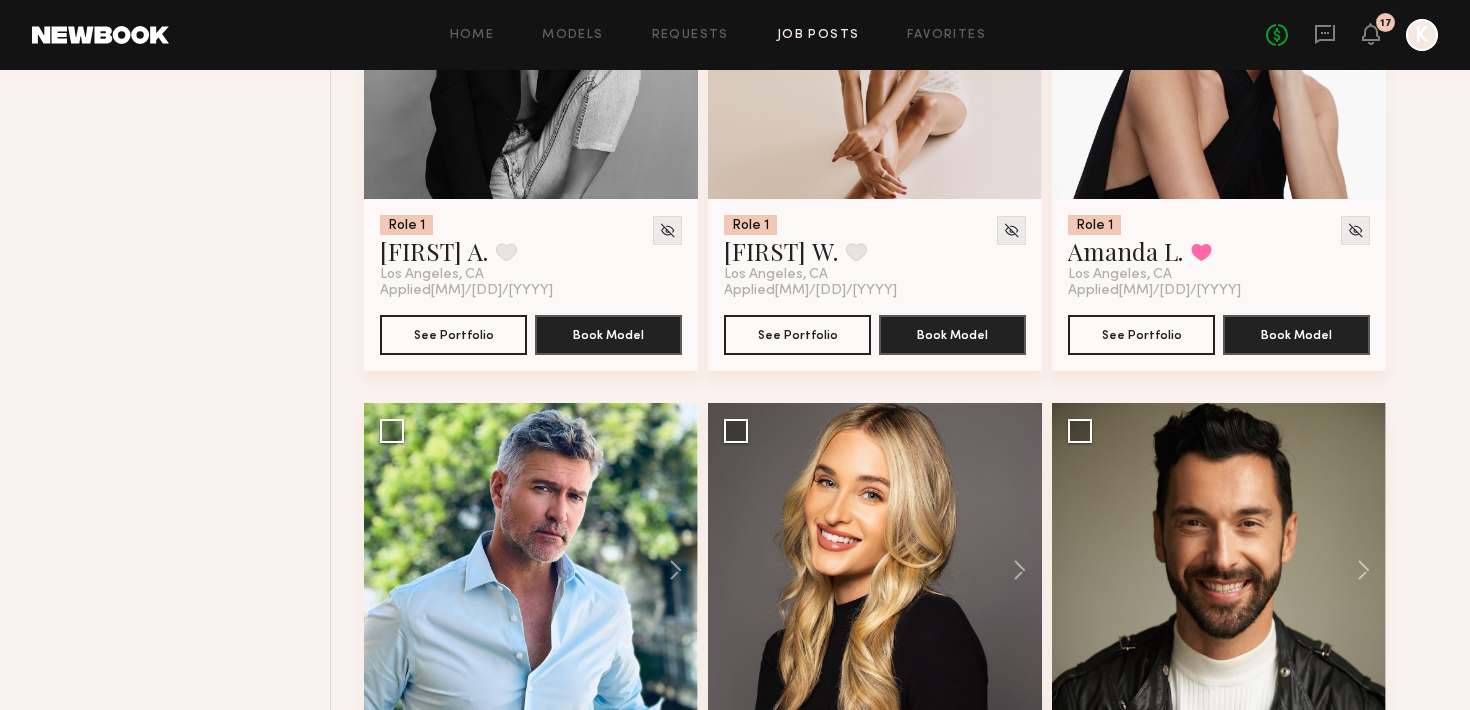 scroll, scrollTop: 2307, scrollLeft: 0, axis: vertical 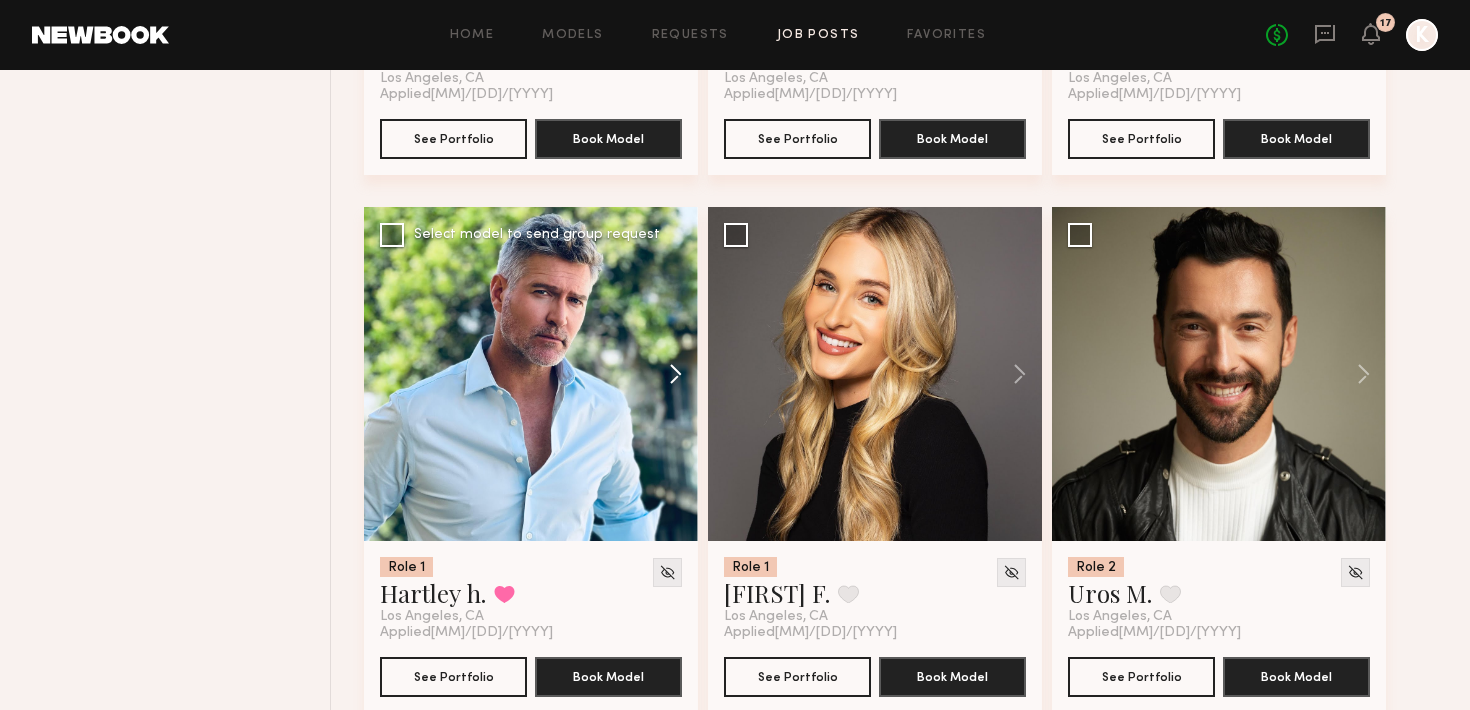 click 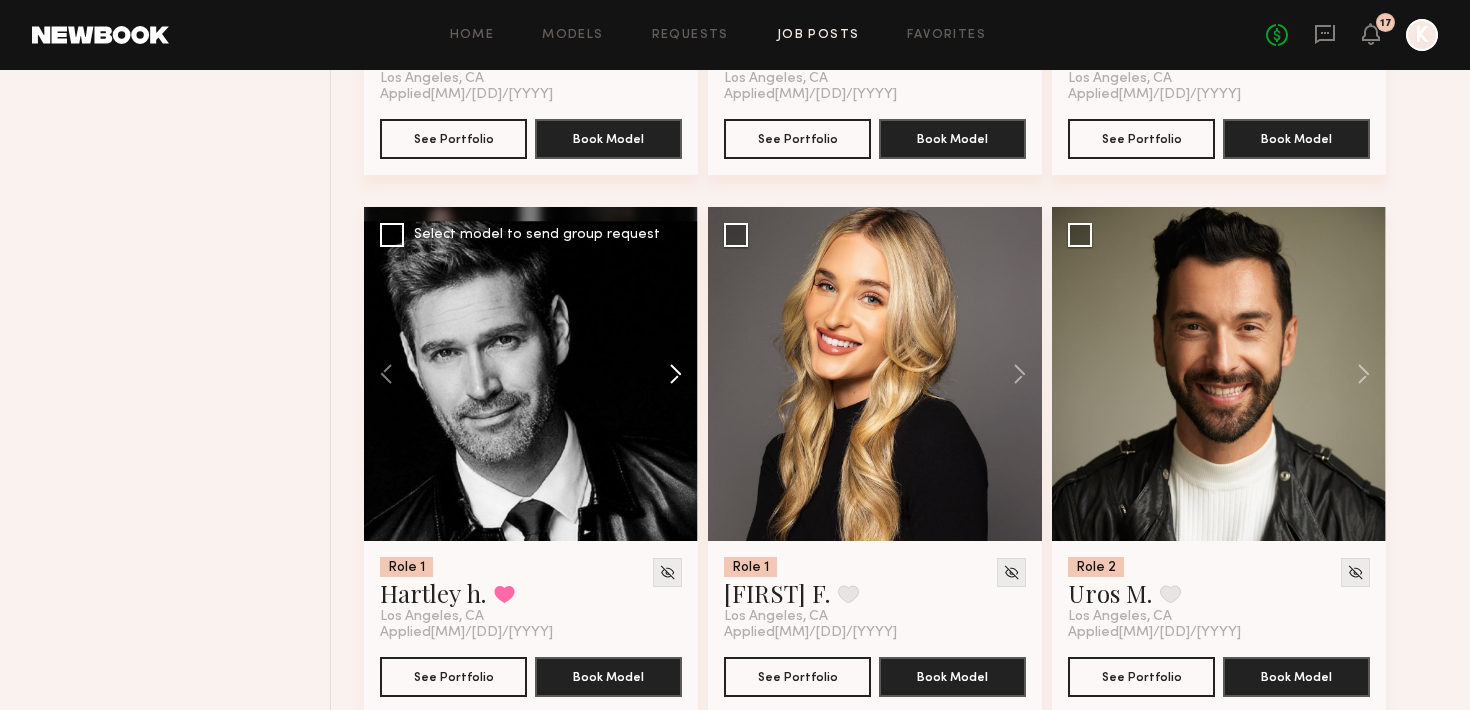 click 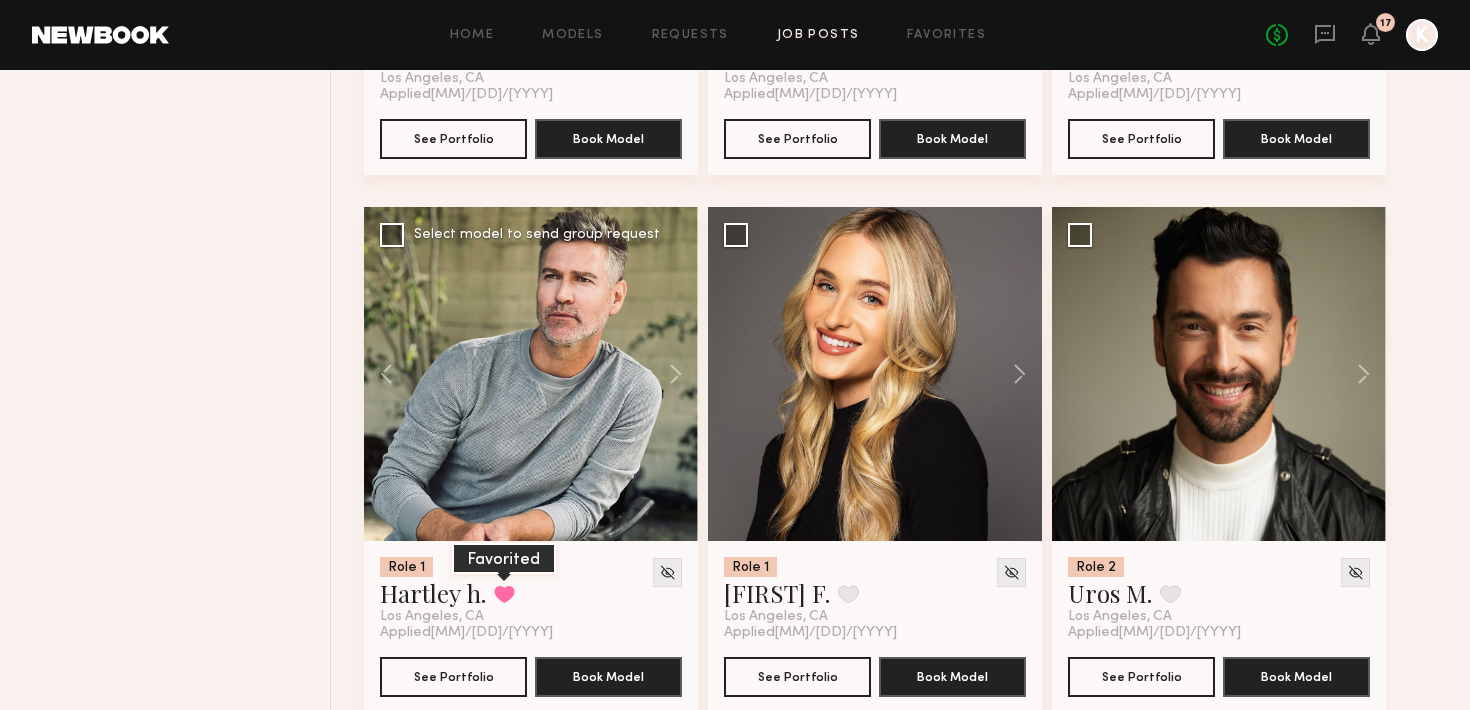 click 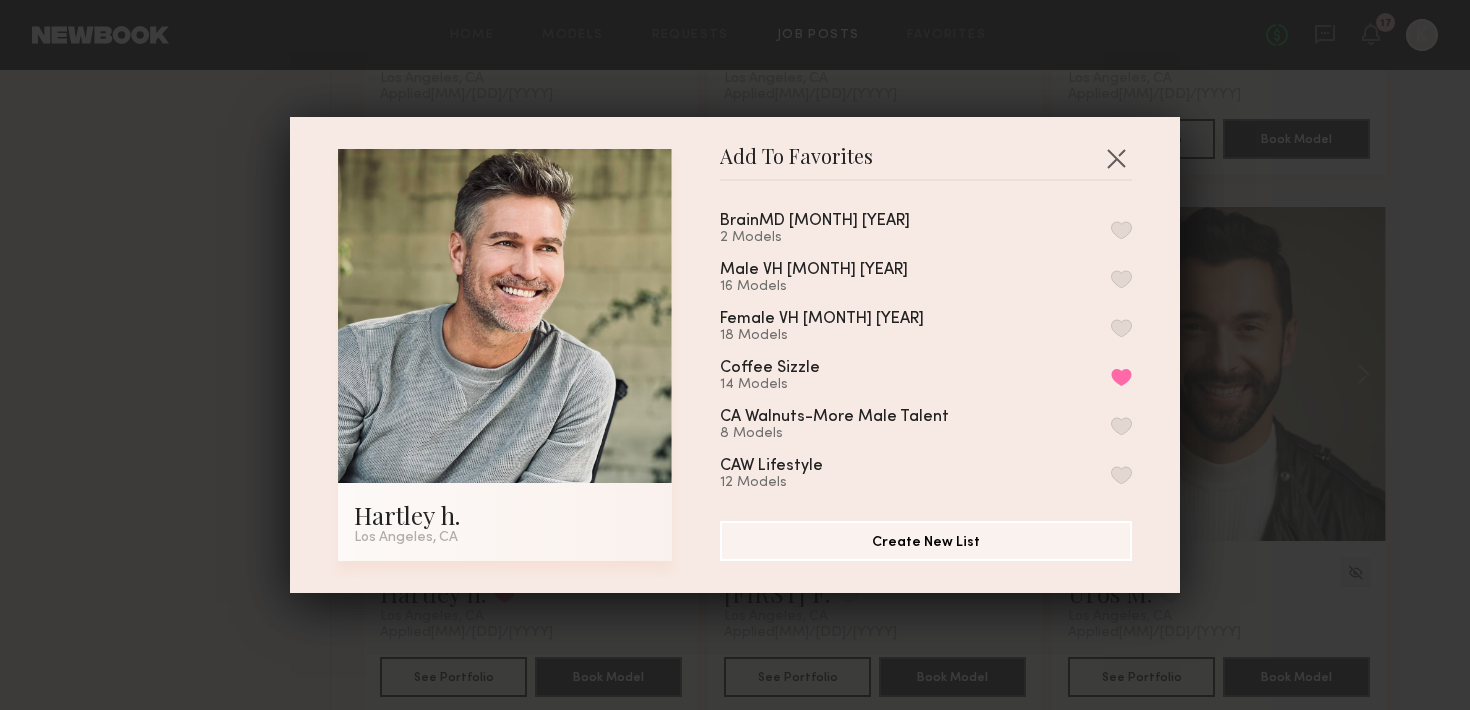 click at bounding box center (1121, 230) 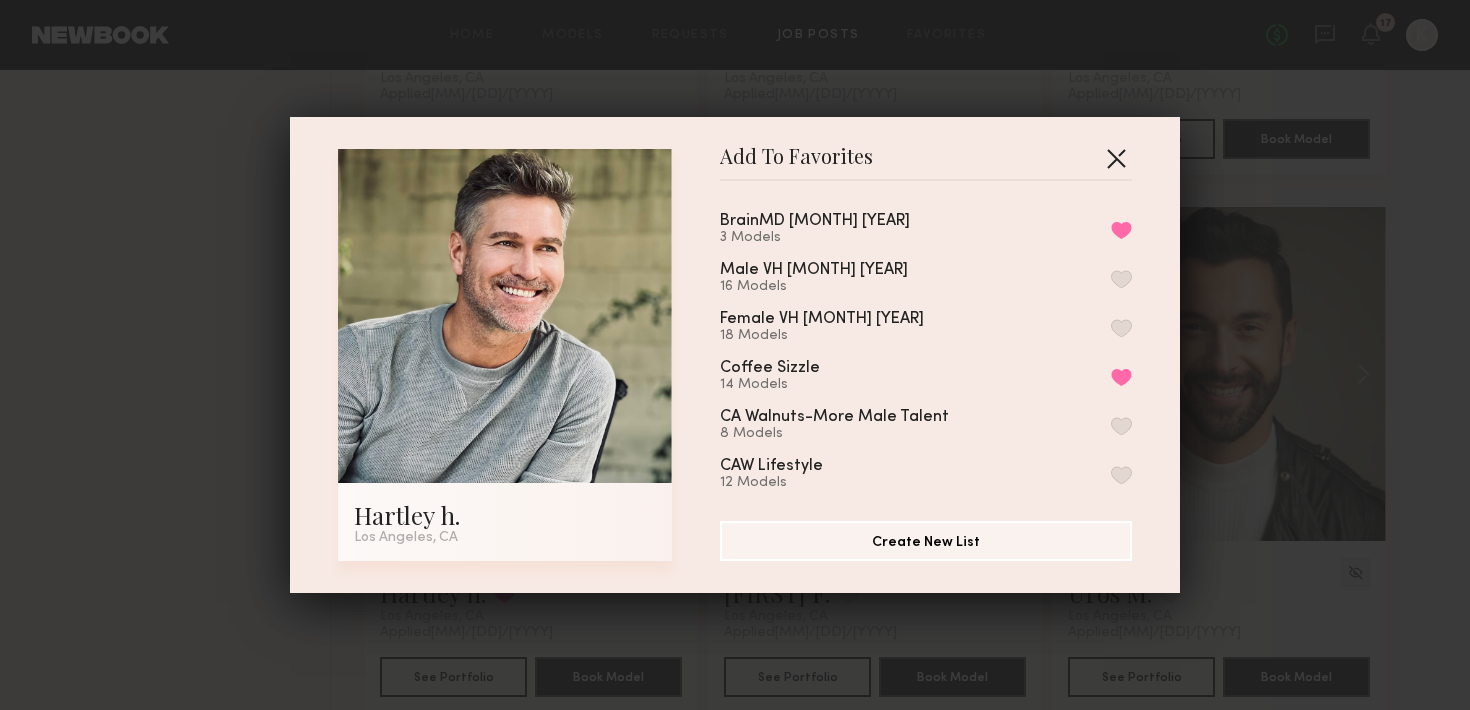 click at bounding box center [1116, 158] 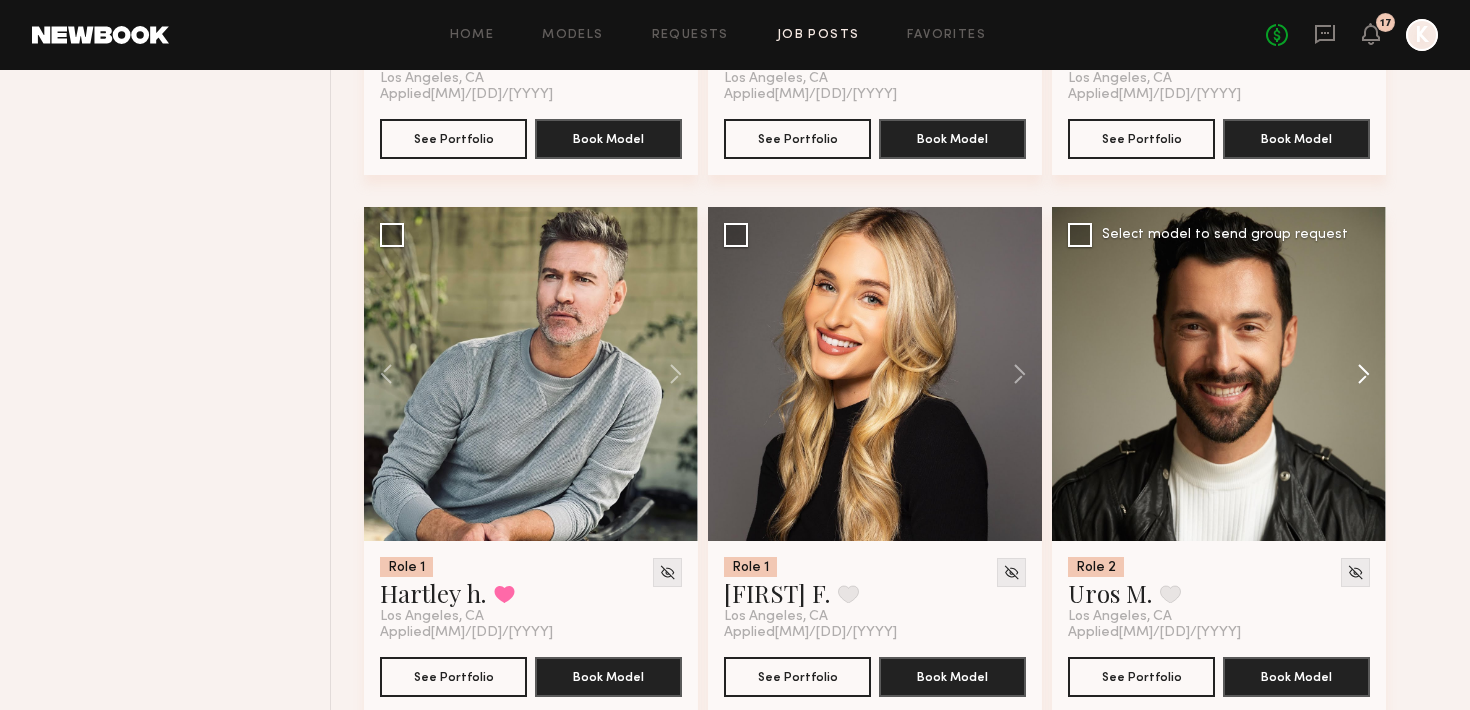 click 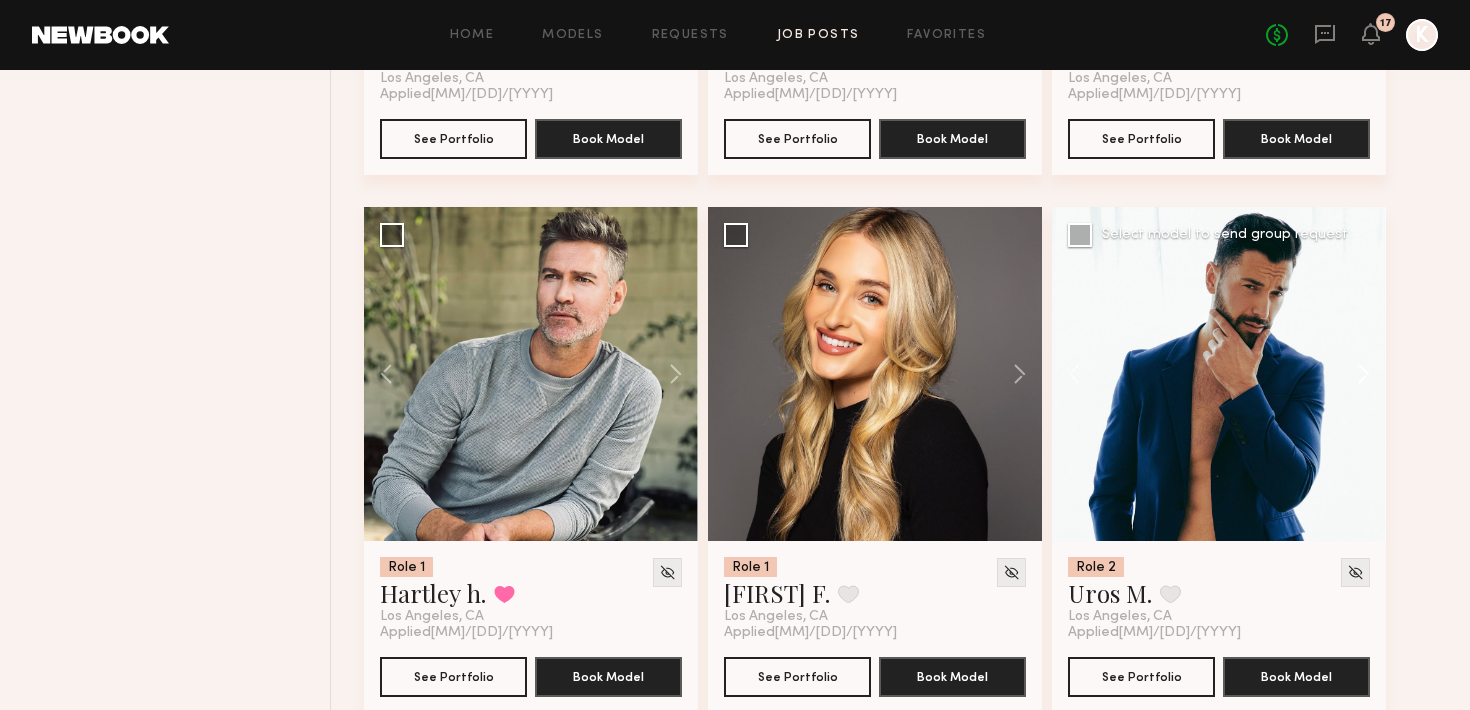 click 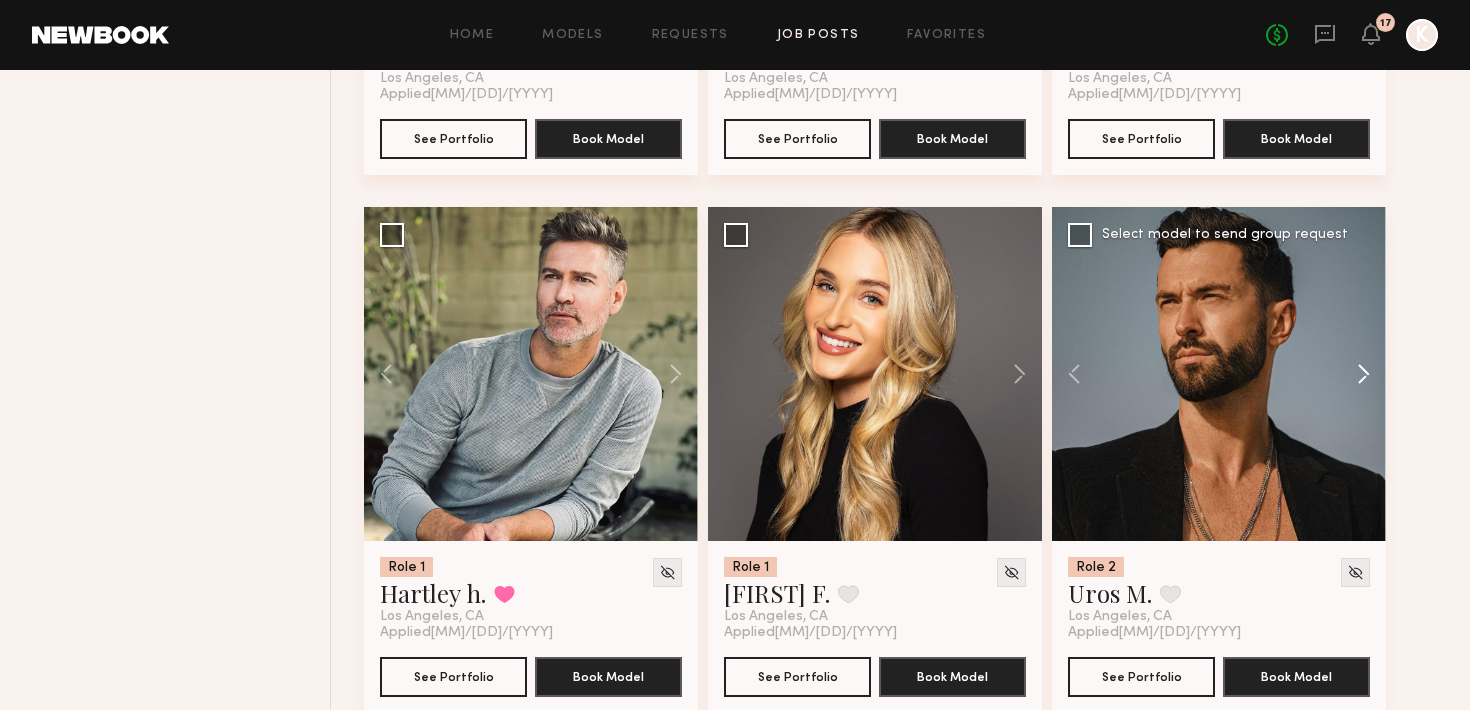 click 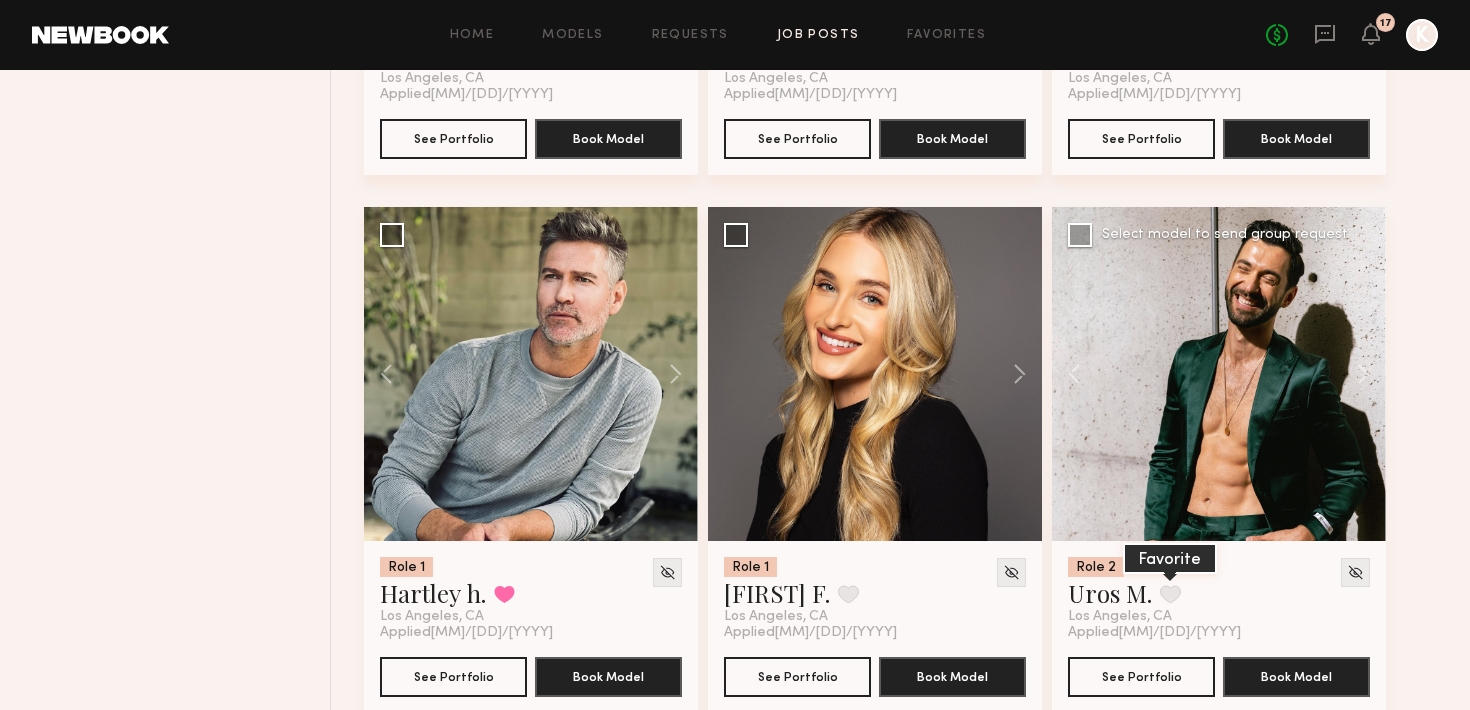 click 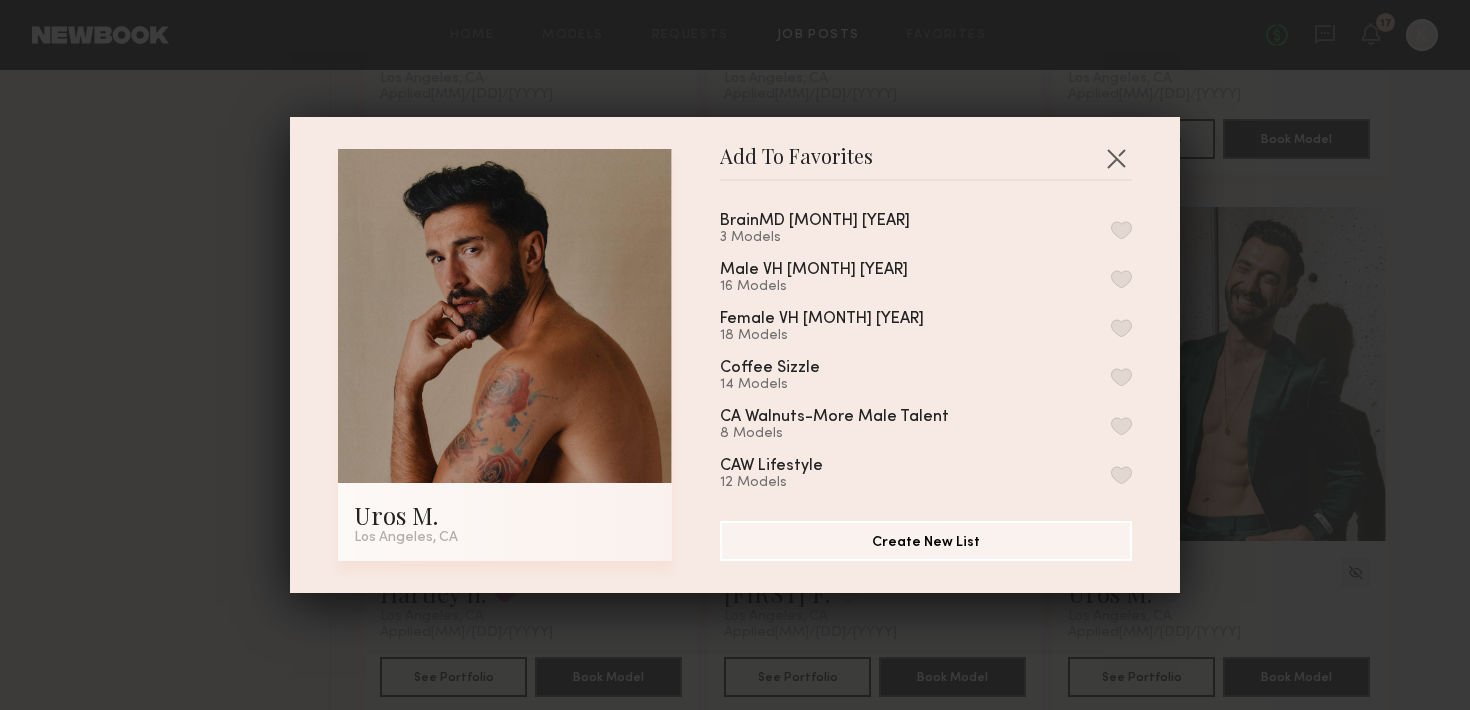 click at bounding box center (1121, 230) 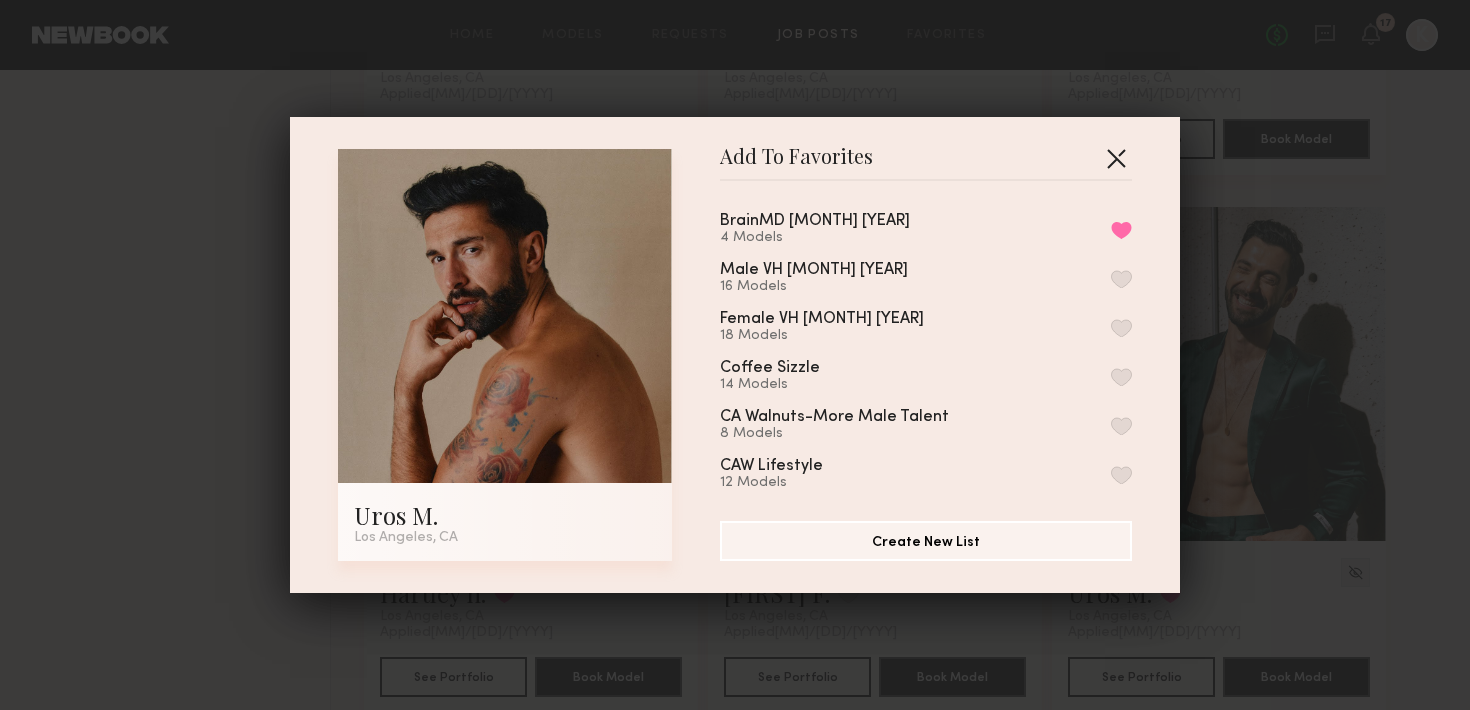 click at bounding box center (1116, 158) 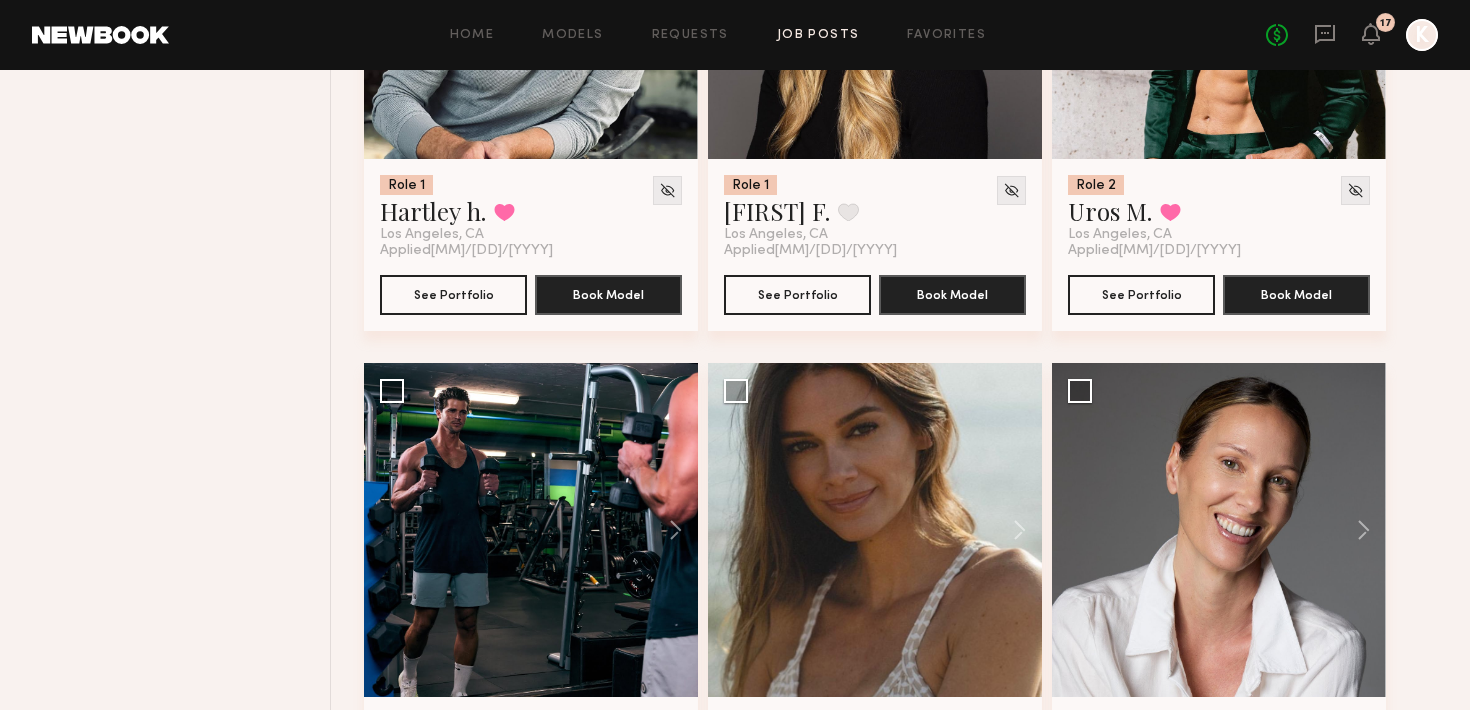 scroll, scrollTop: 2903, scrollLeft: 0, axis: vertical 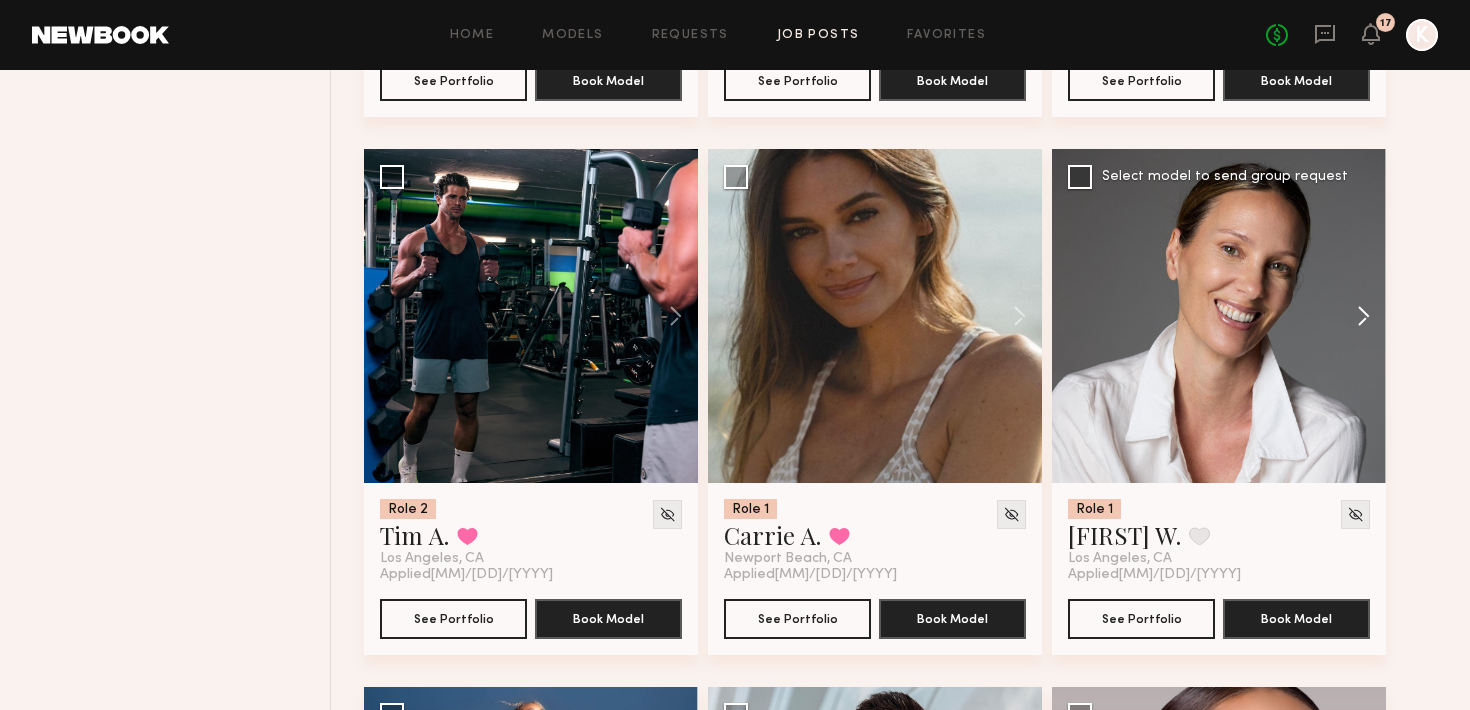 click 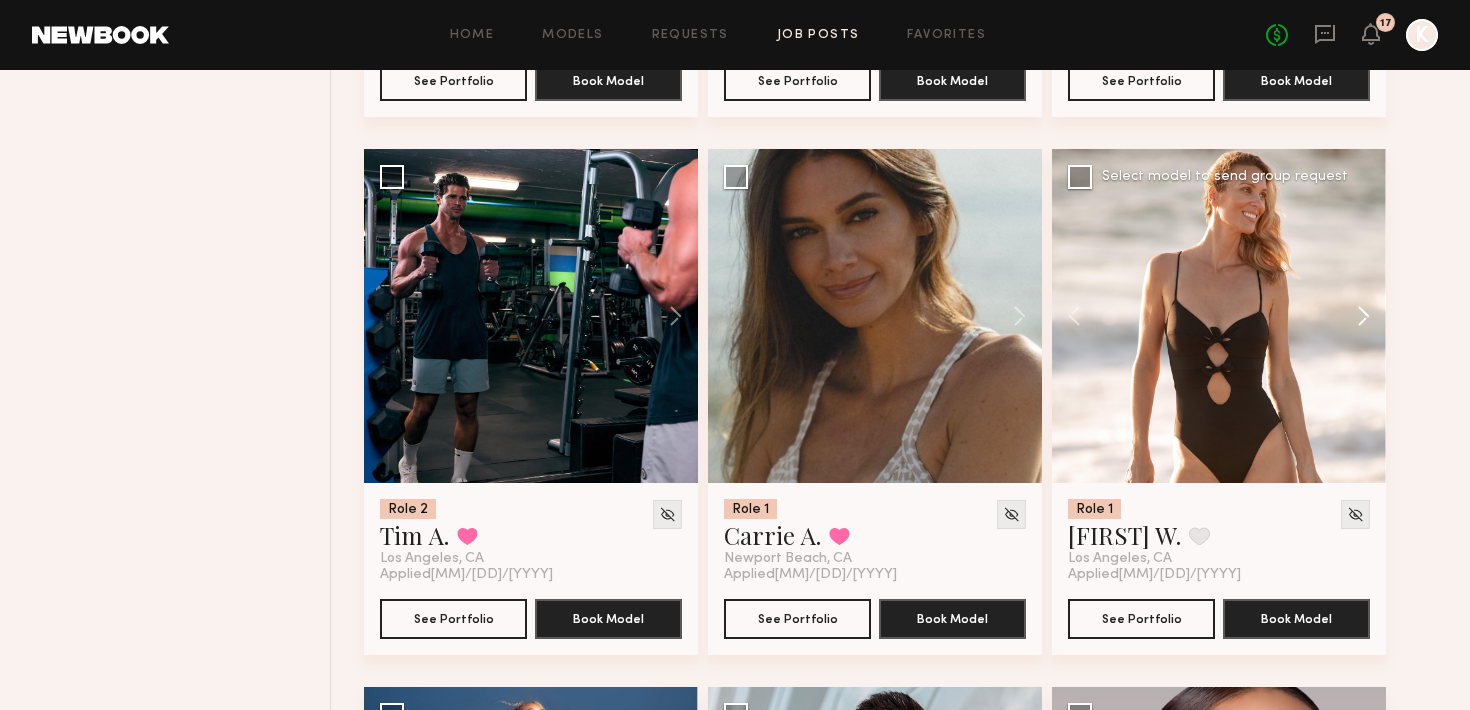 click 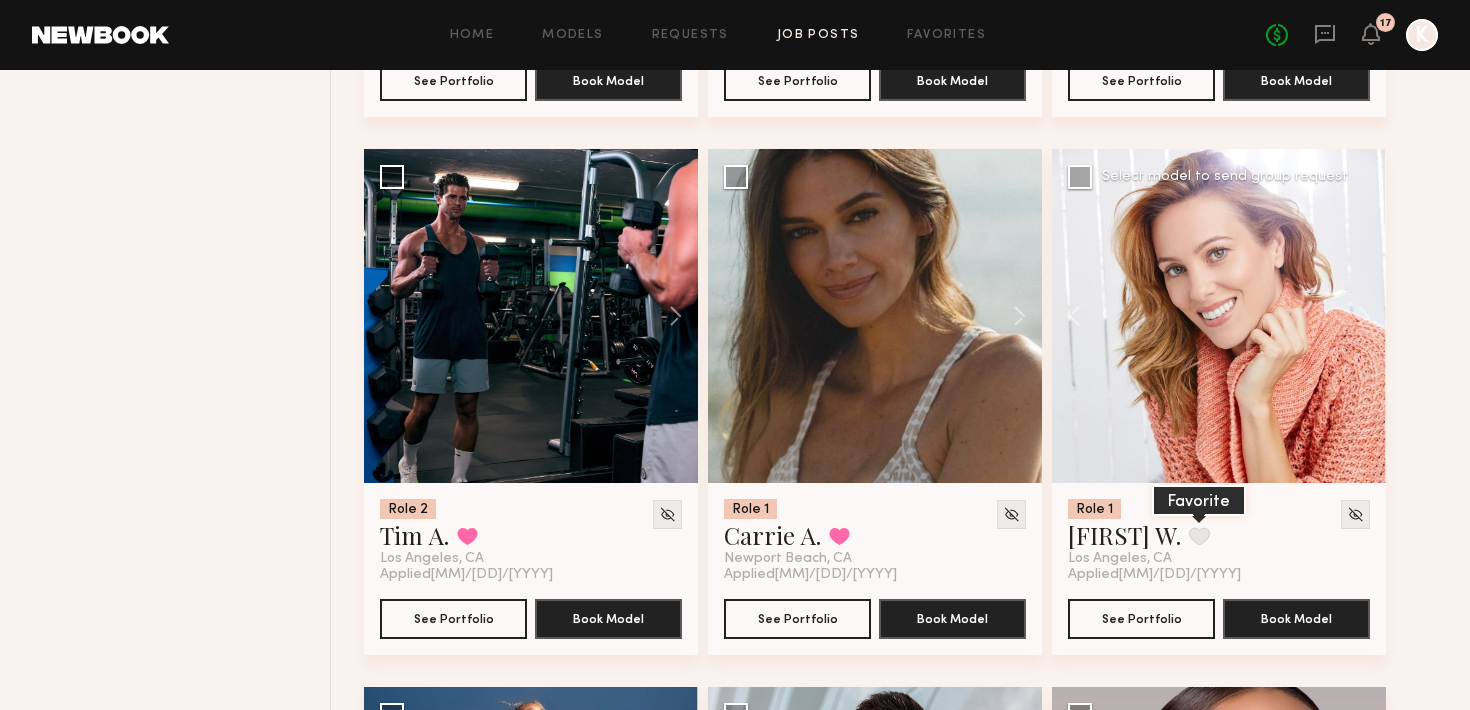 click 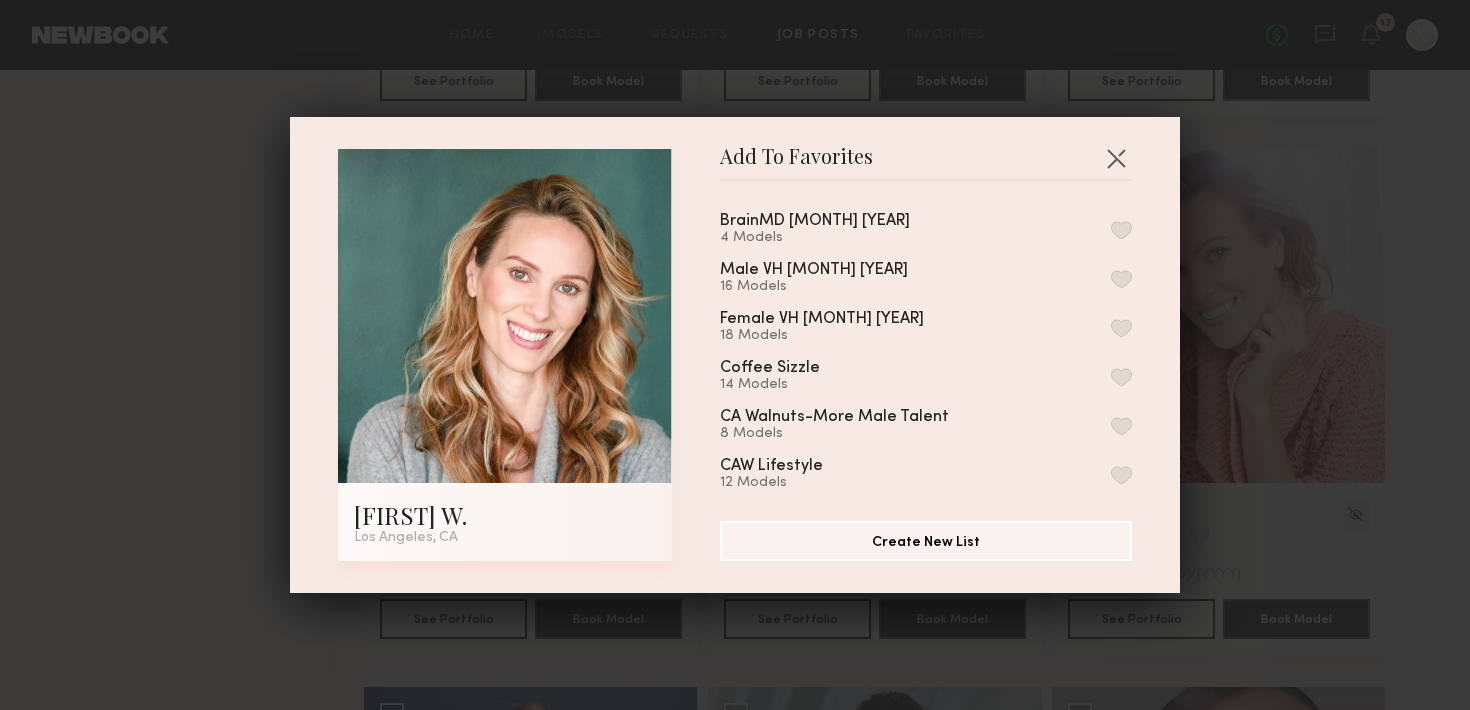 click at bounding box center [1121, 230] 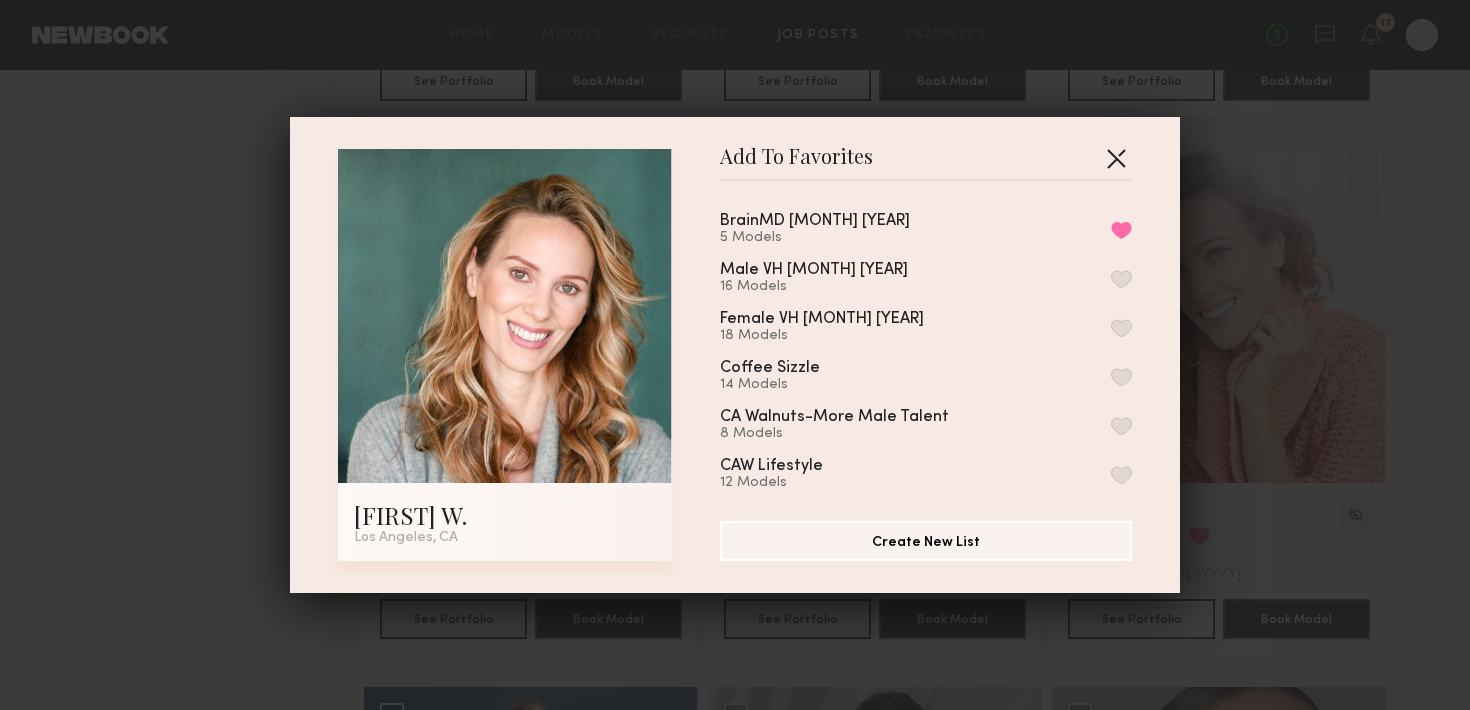 click at bounding box center [1116, 158] 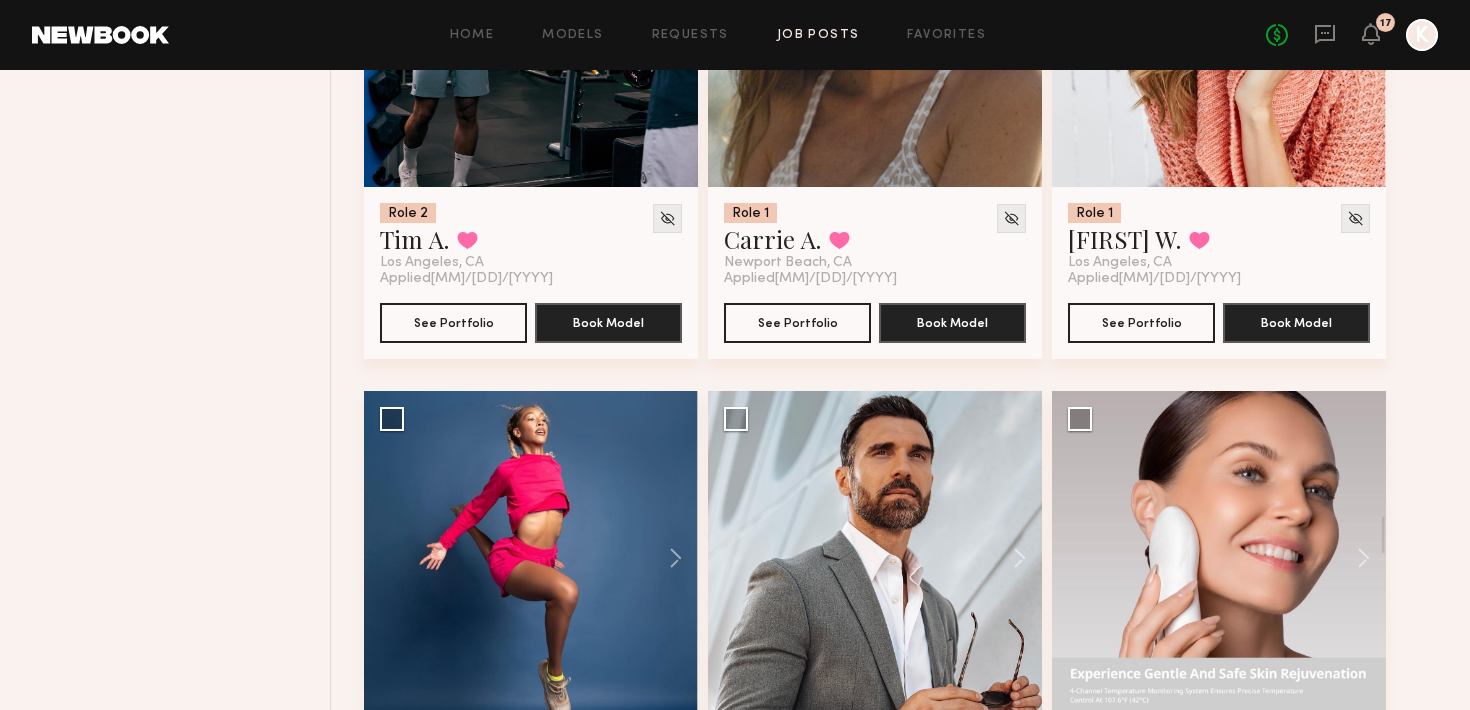 scroll, scrollTop: 3508, scrollLeft: 0, axis: vertical 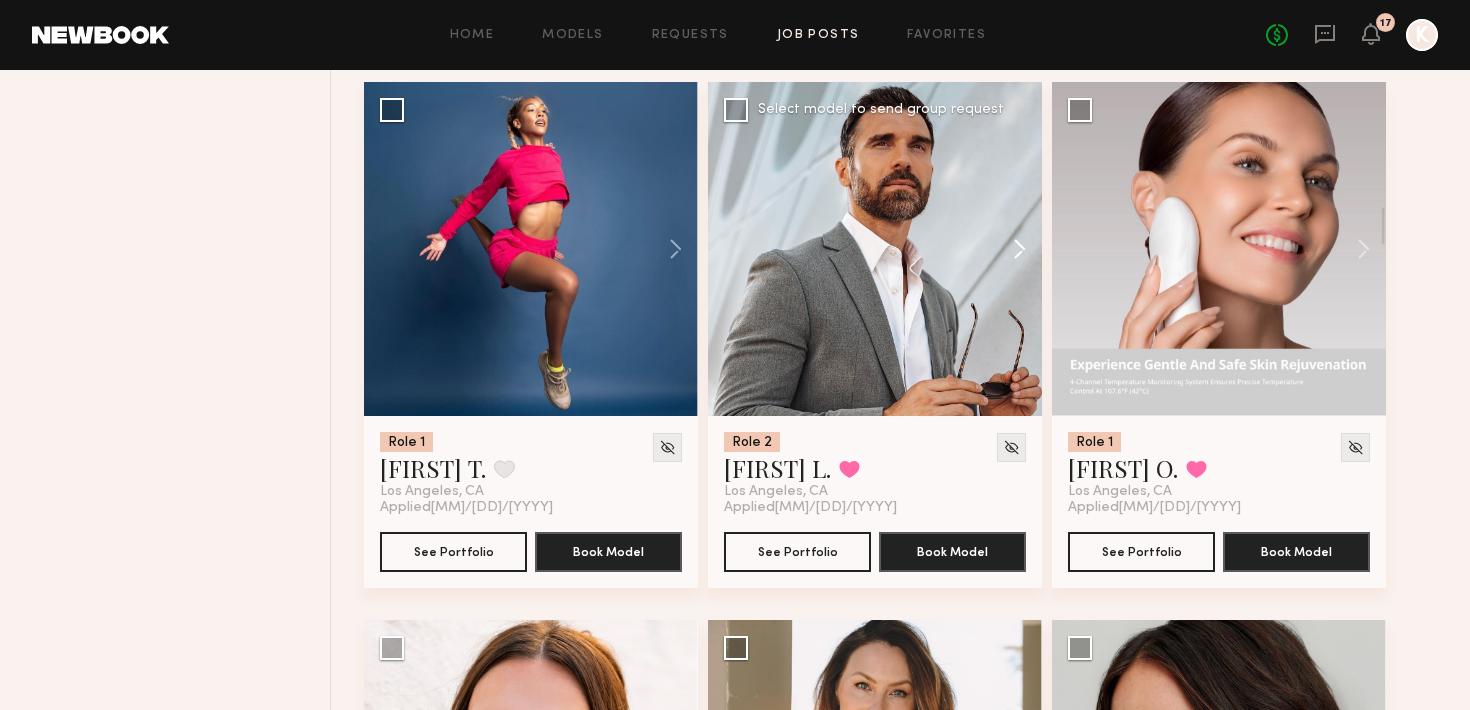 click 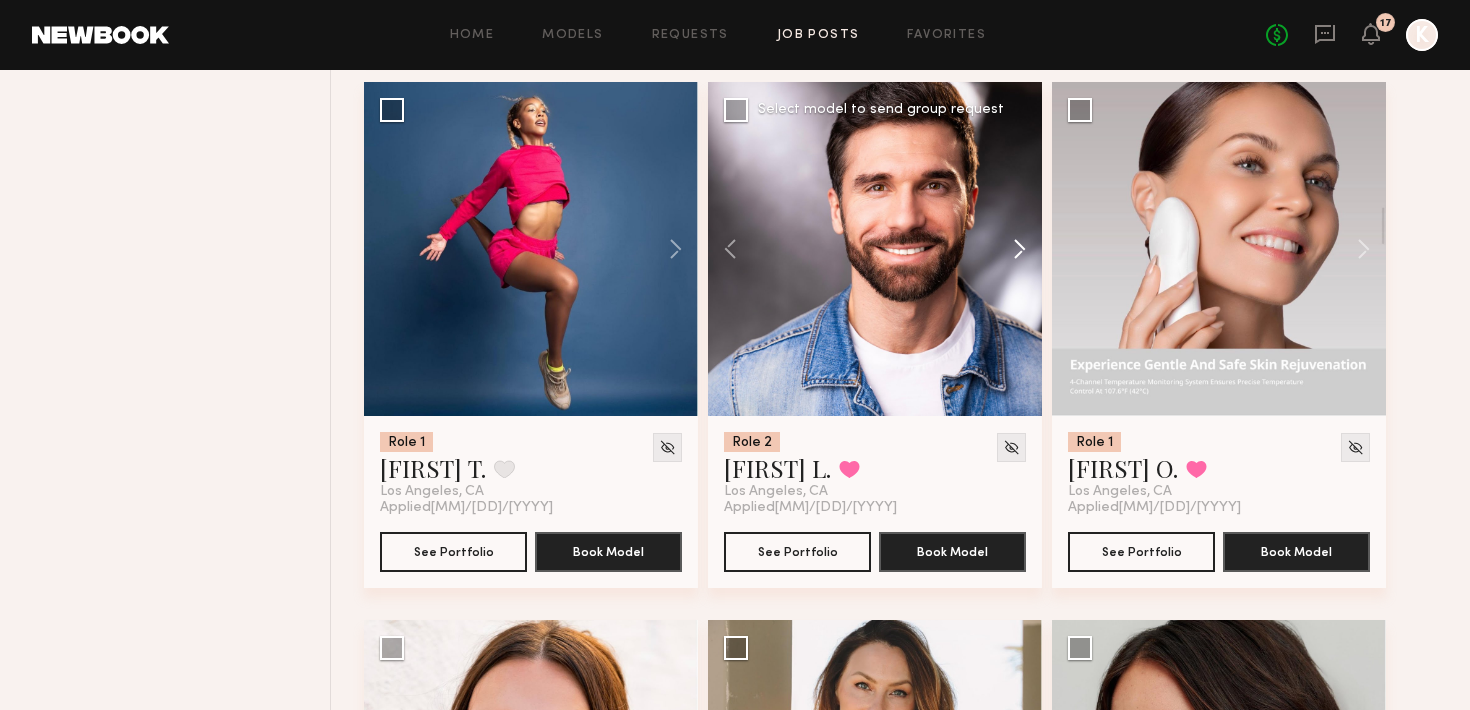 click 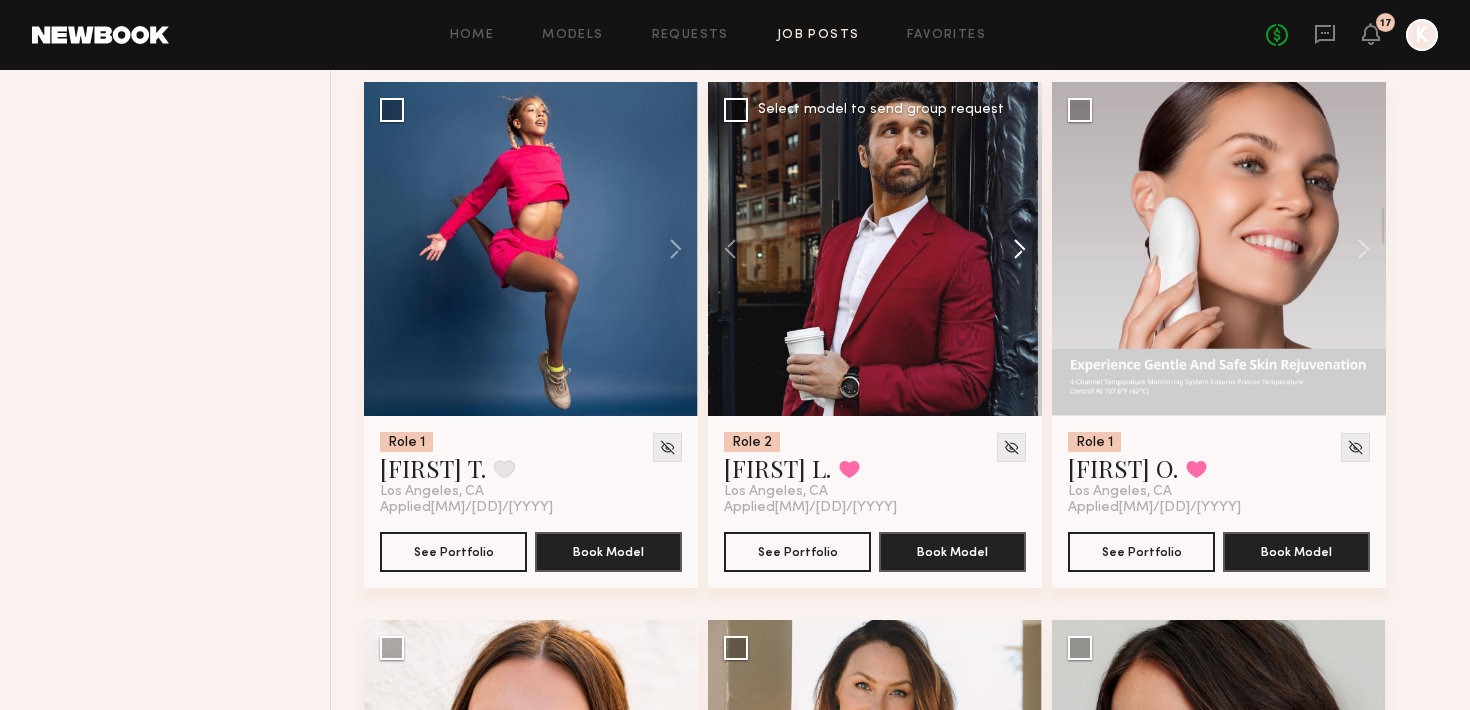 click 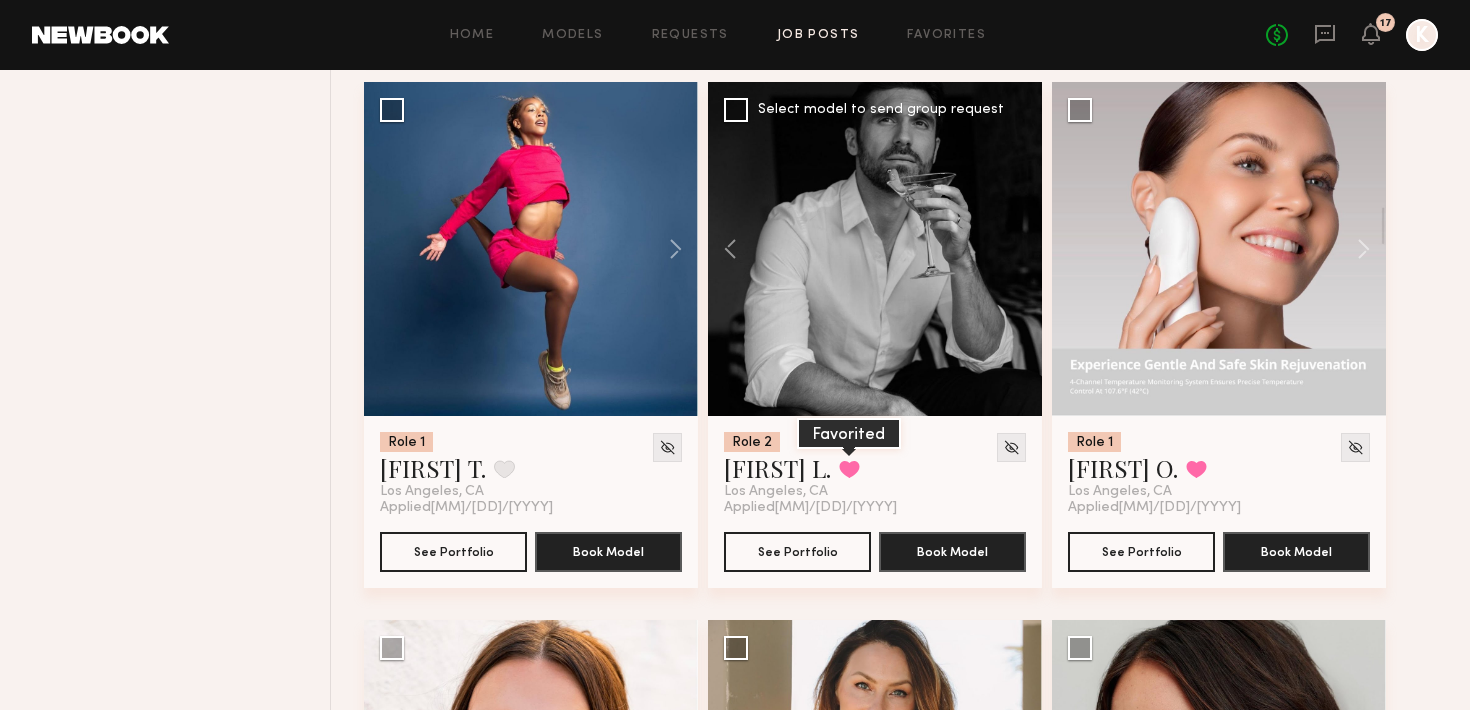 click 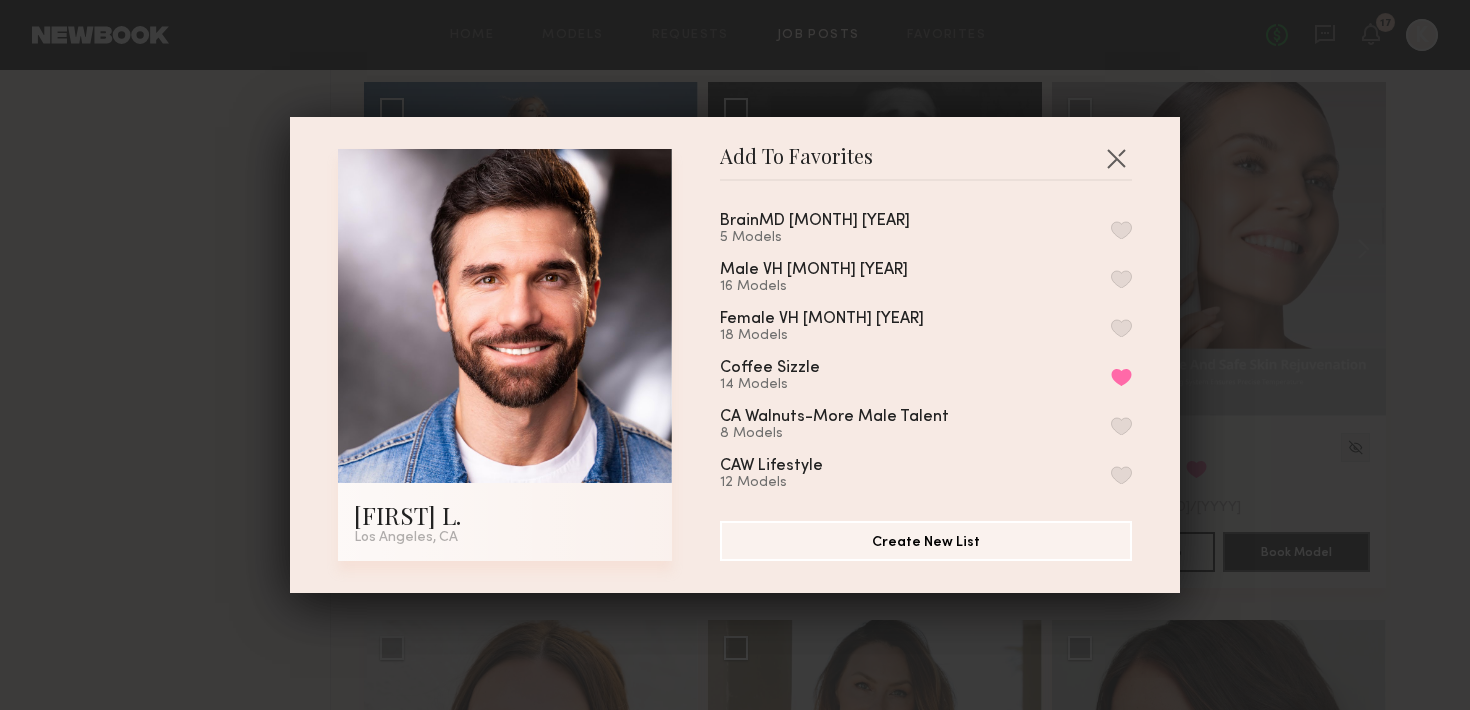 click at bounding box center [1121, 230] 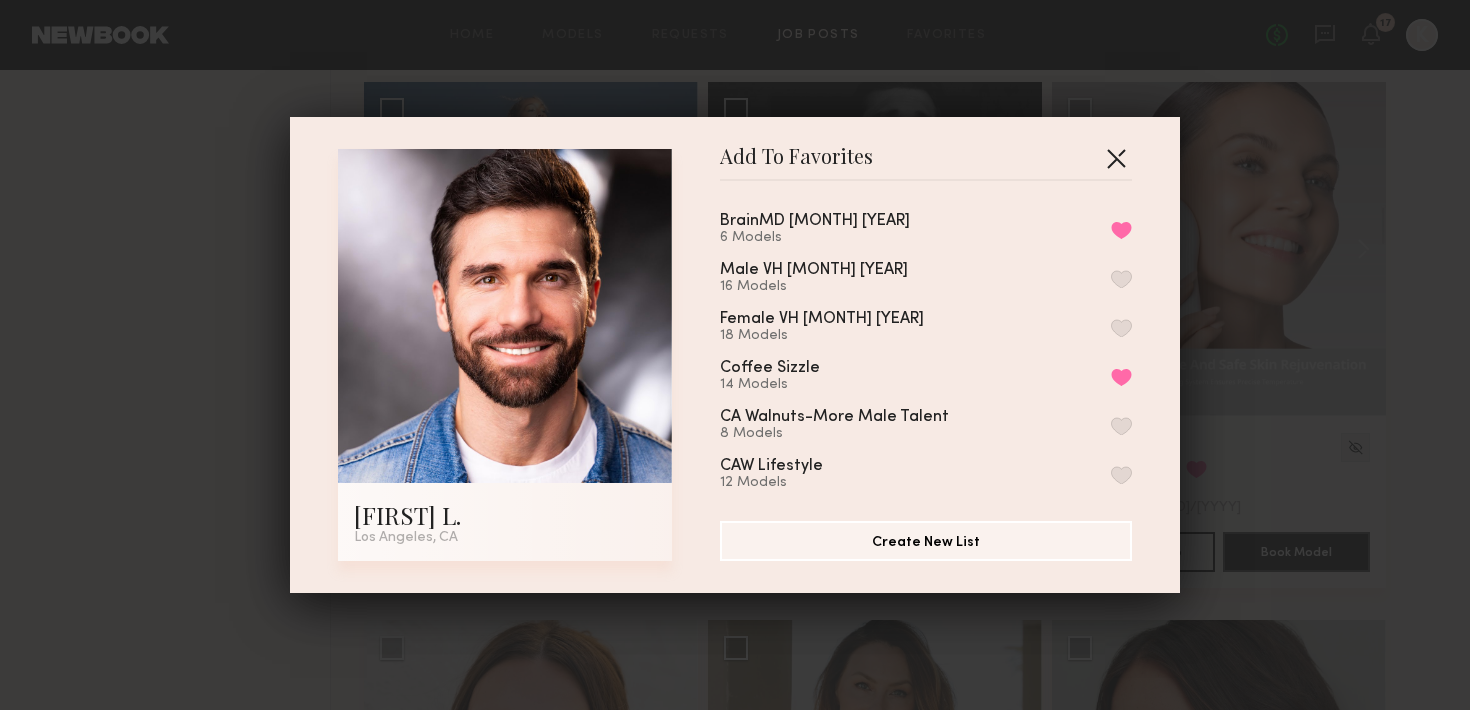 click at bounding box center (1116, 158) 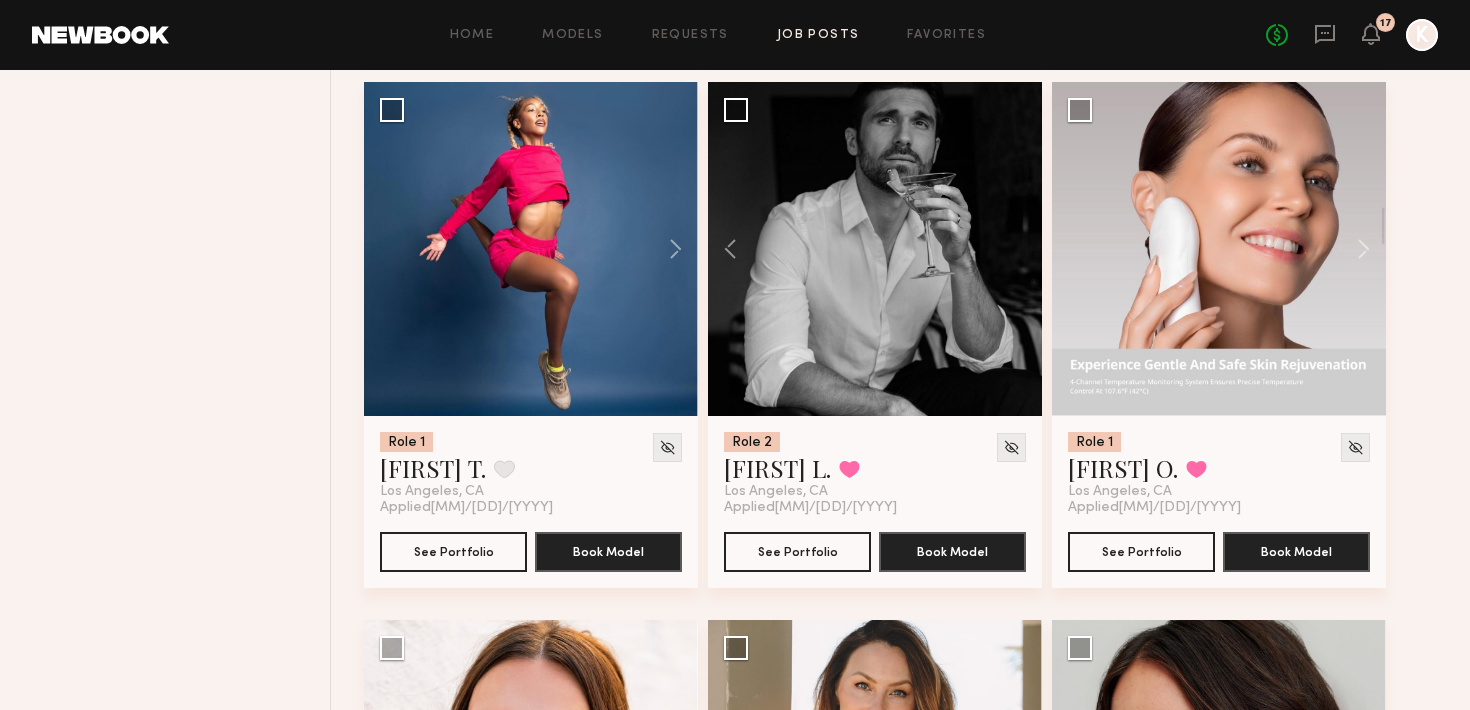 scroll, scrollTop: 3979, scrollLeft: 0, axis: vertical 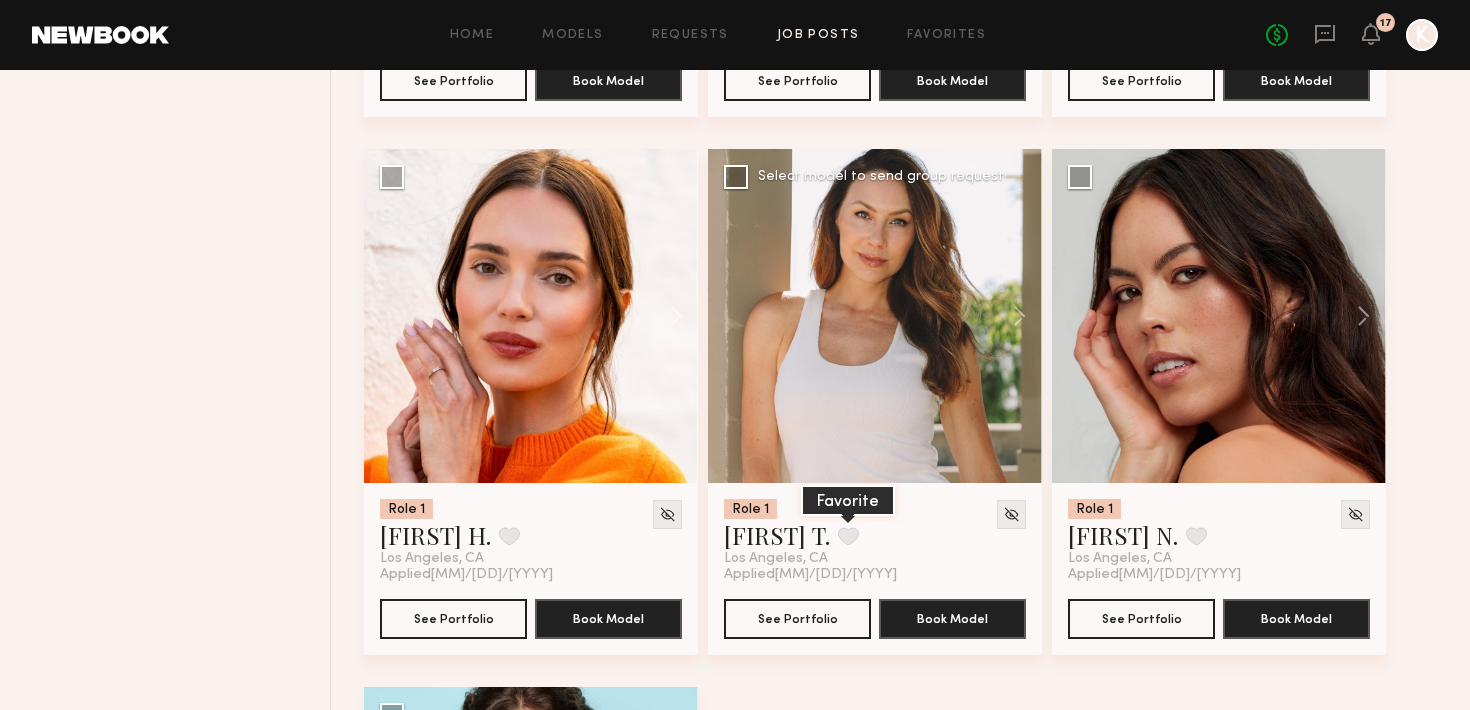 click 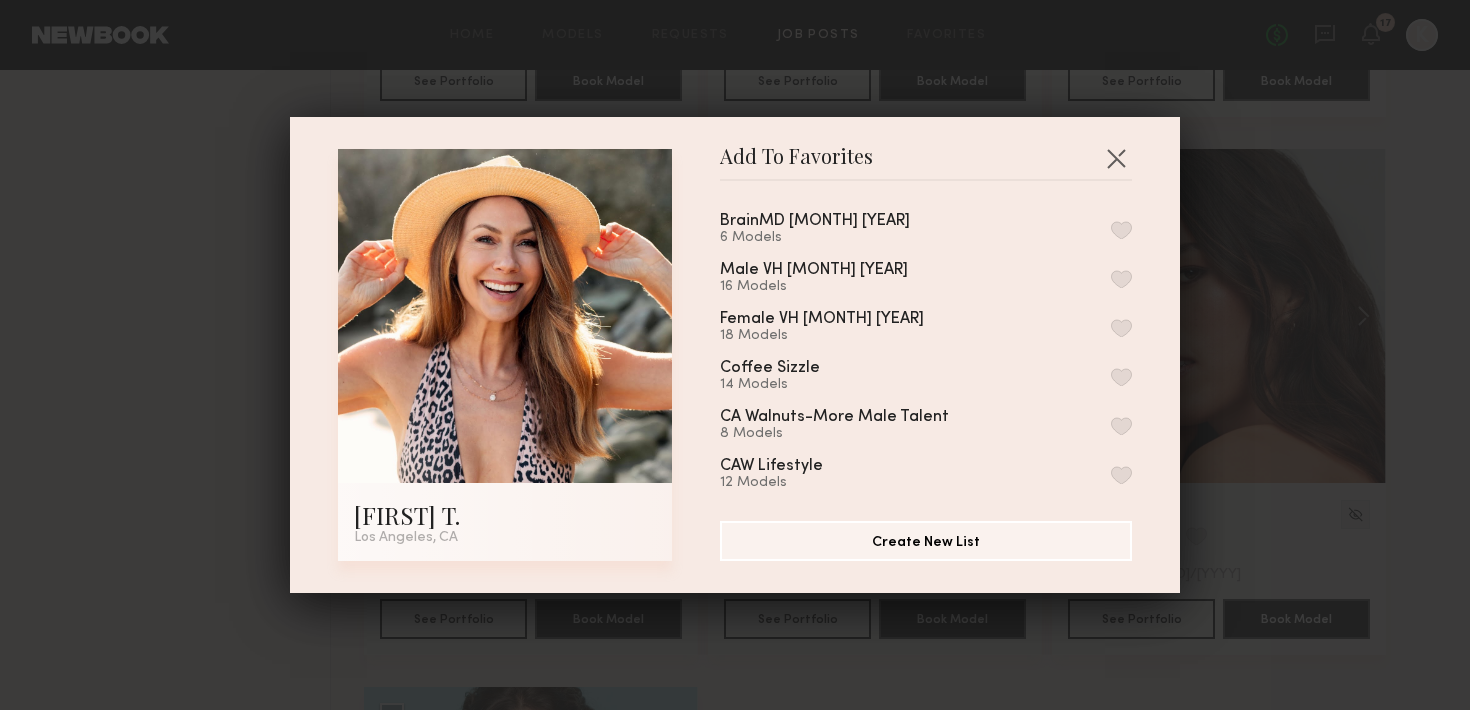 click at bounding box center [1121, 230] 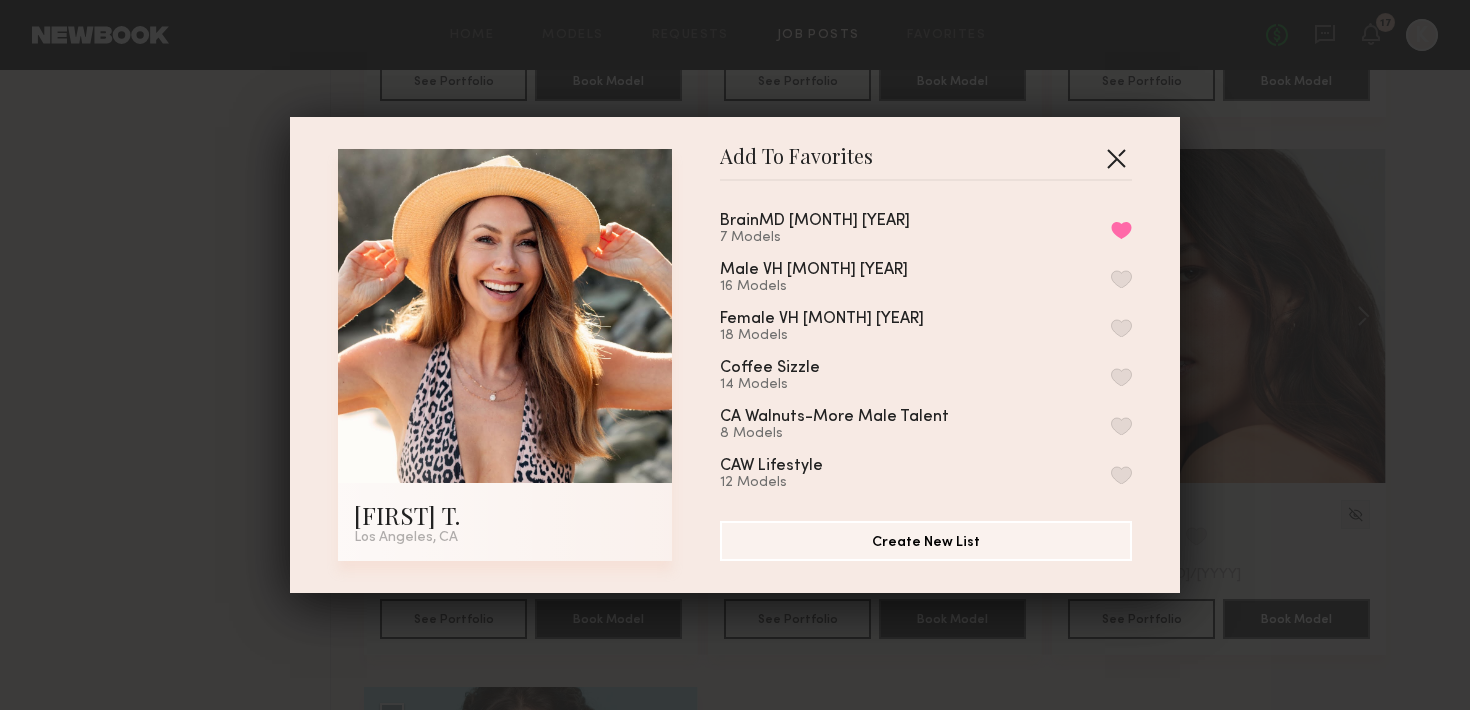 click at bounding box center (1116, 158) 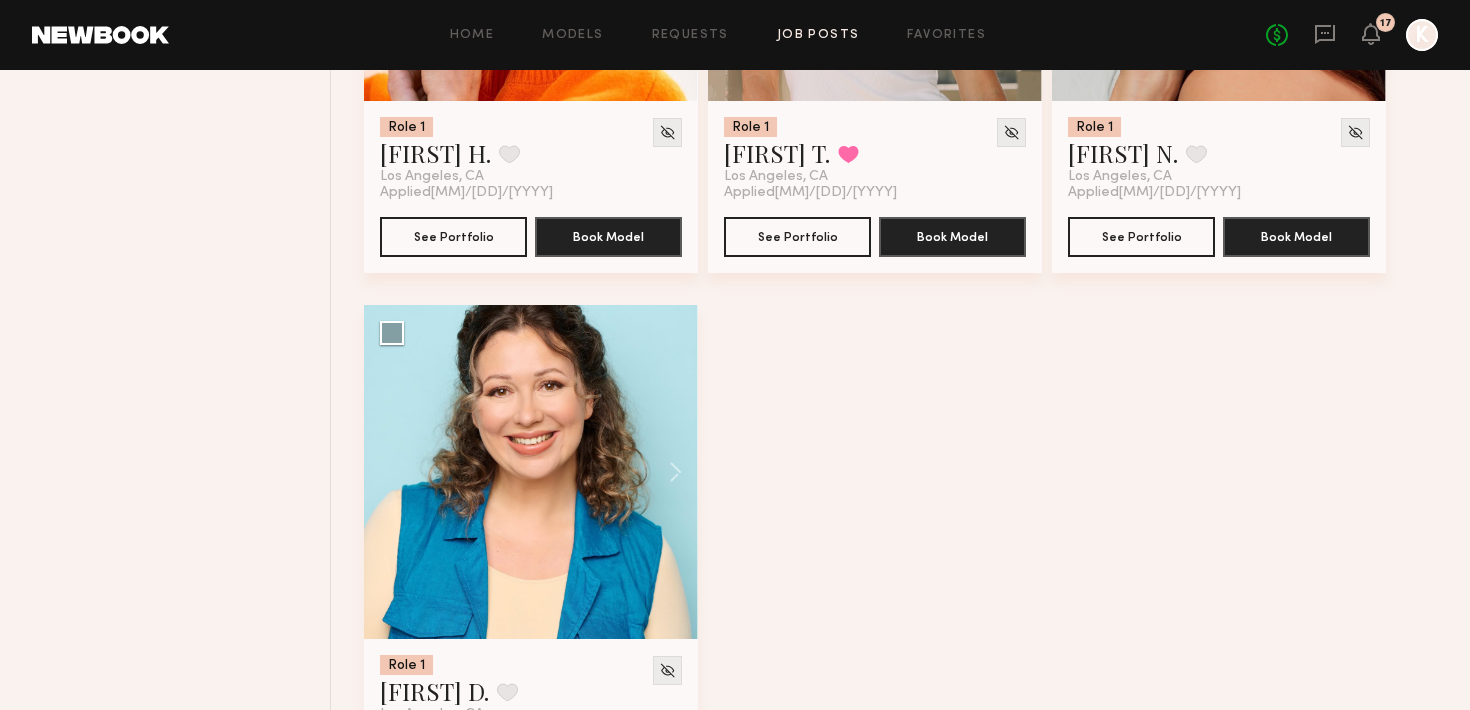 scroll, scrollTop: 4498, scrollLeft: 0, axis: vertical 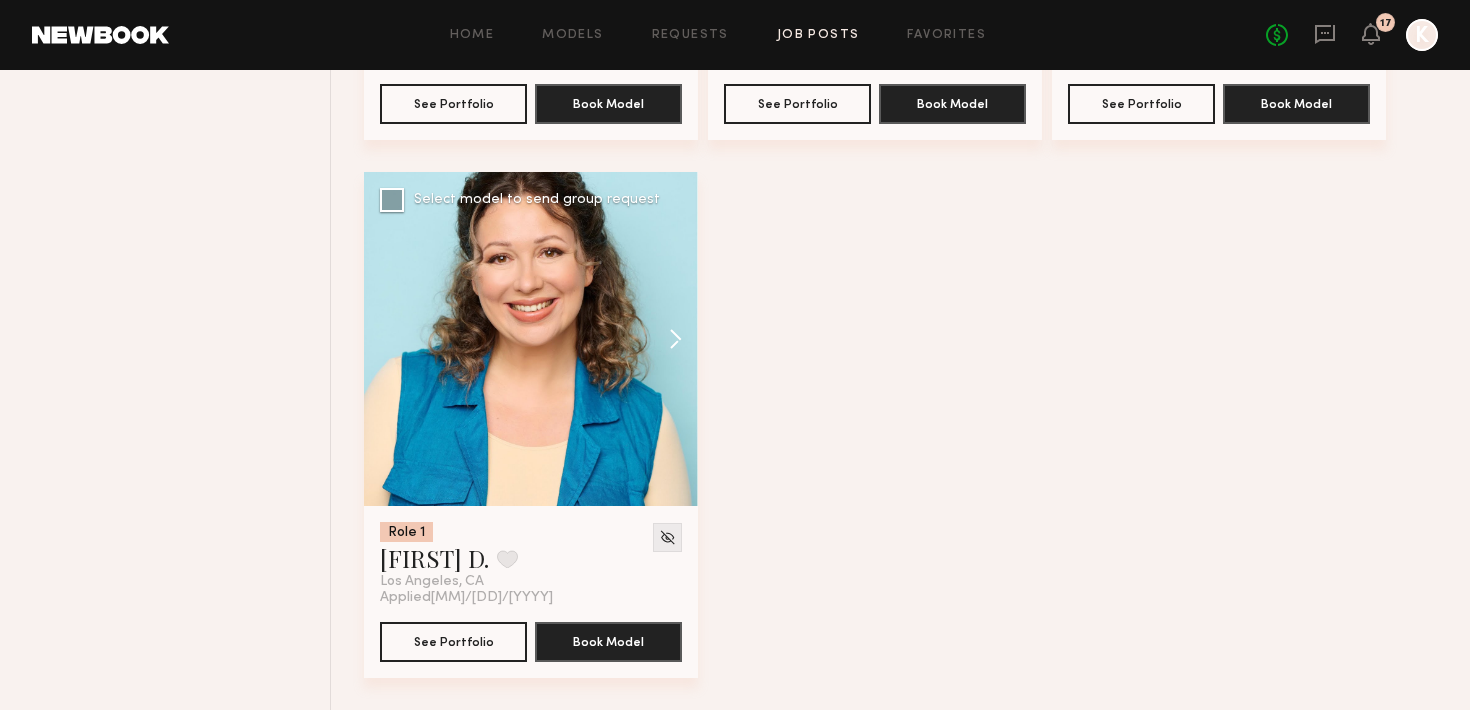 click 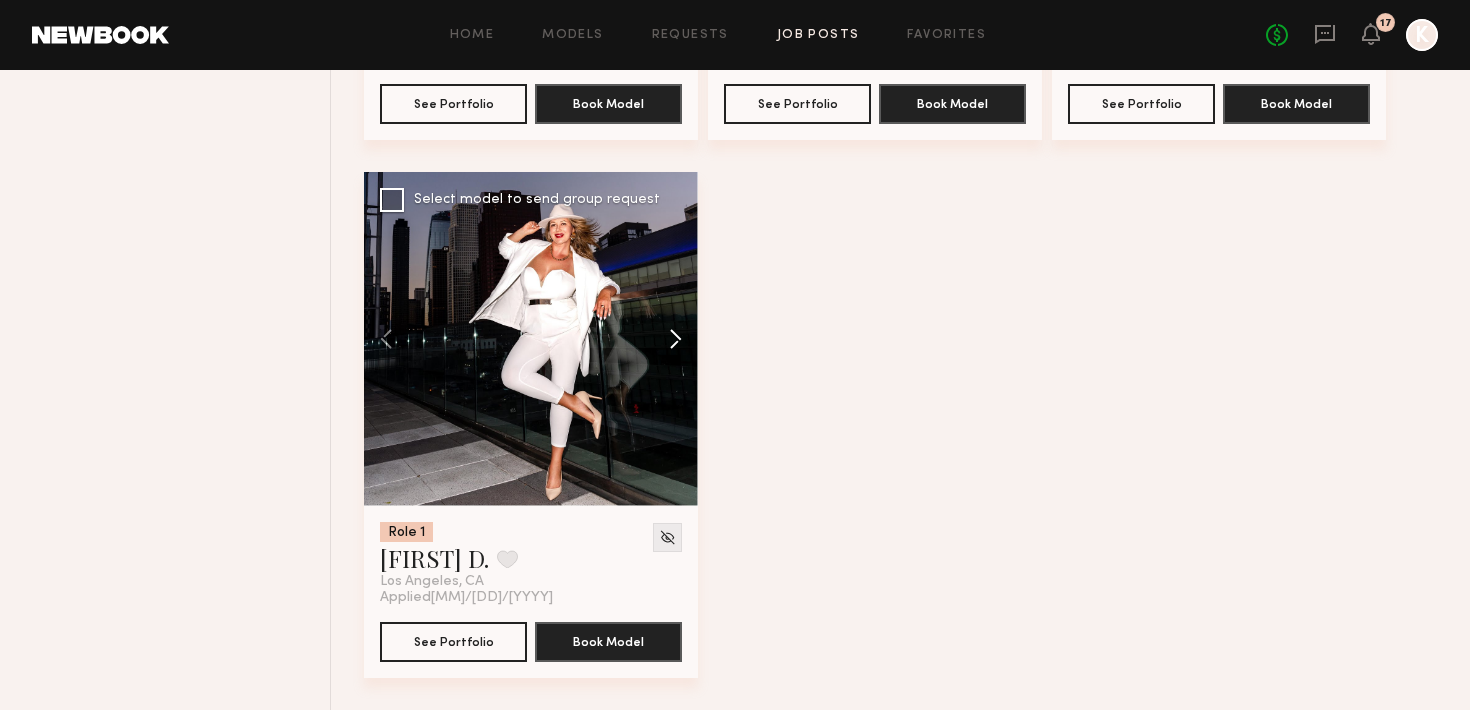 click 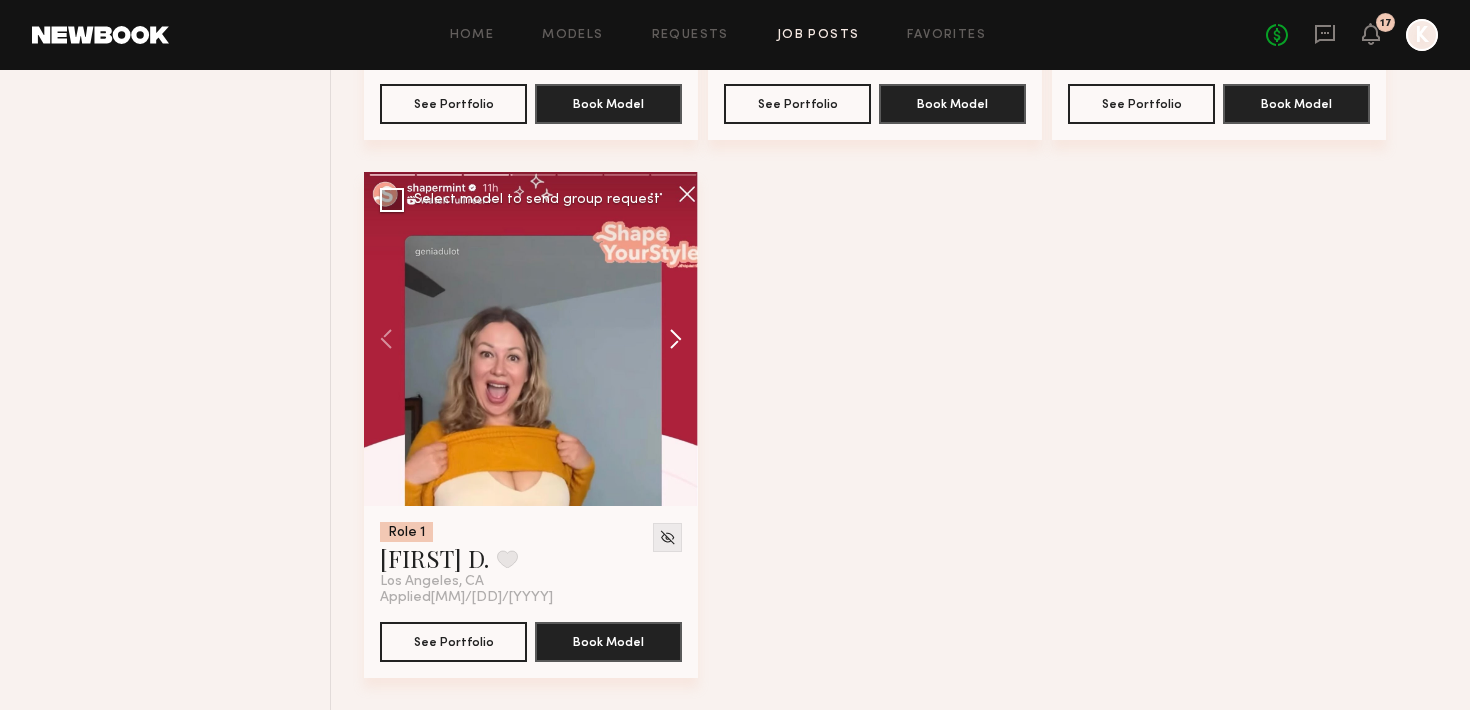 click 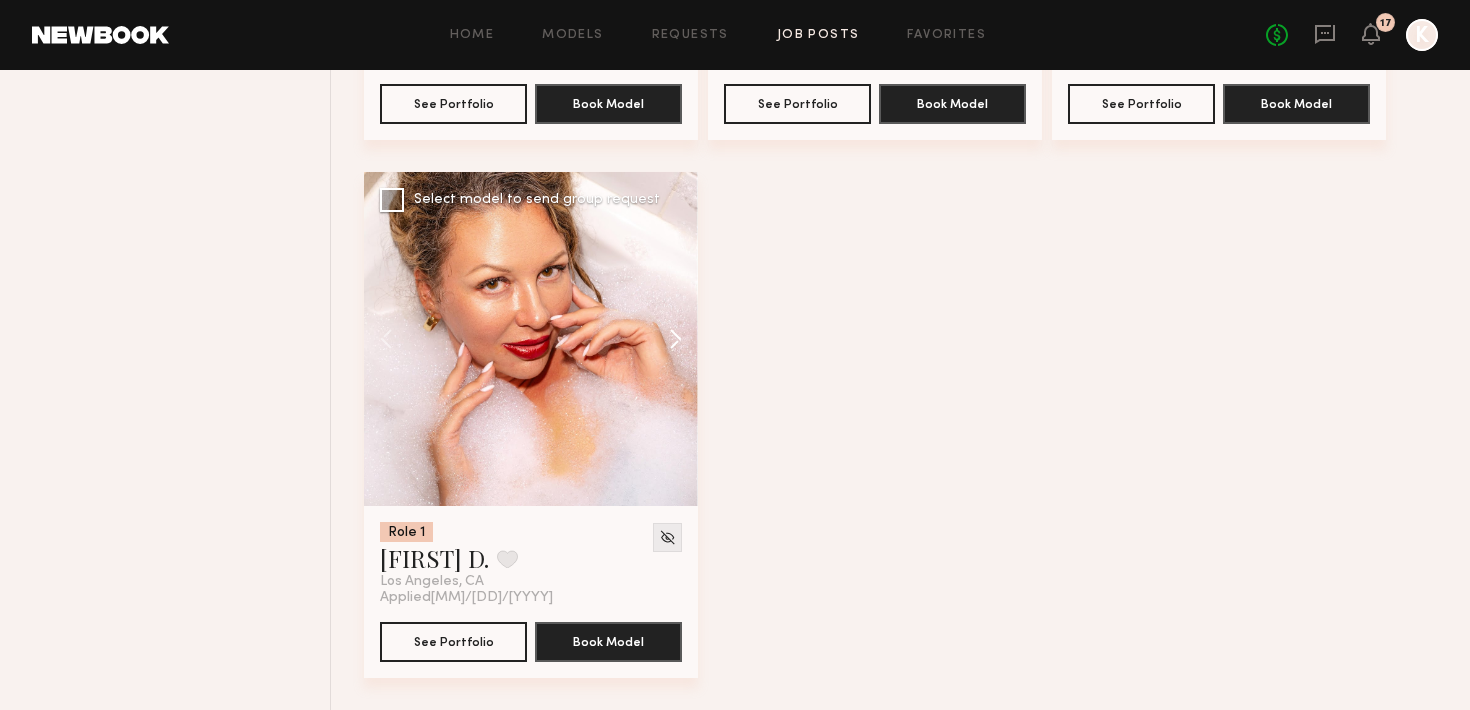 click 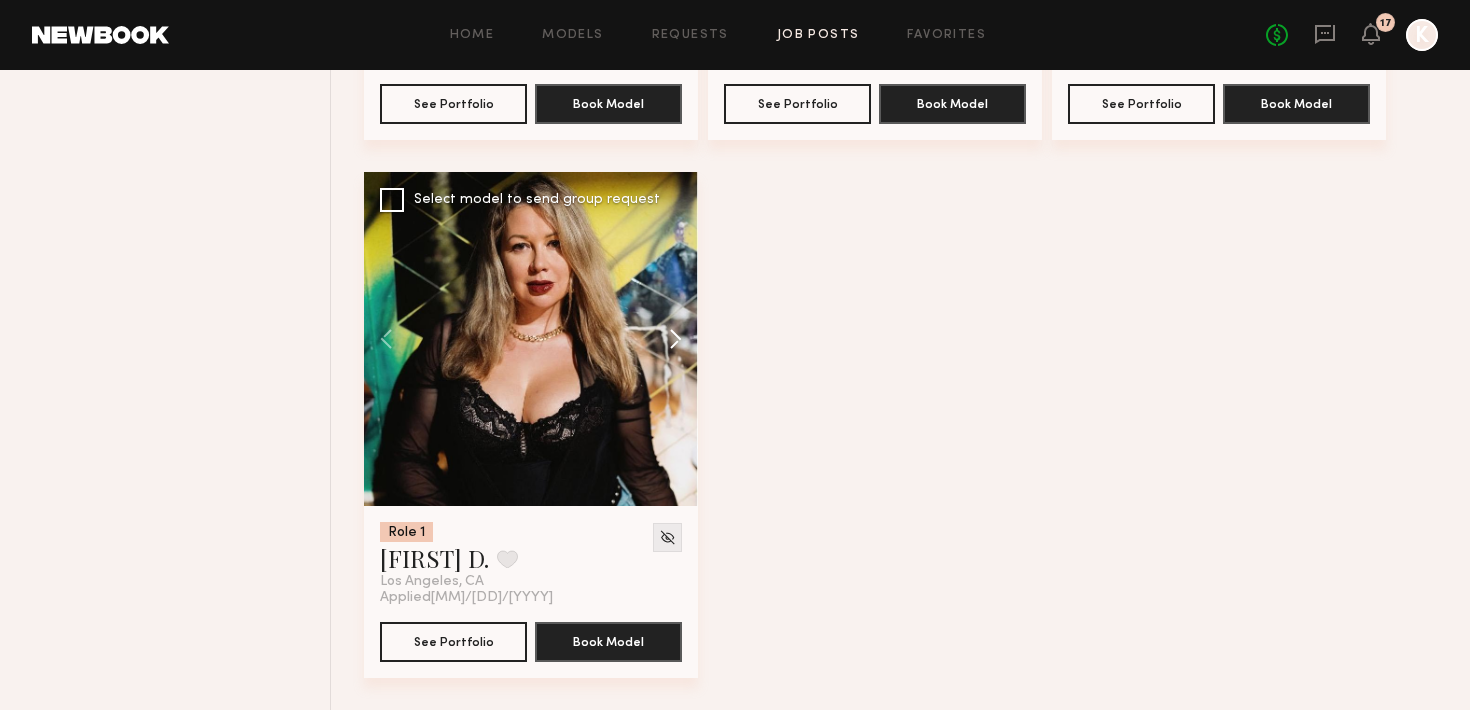click 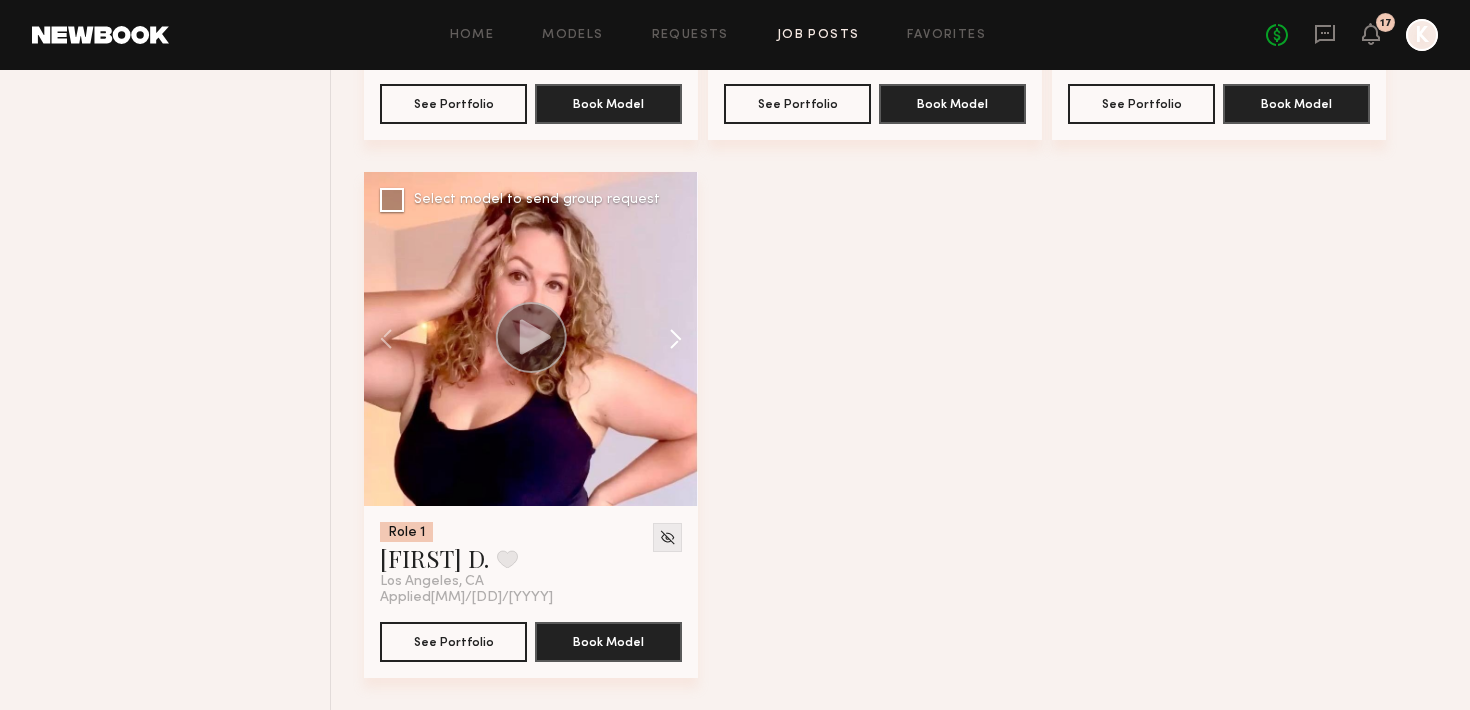 click 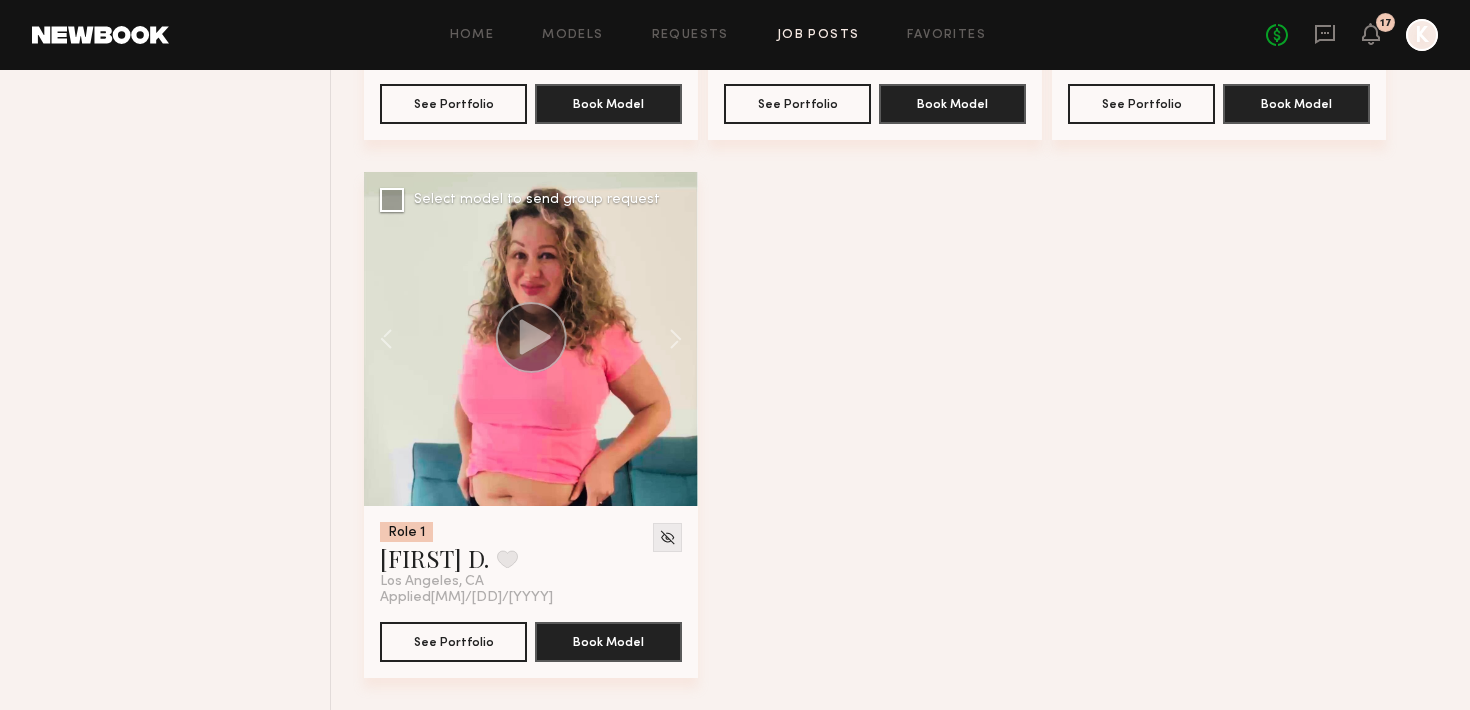 click 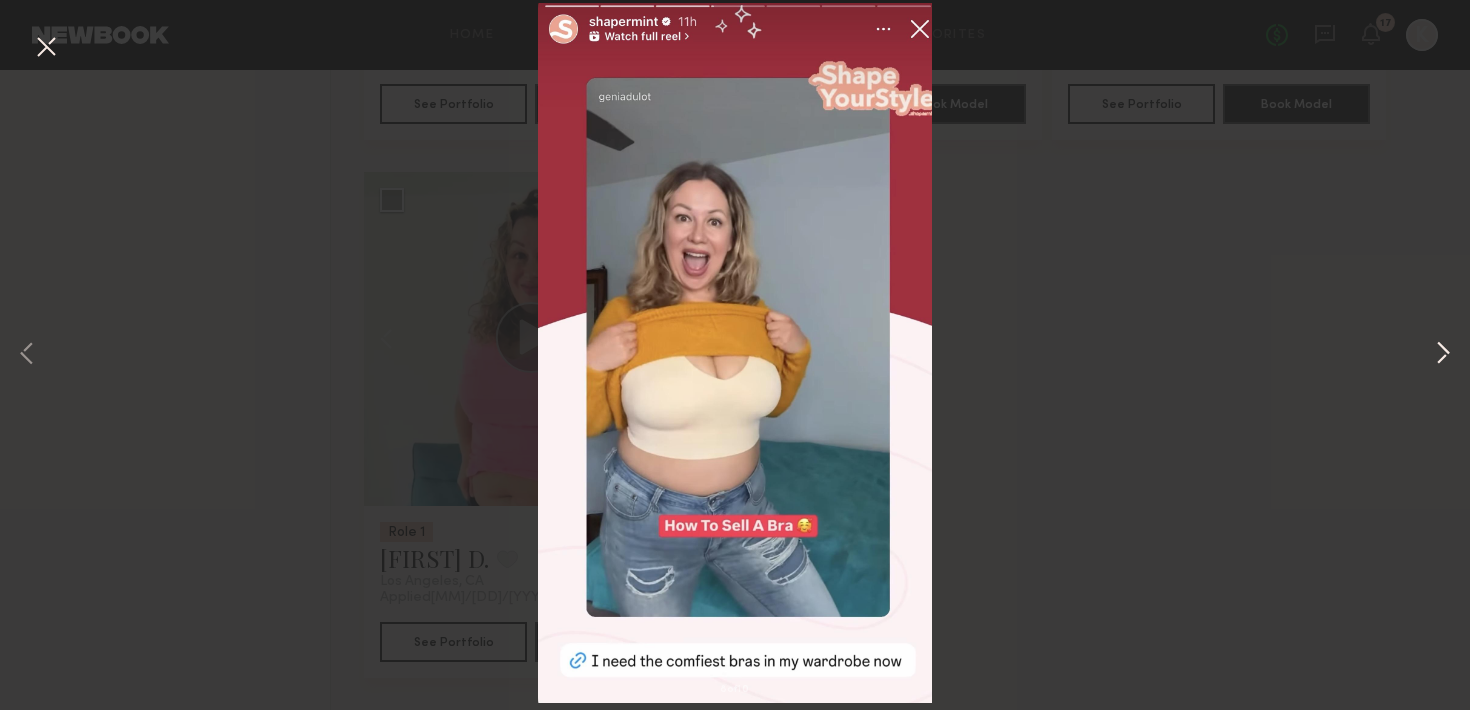 click at bounding box center [1443, 355] 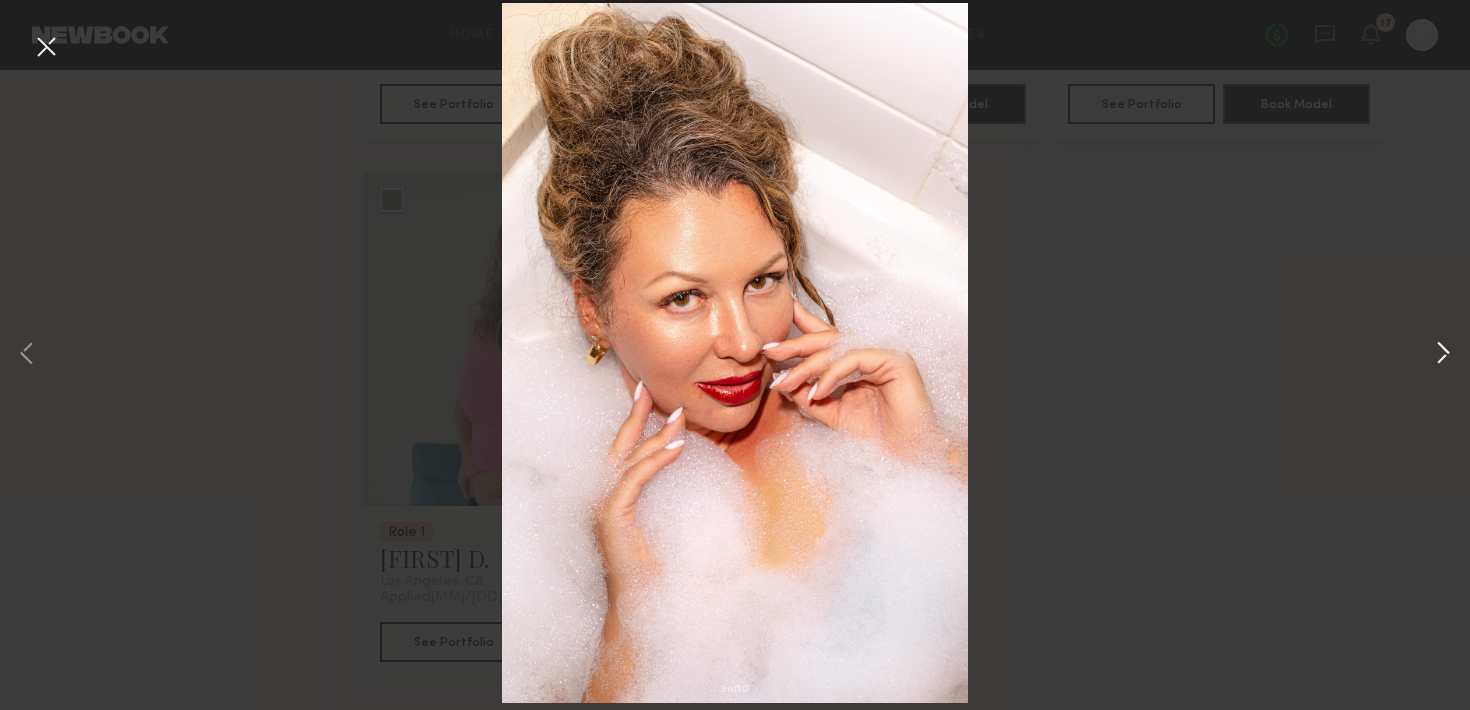 click at bounding box center [1443, 355] 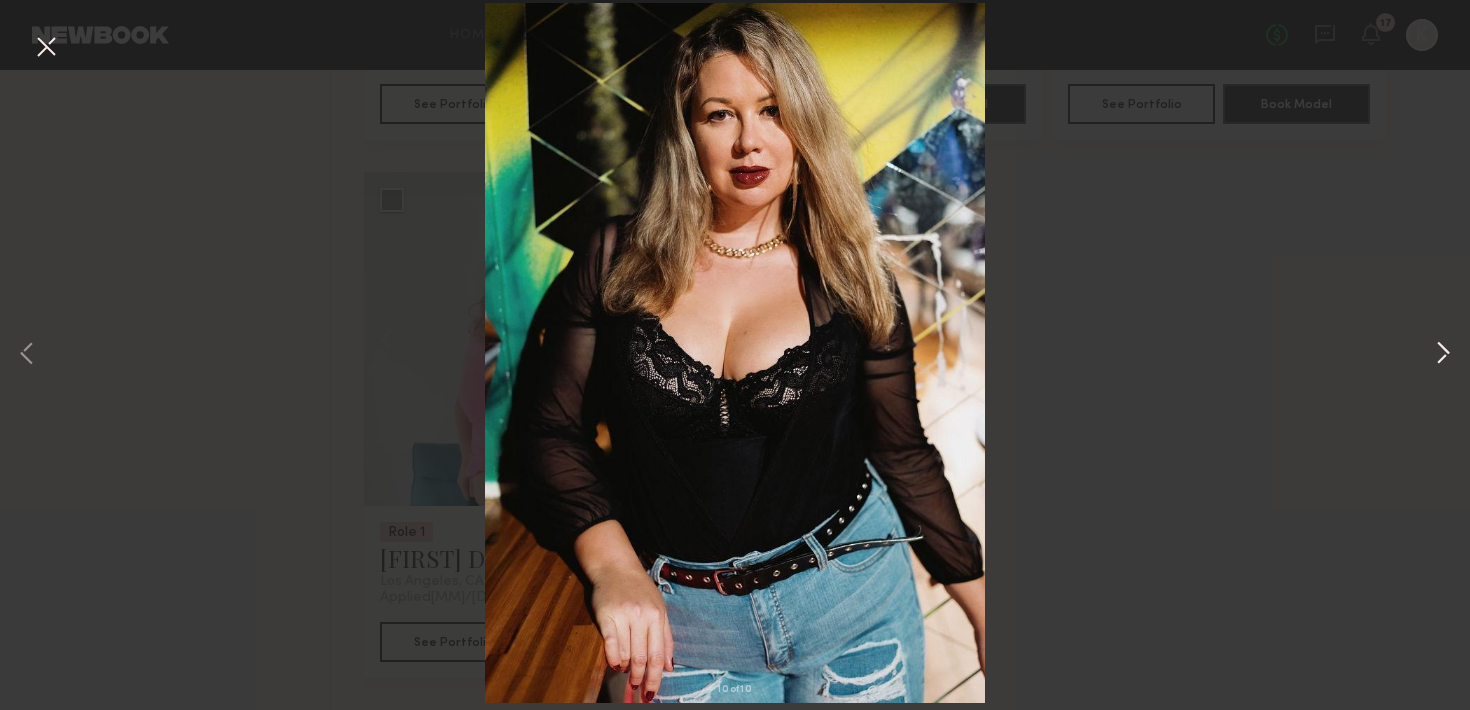 click at bounding box center [1443, 355] 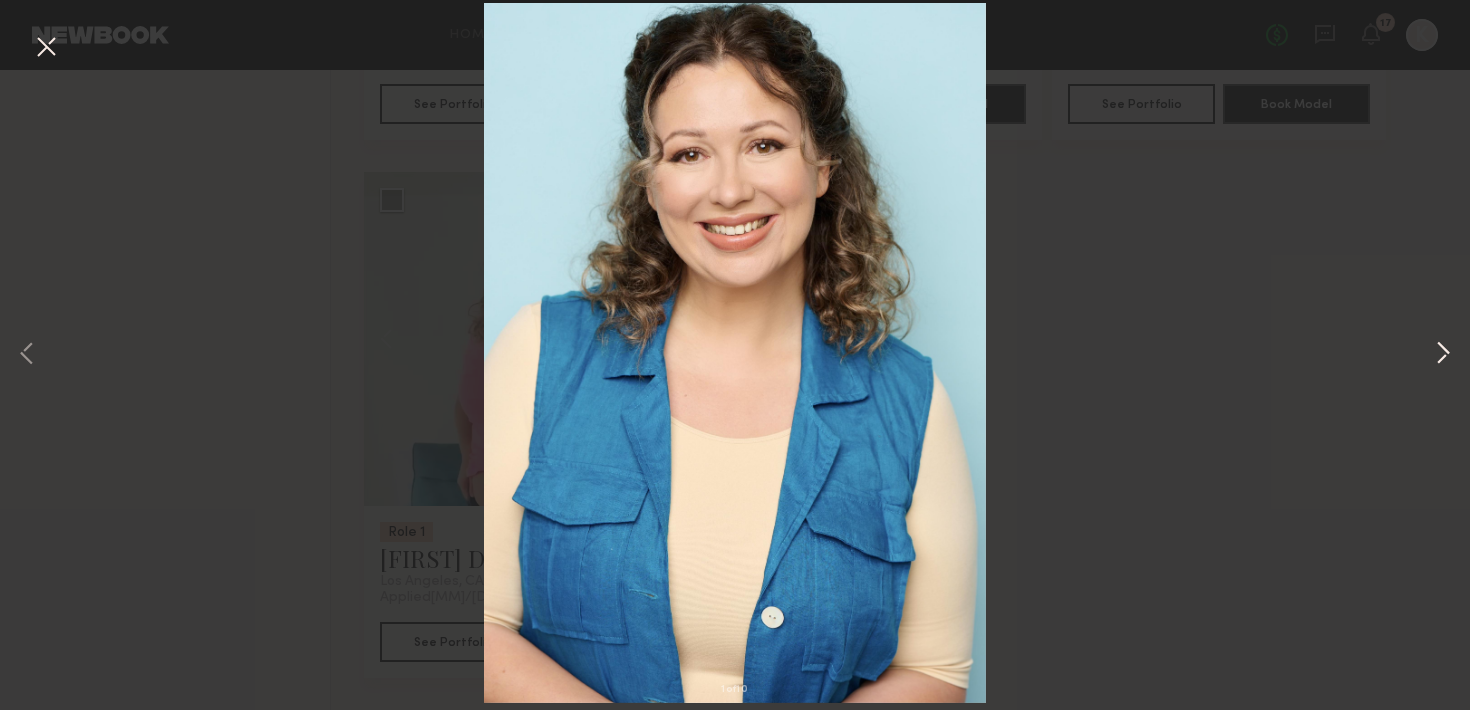 click at bounding box center [1443, 355] 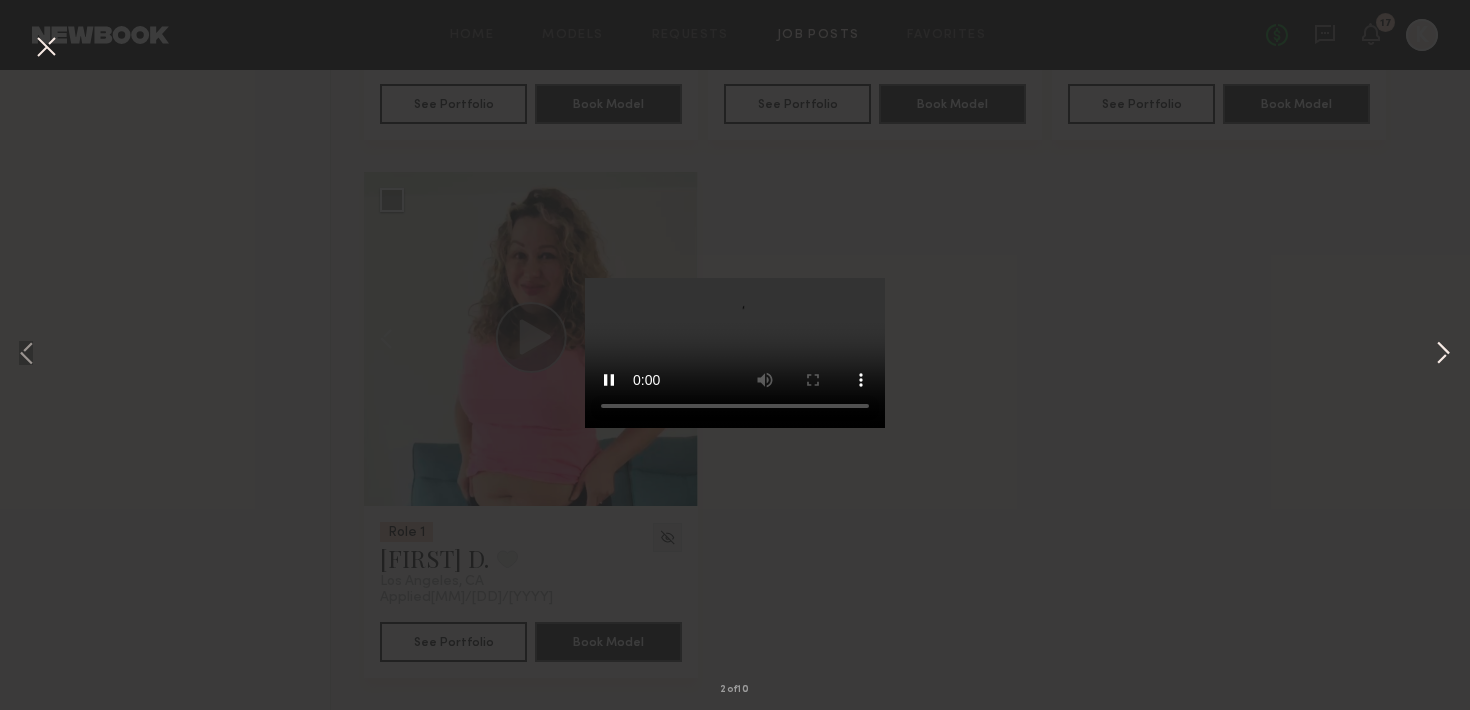 type 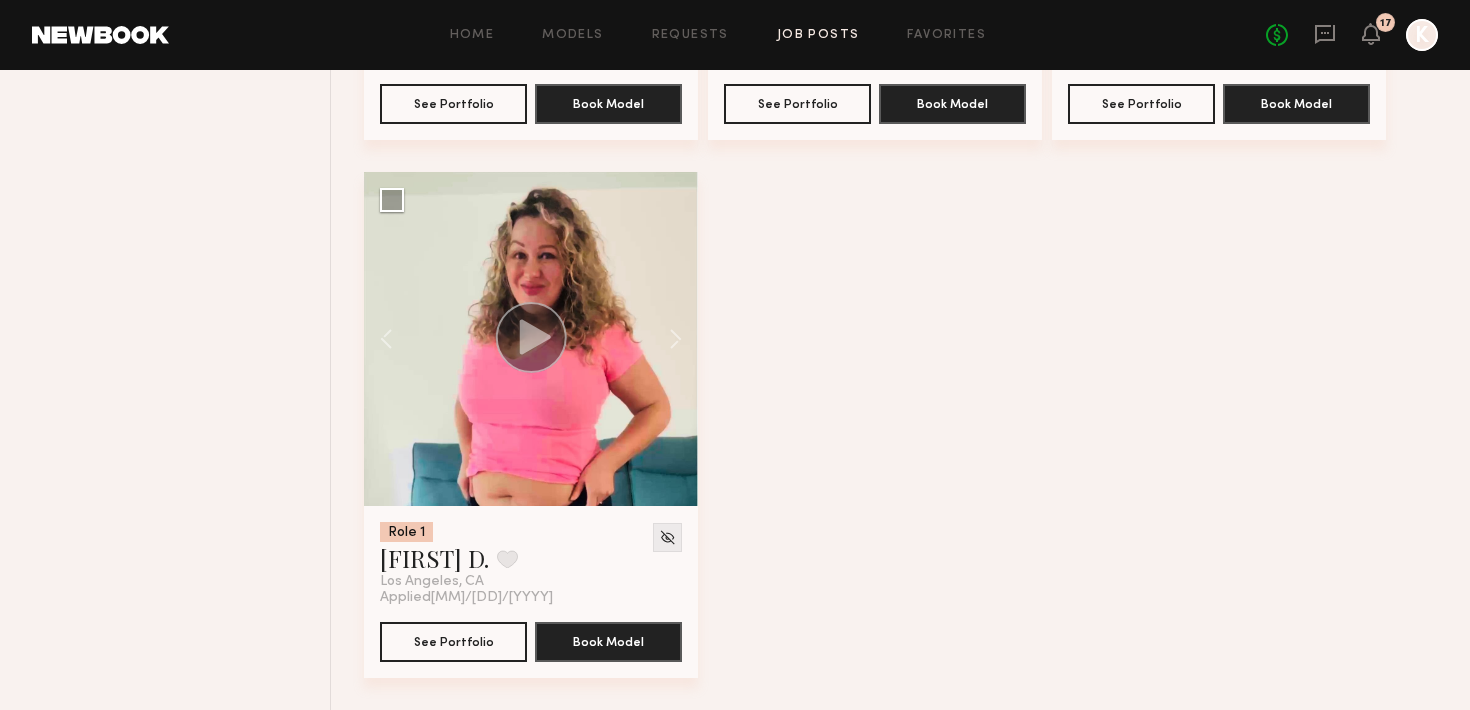 scroll, scrollTop: 0, scrollLeft: 0, axis: both 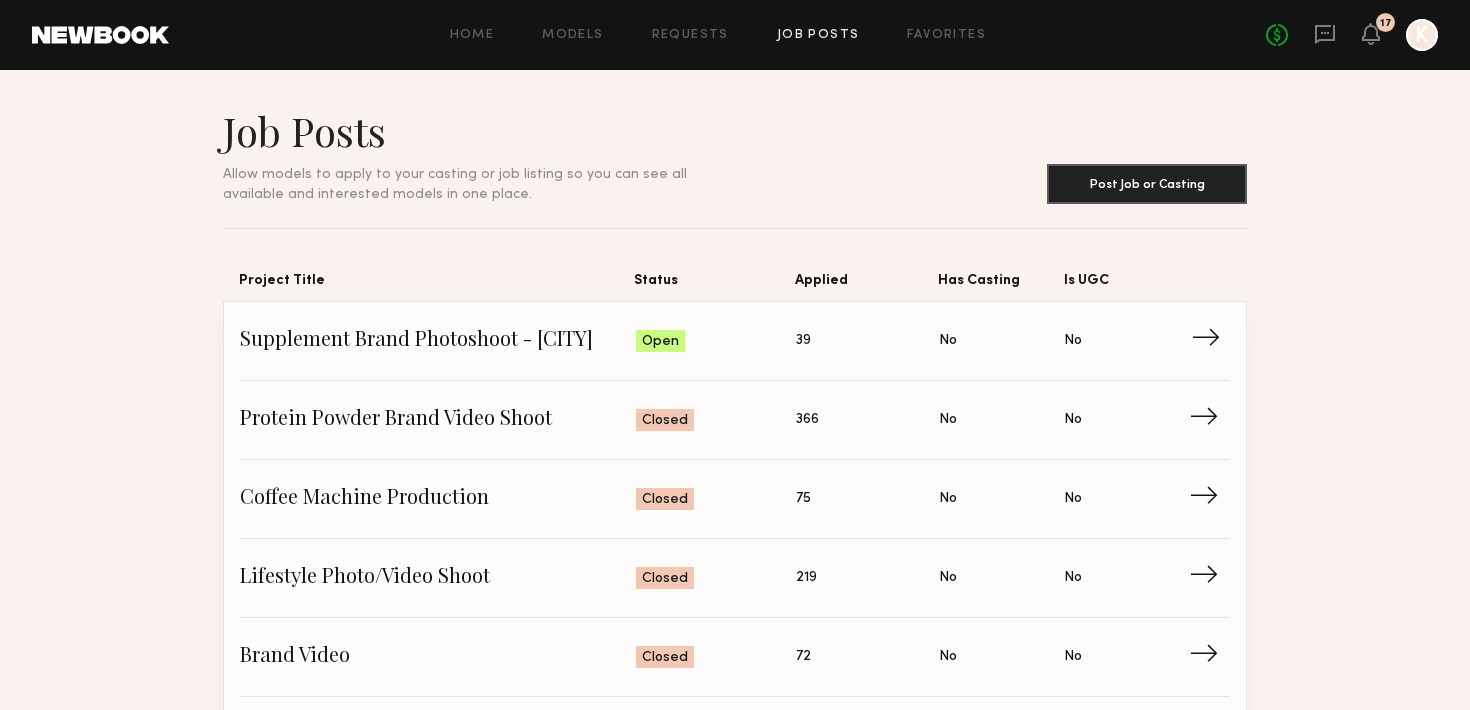 click on "Supplement Brand Photoshoot - San Diego" 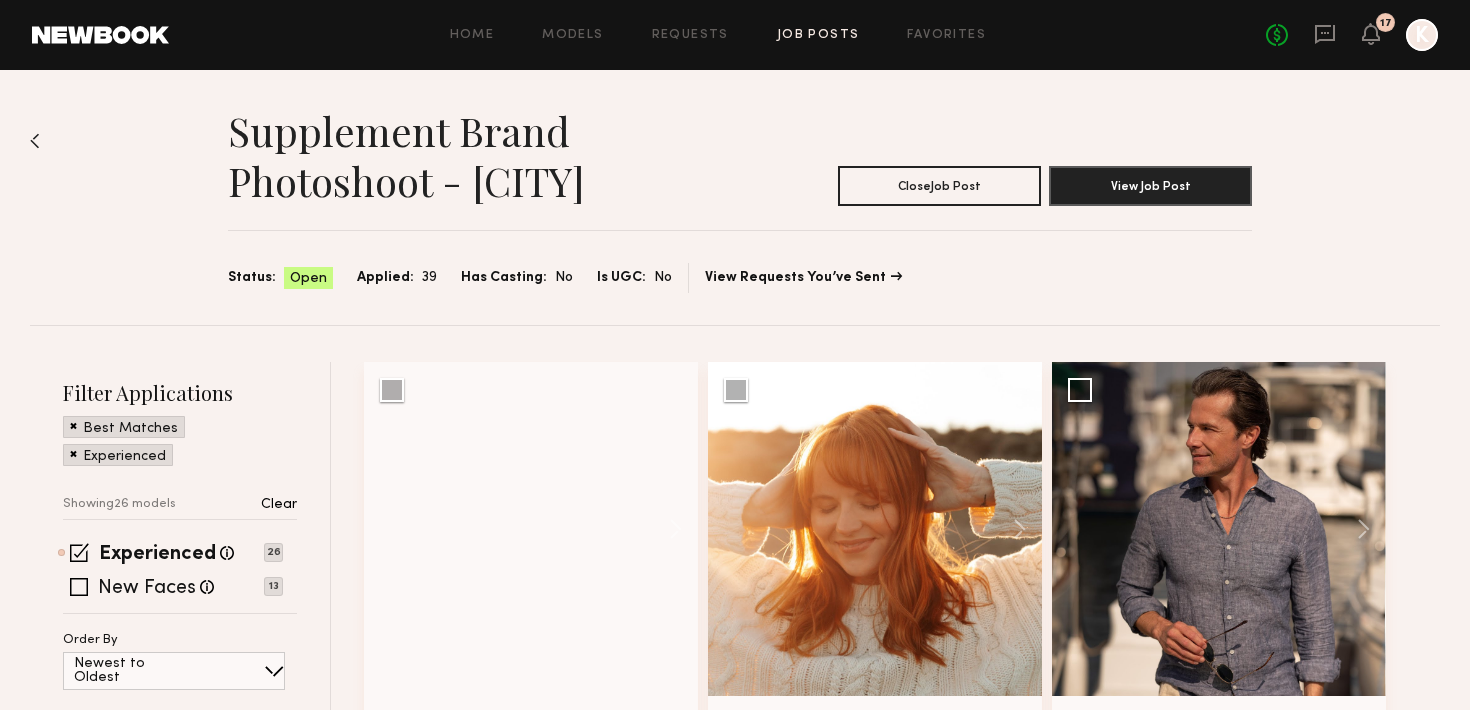scroll, scrollTop: 158, scrollLeft: 0, axis: vertical 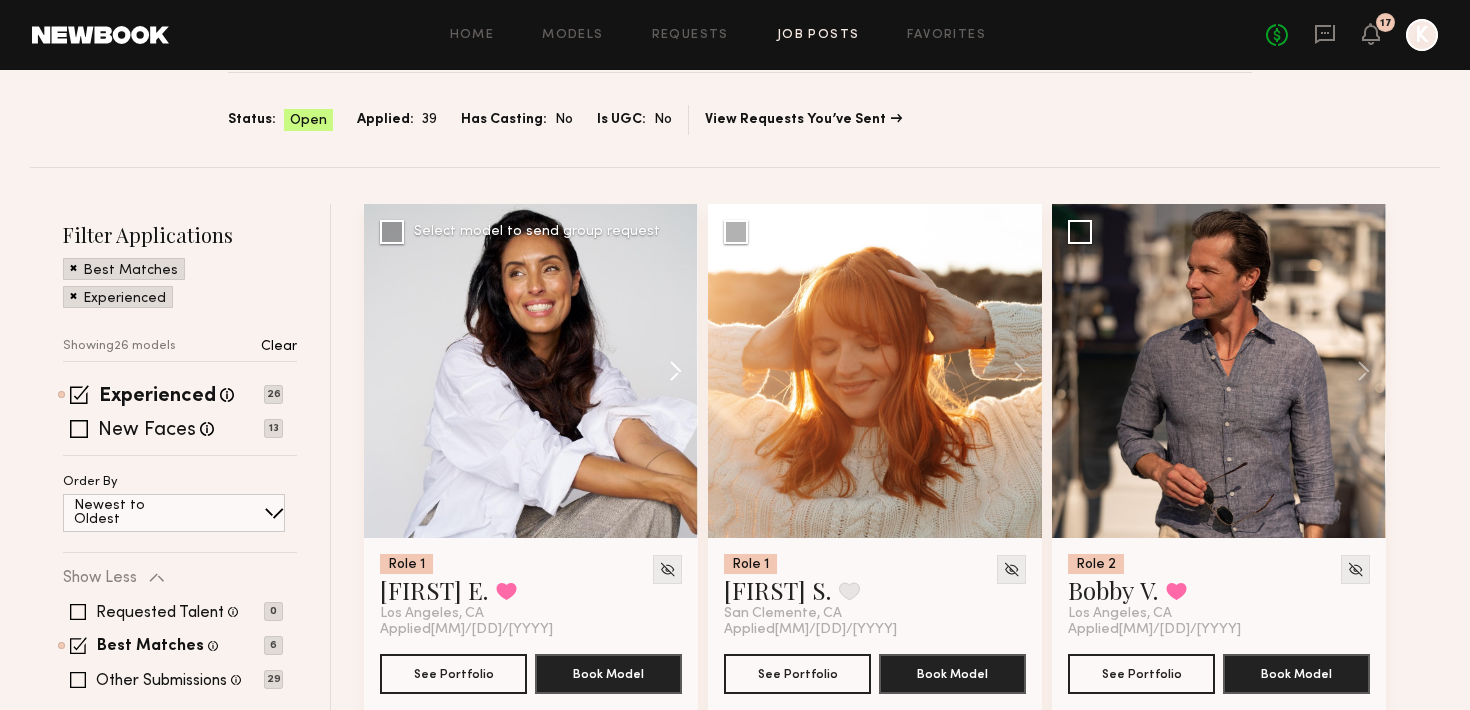 click 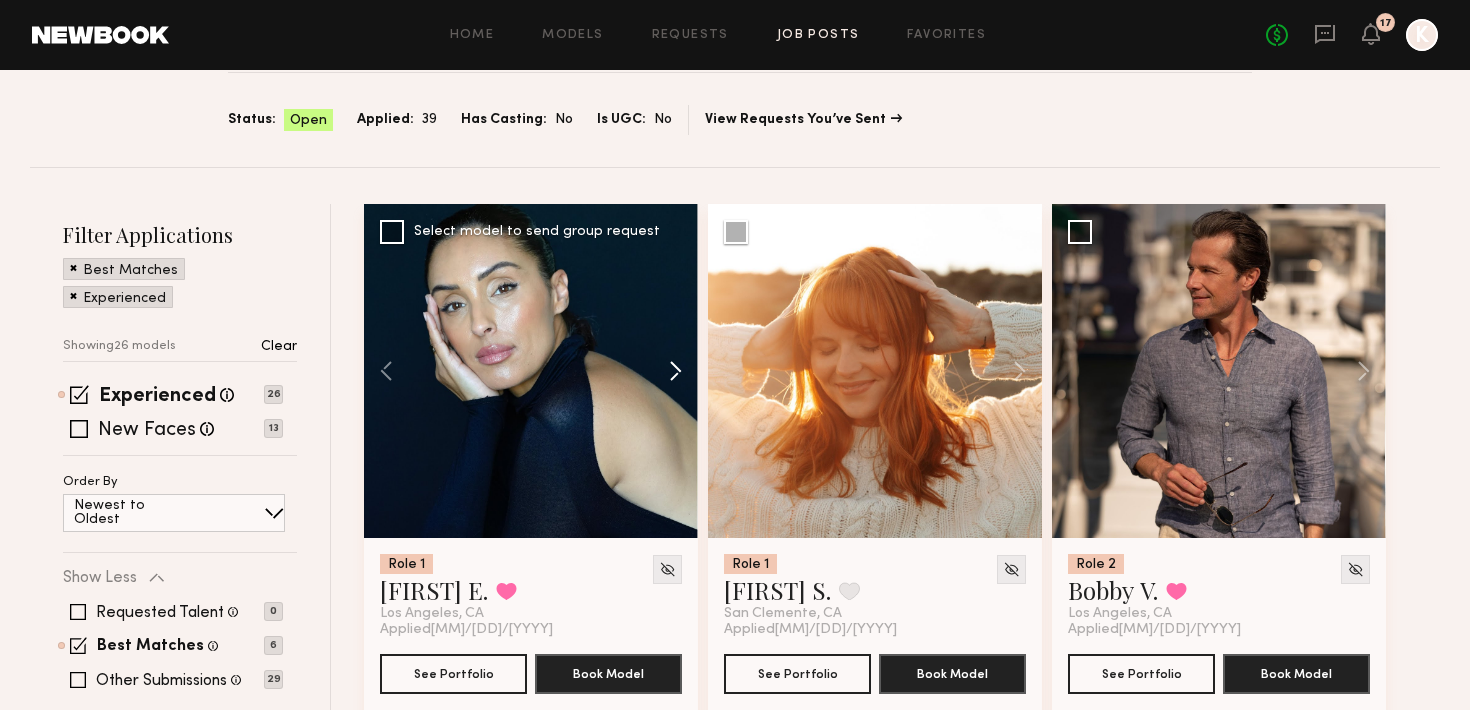 click 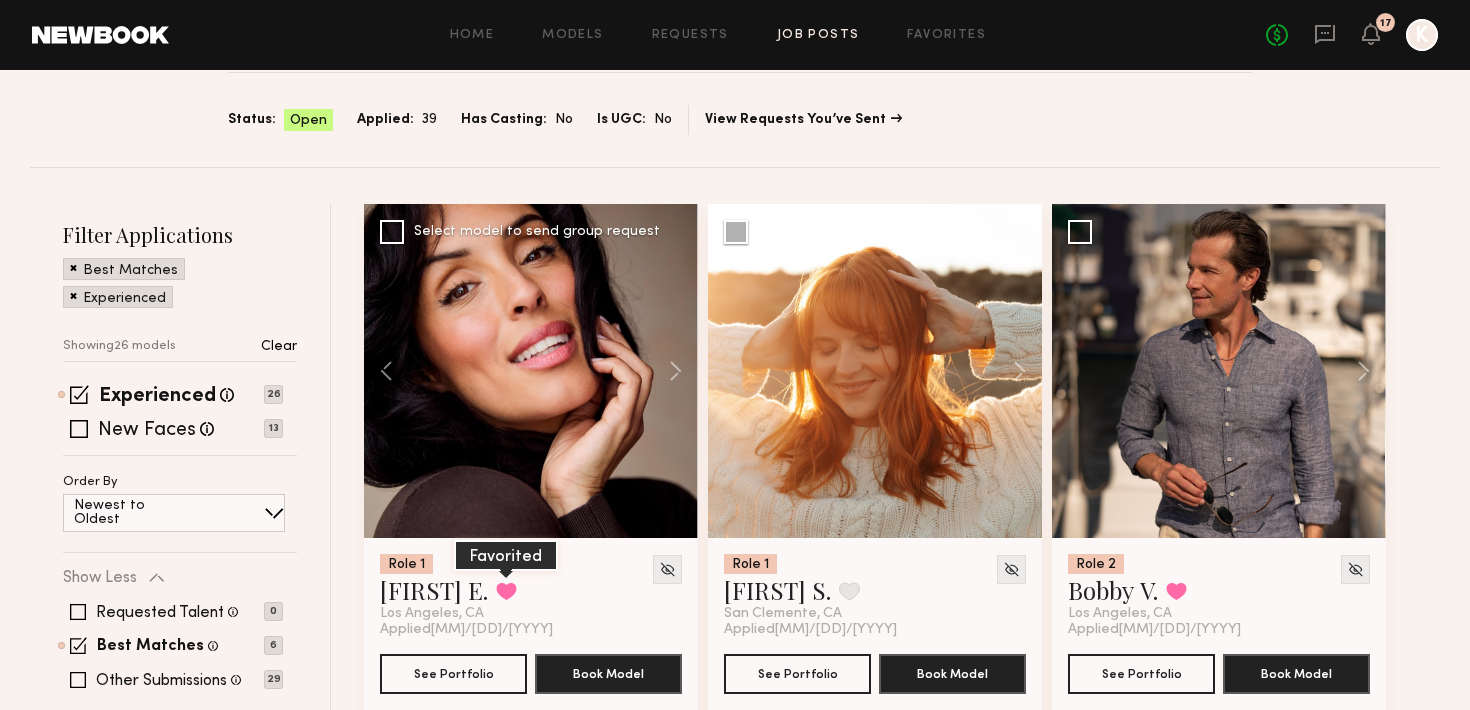 click 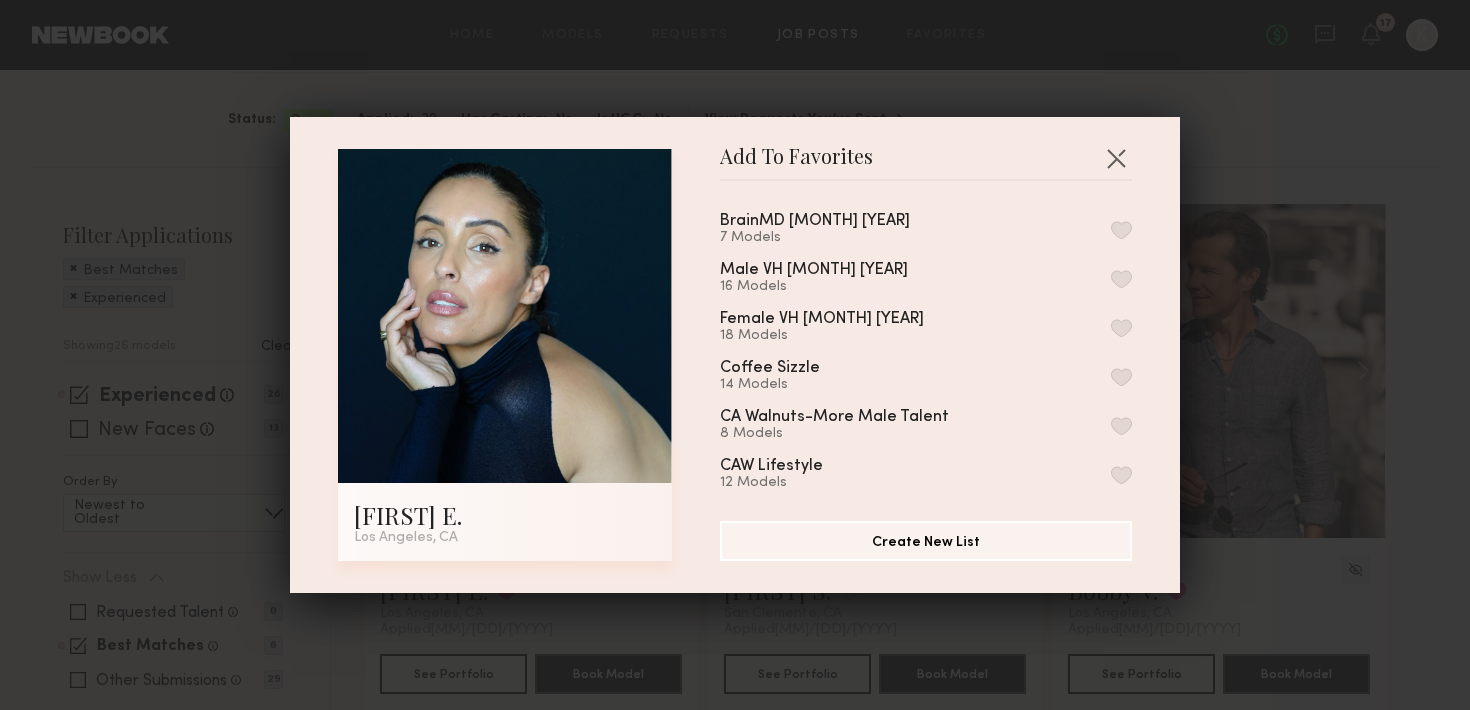 click at bounding box center [1121, 230] 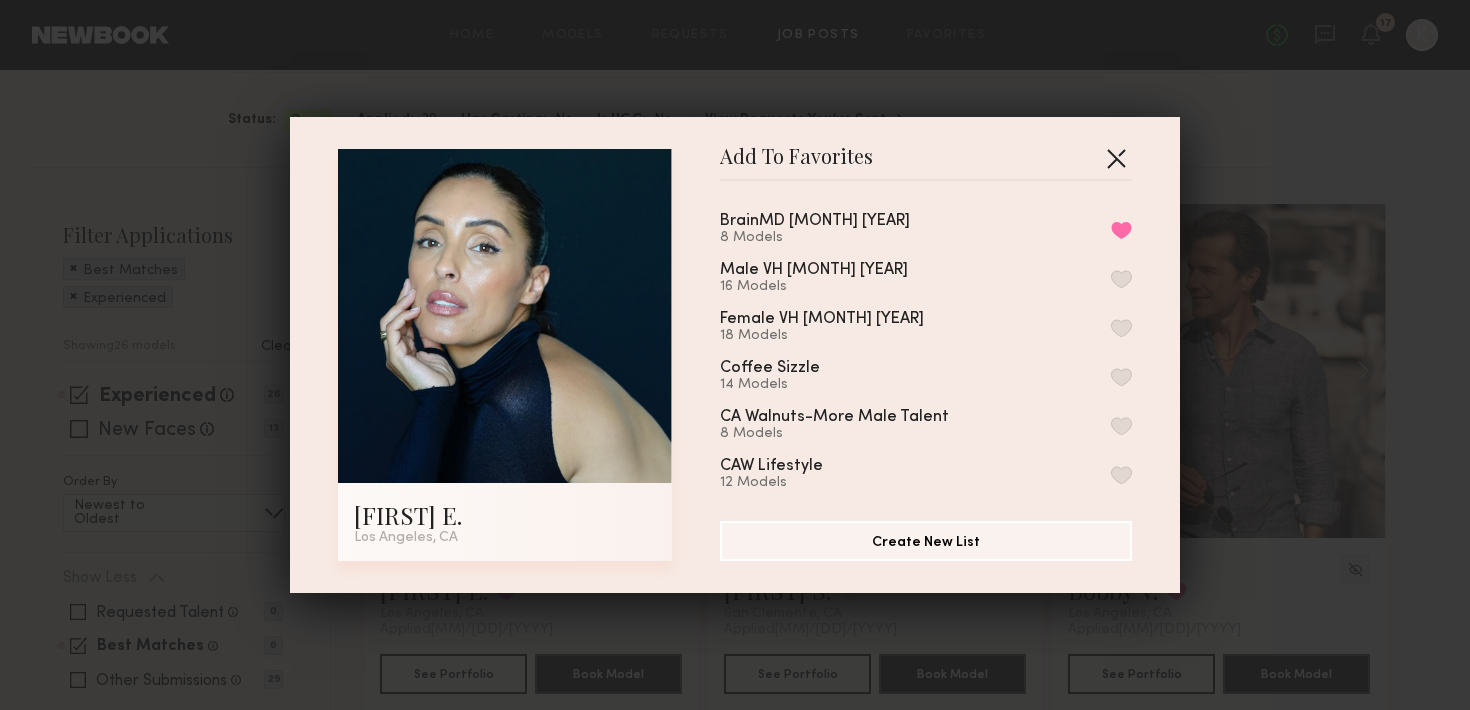 click at bounding box center (1116, 158) 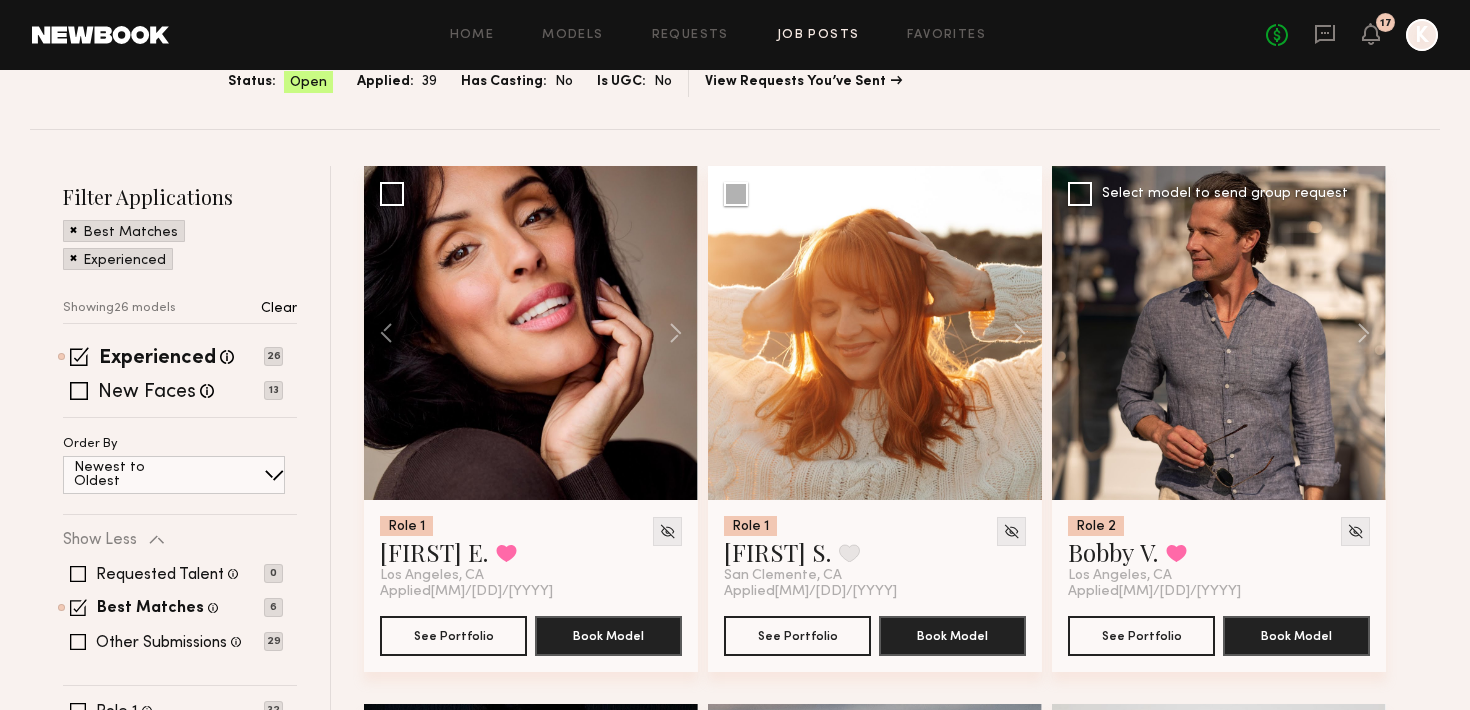 scroll, scrollTop: 217, scrollLeft: 0, axis: vertical 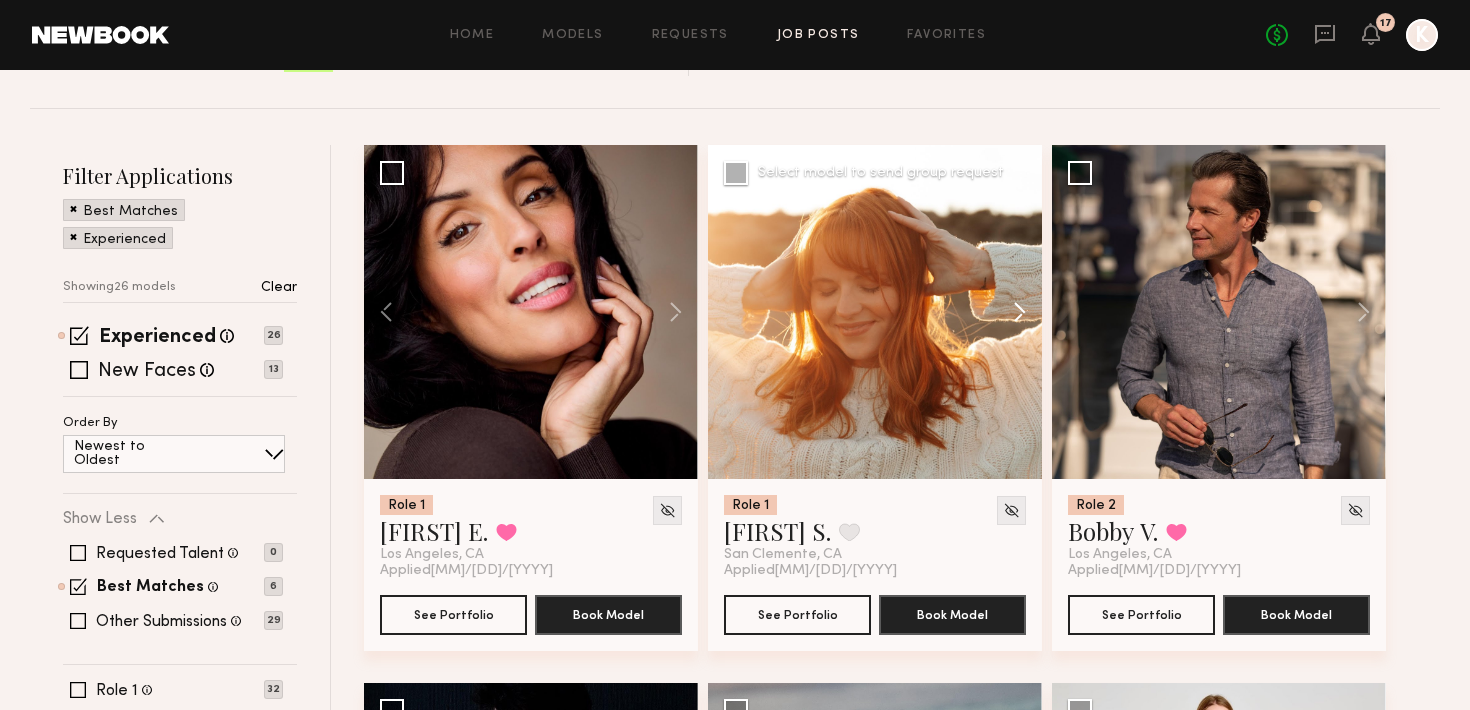 click 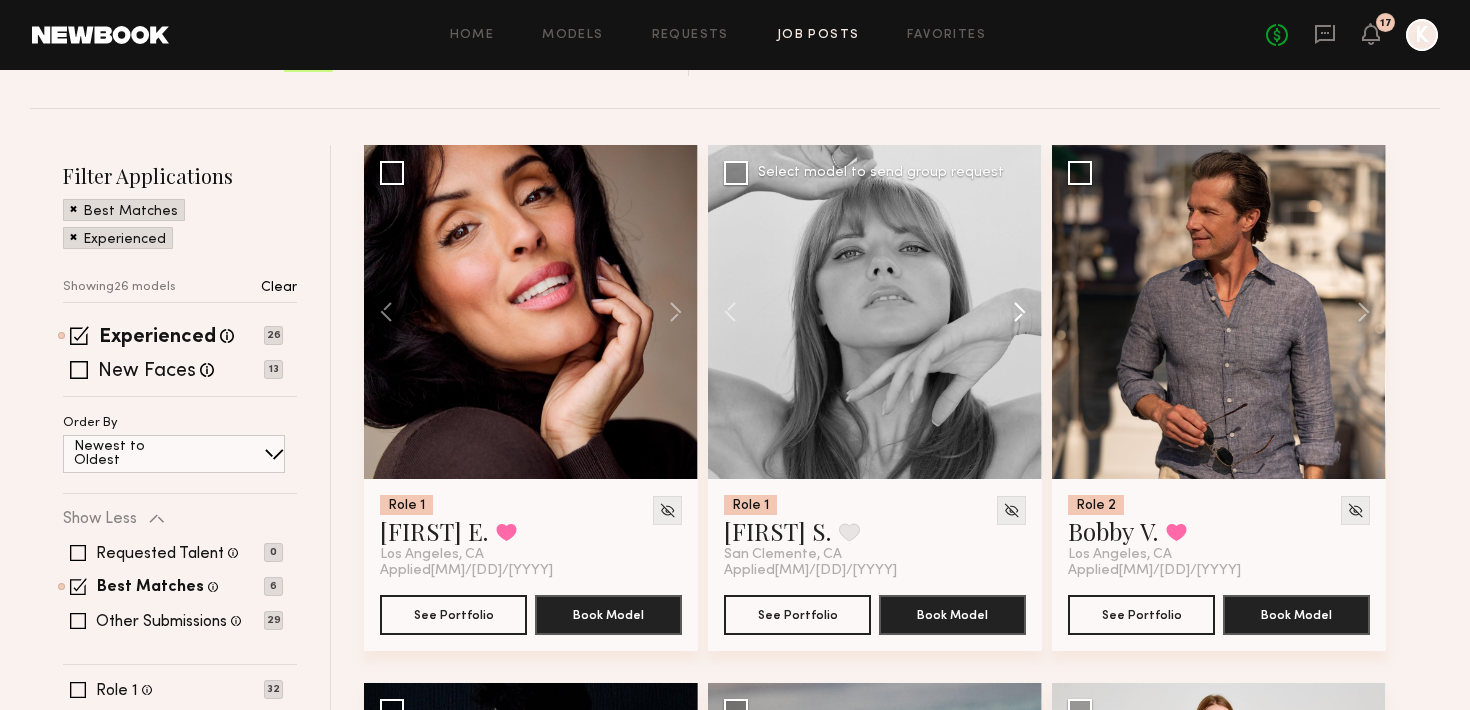 click 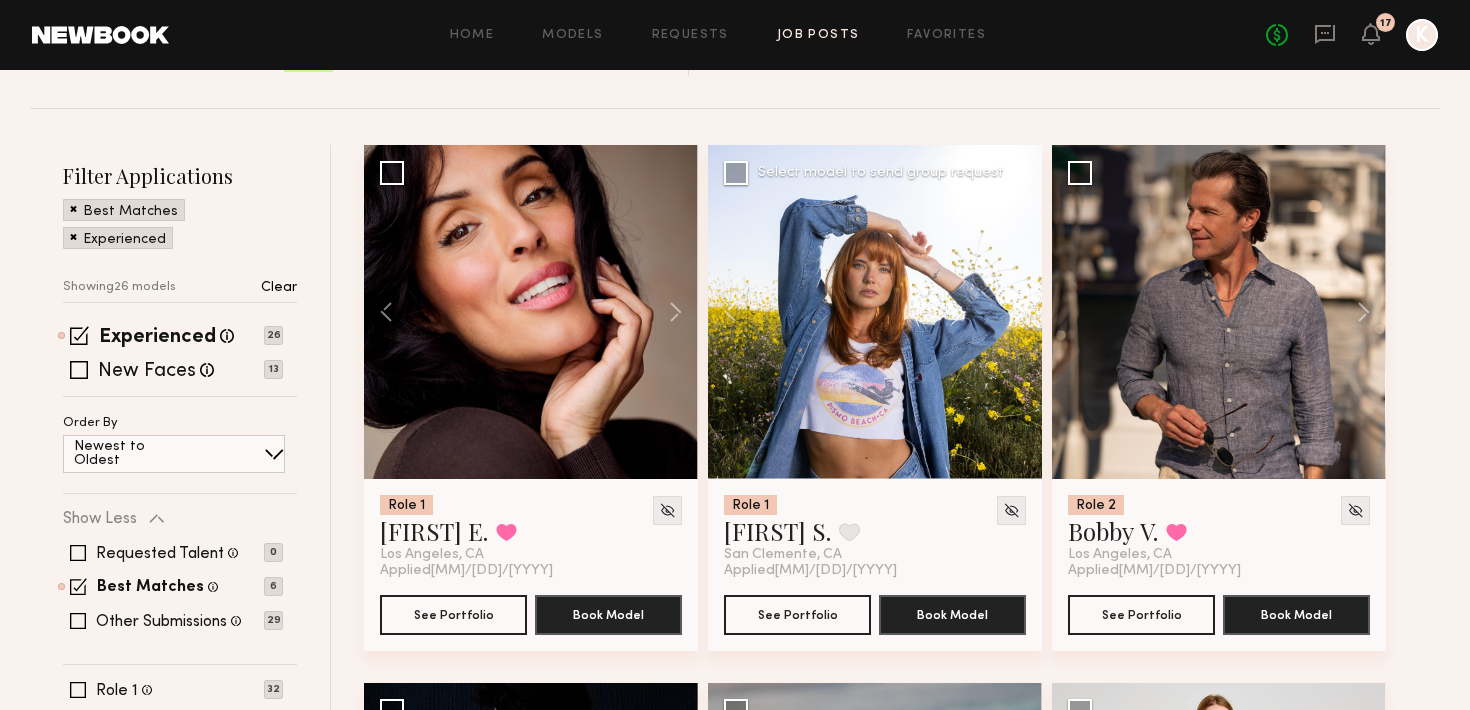 click 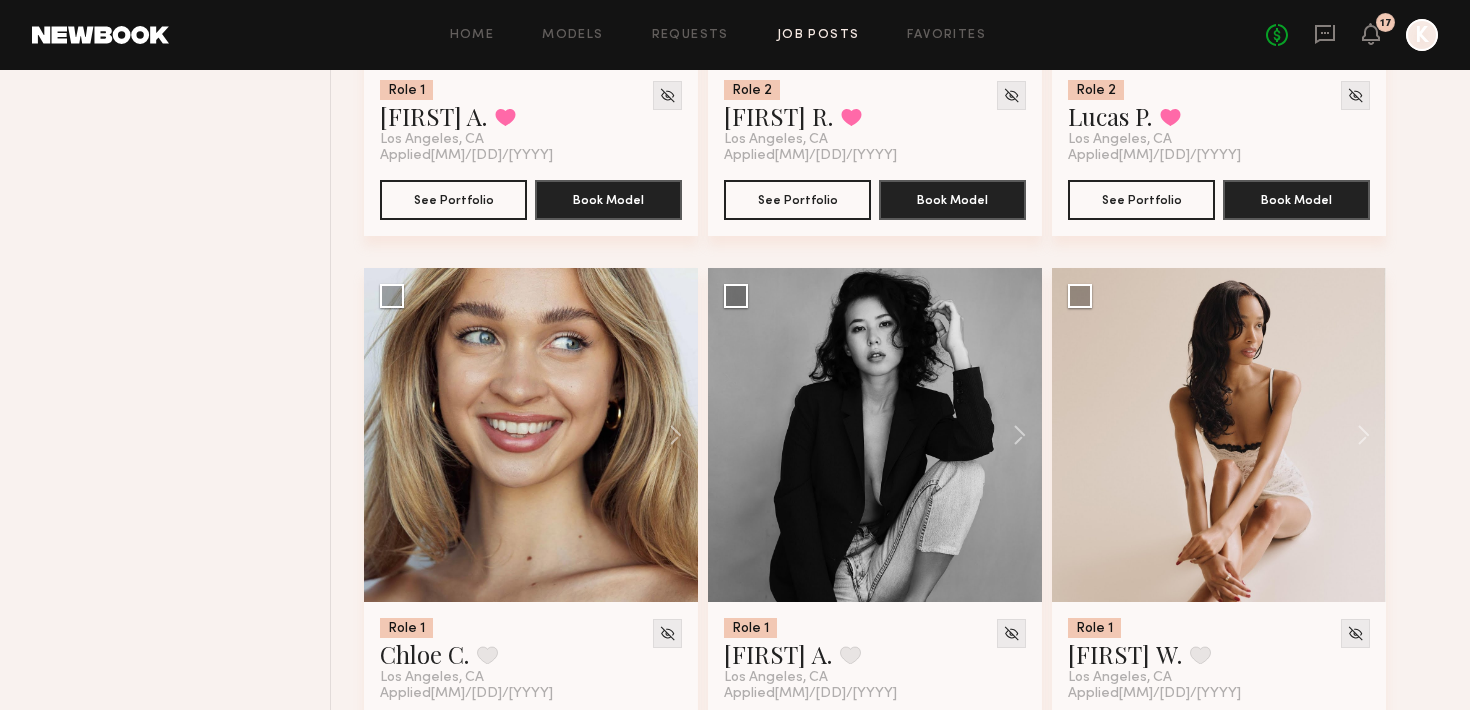 scroll, scrollTop: 1845, scrollLeft: 0, axis: vertical 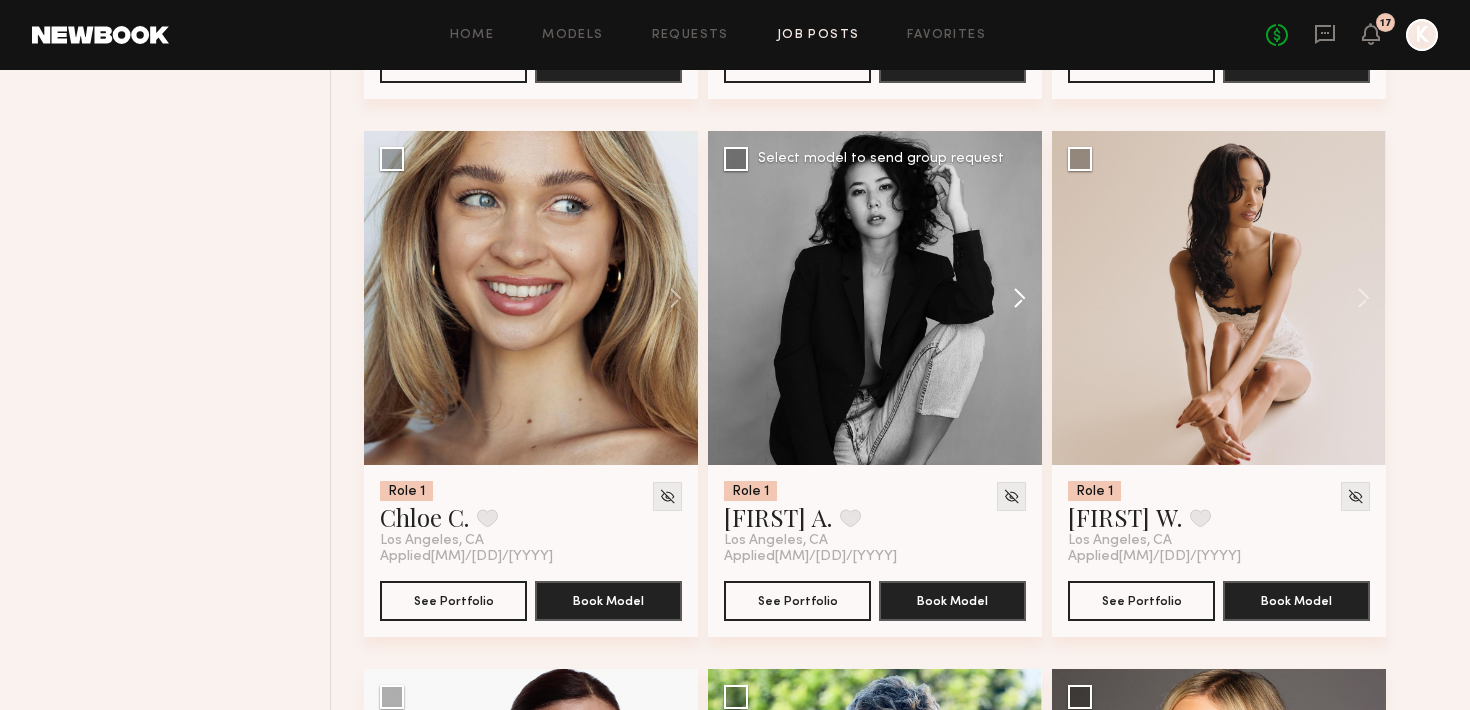 click 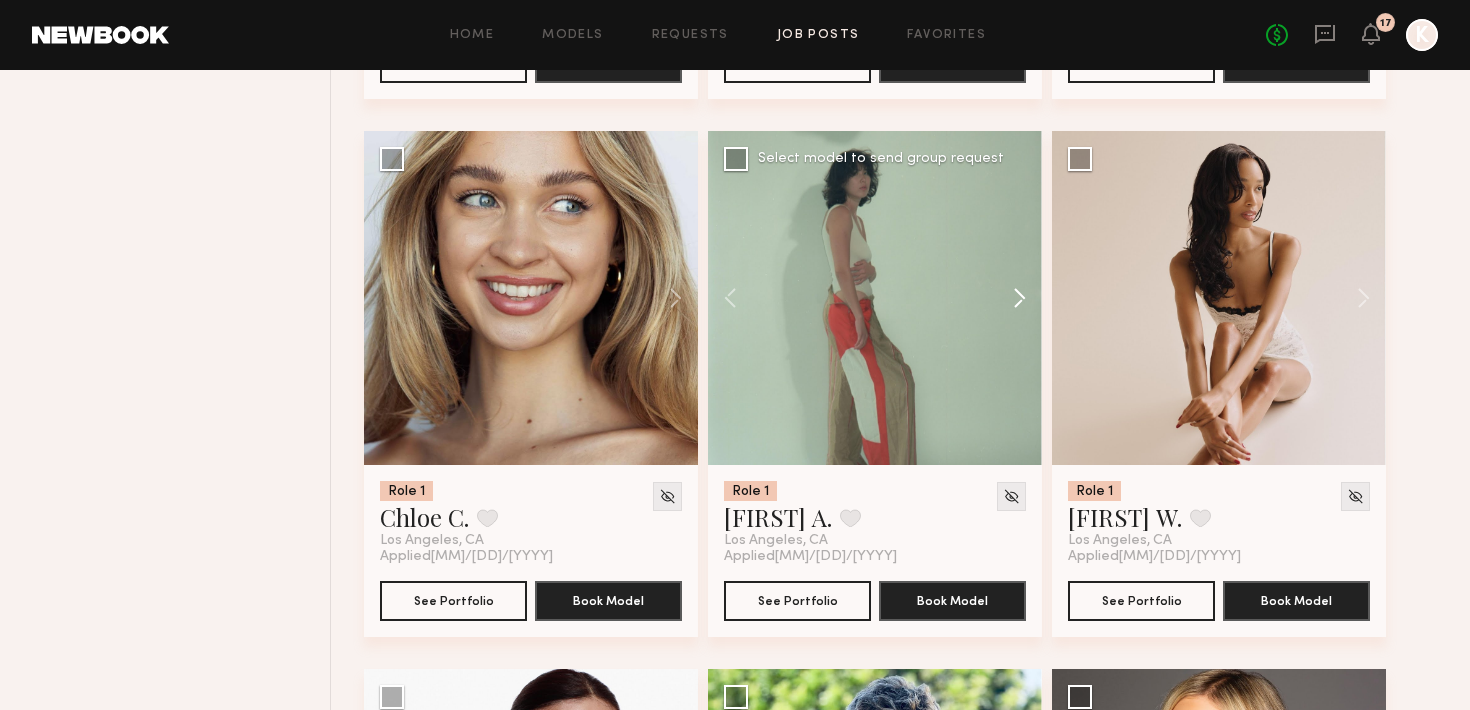 click 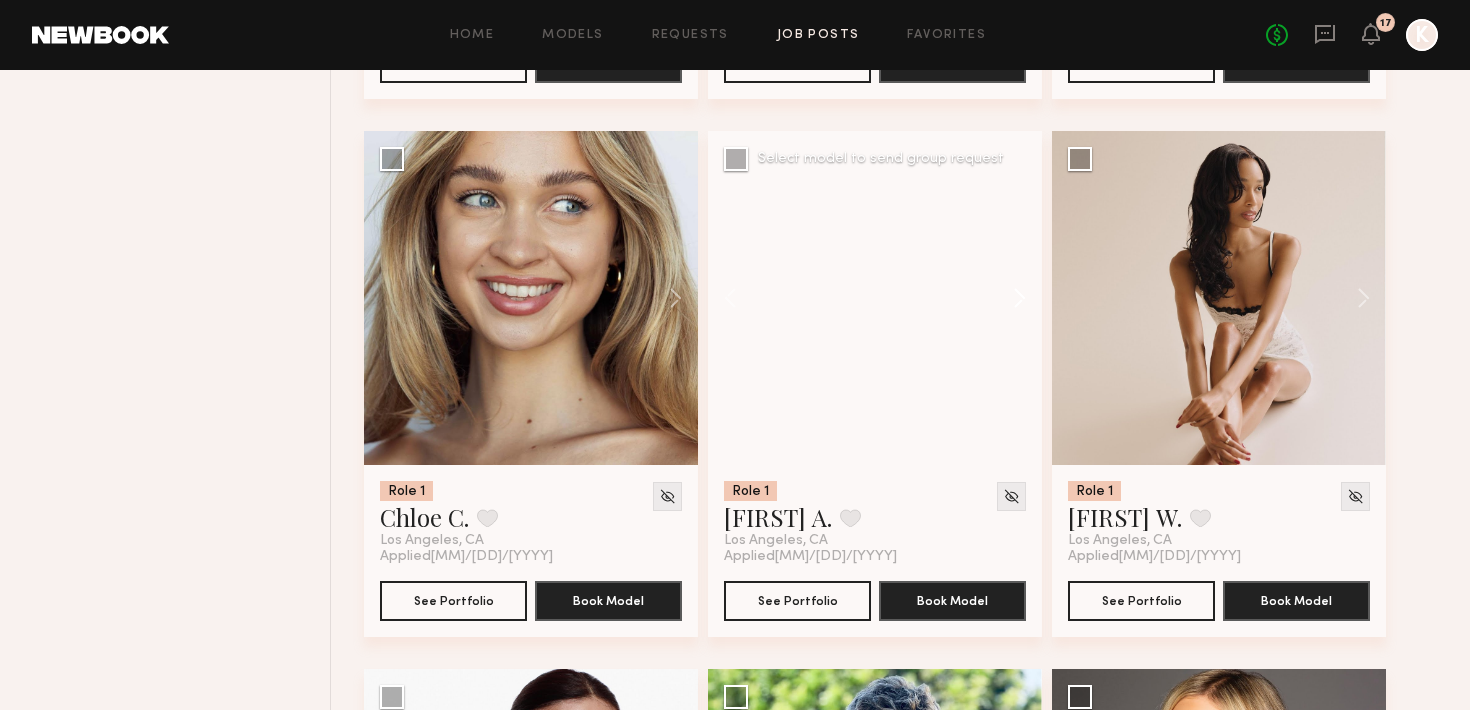 click 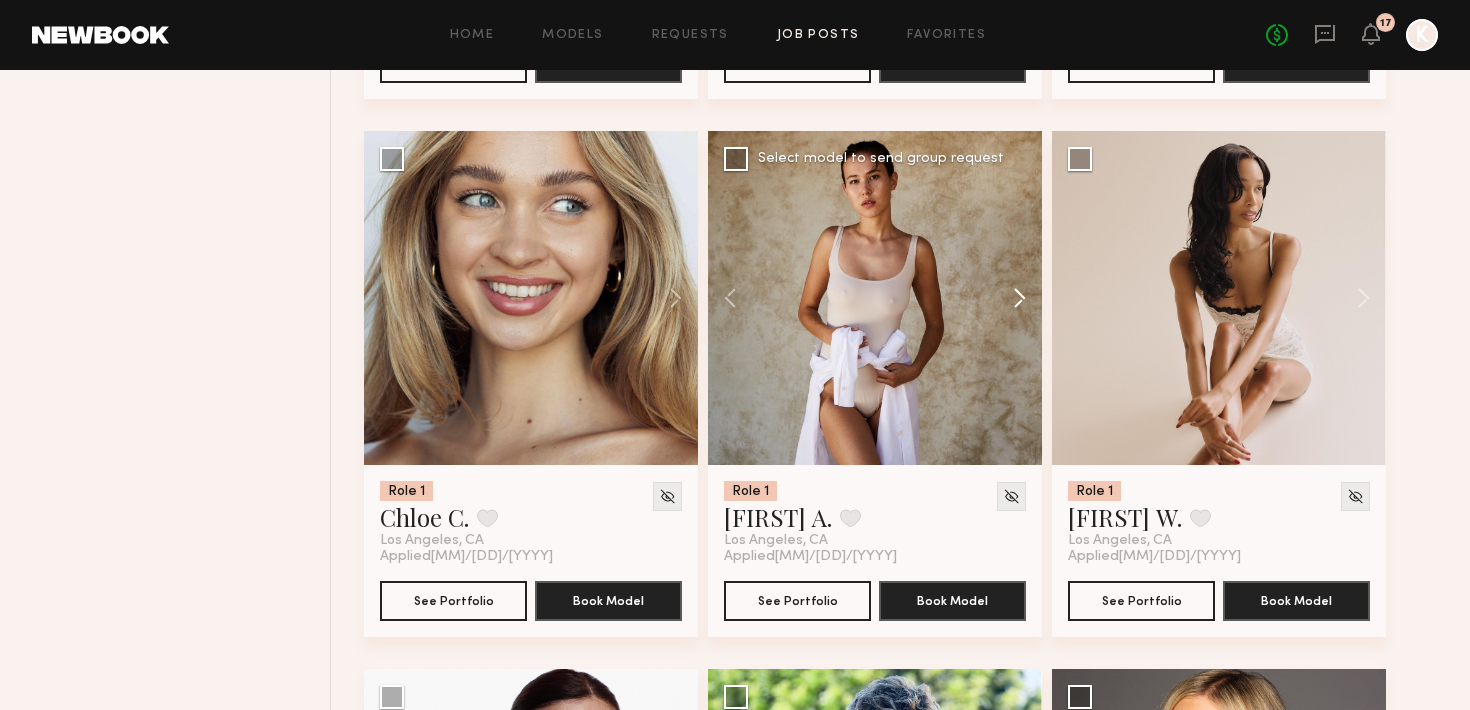 click 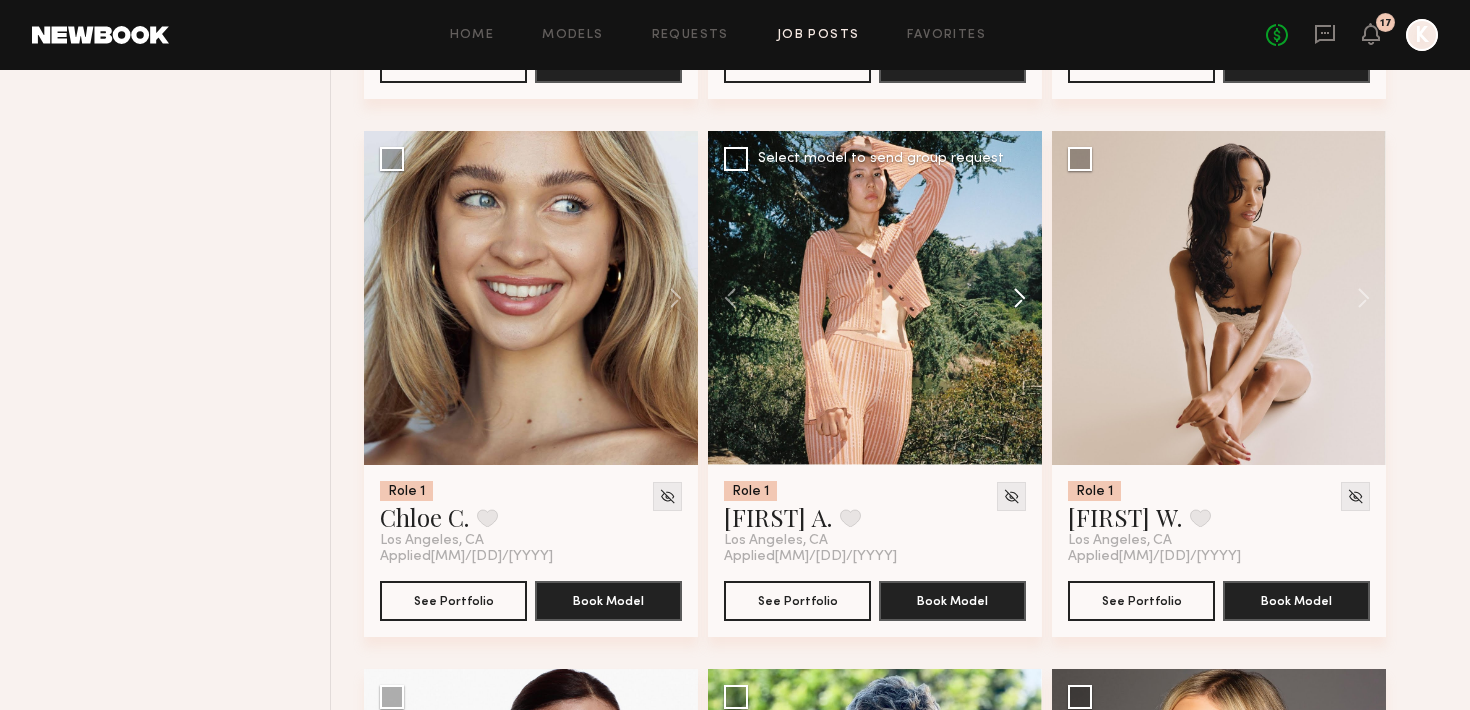 click 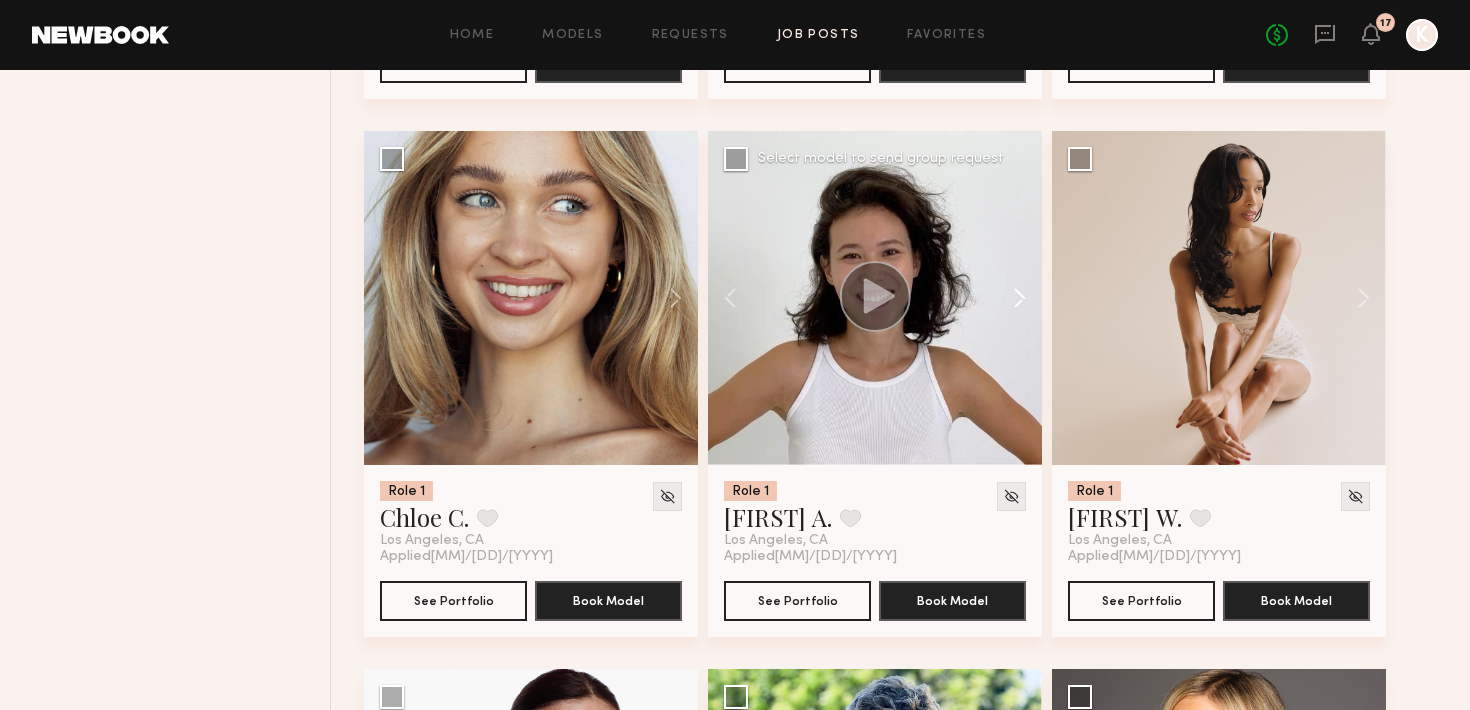 click 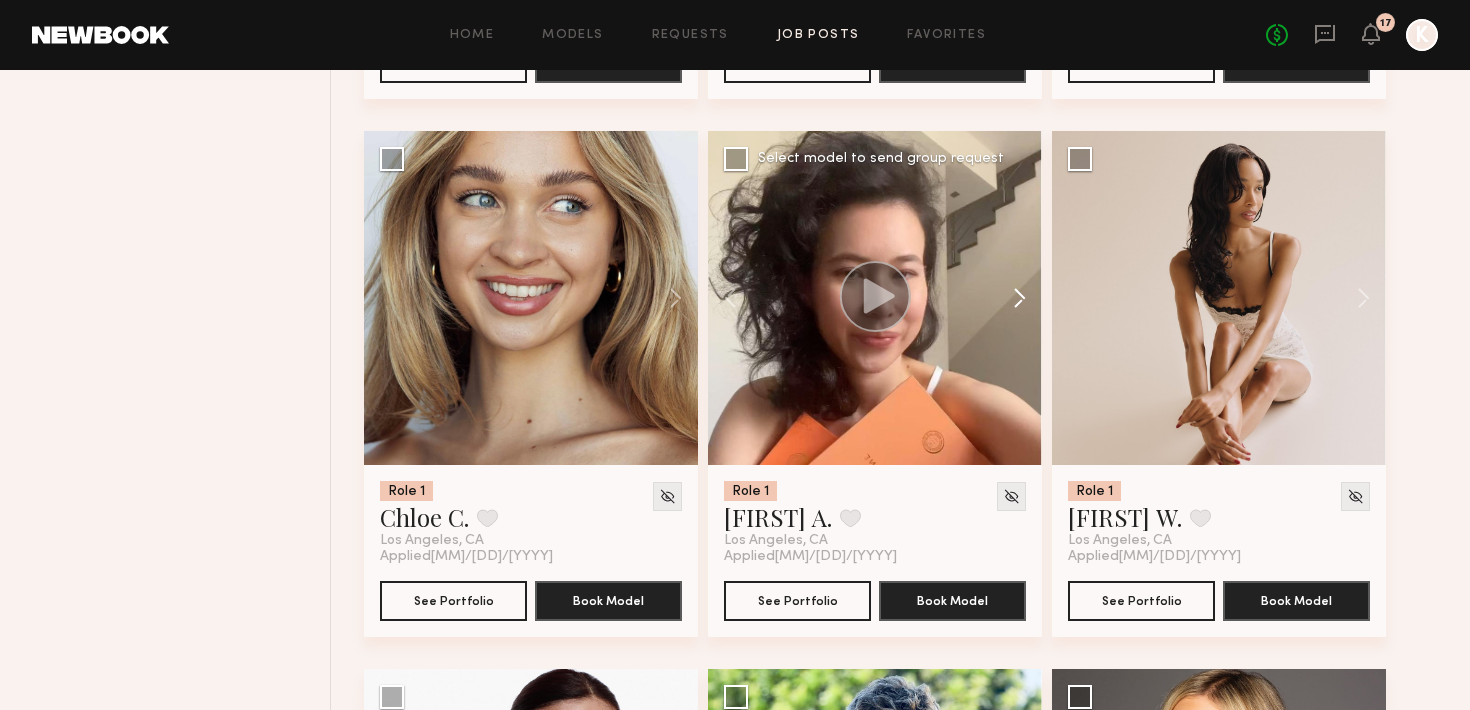 click 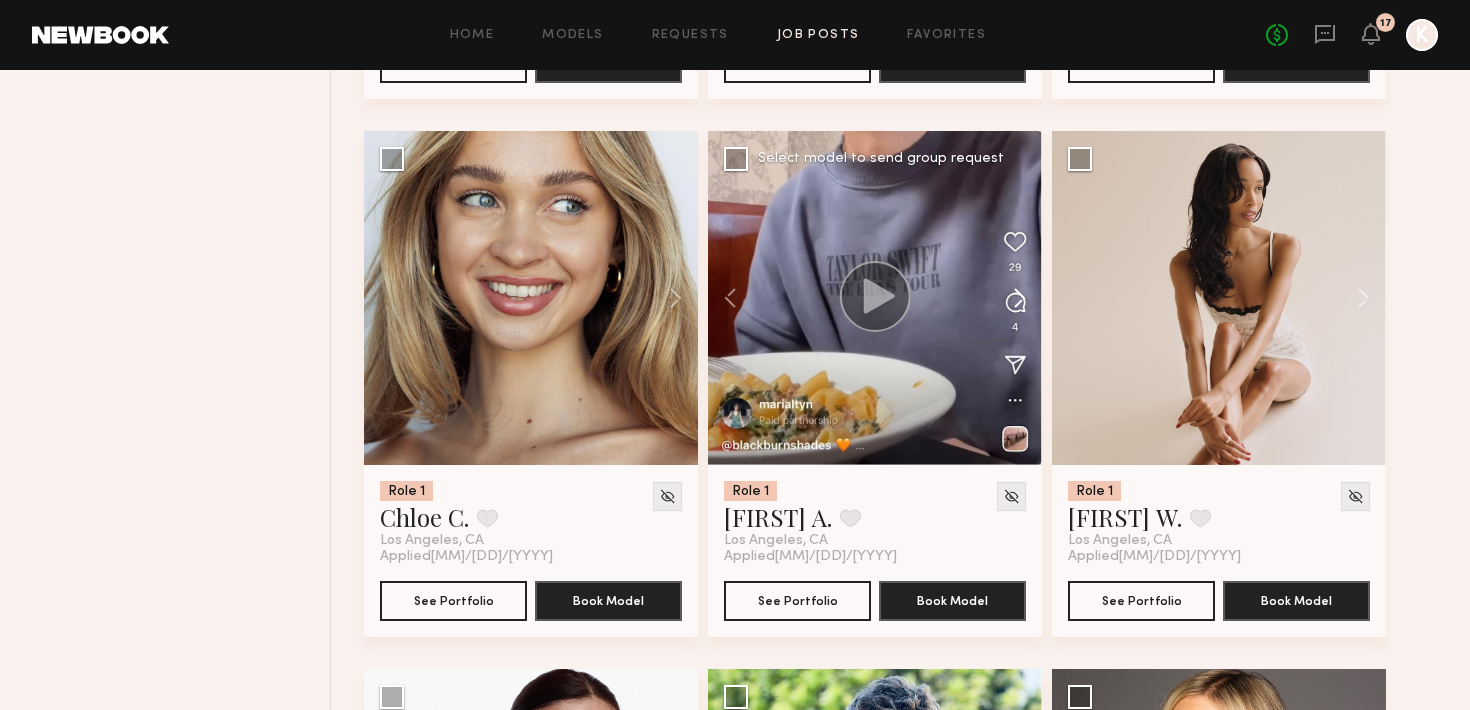 click 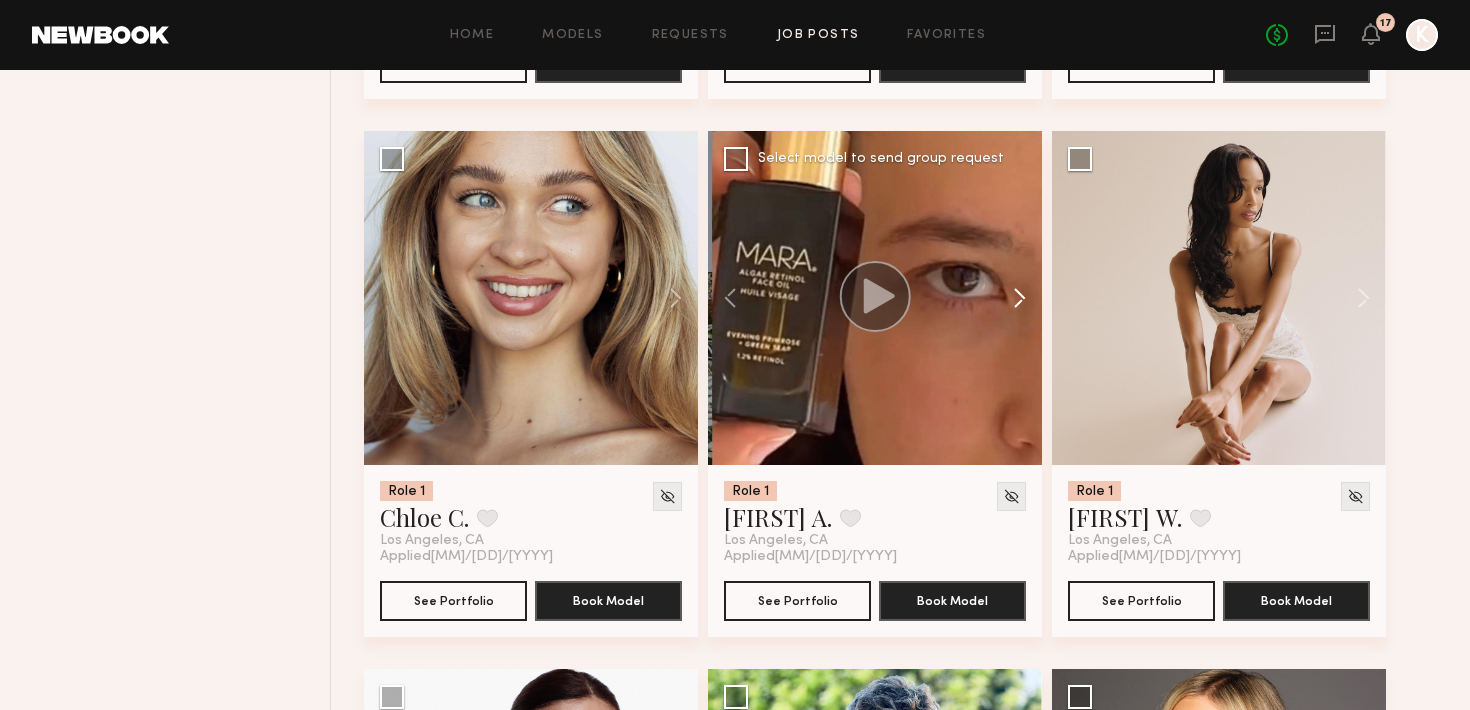 click 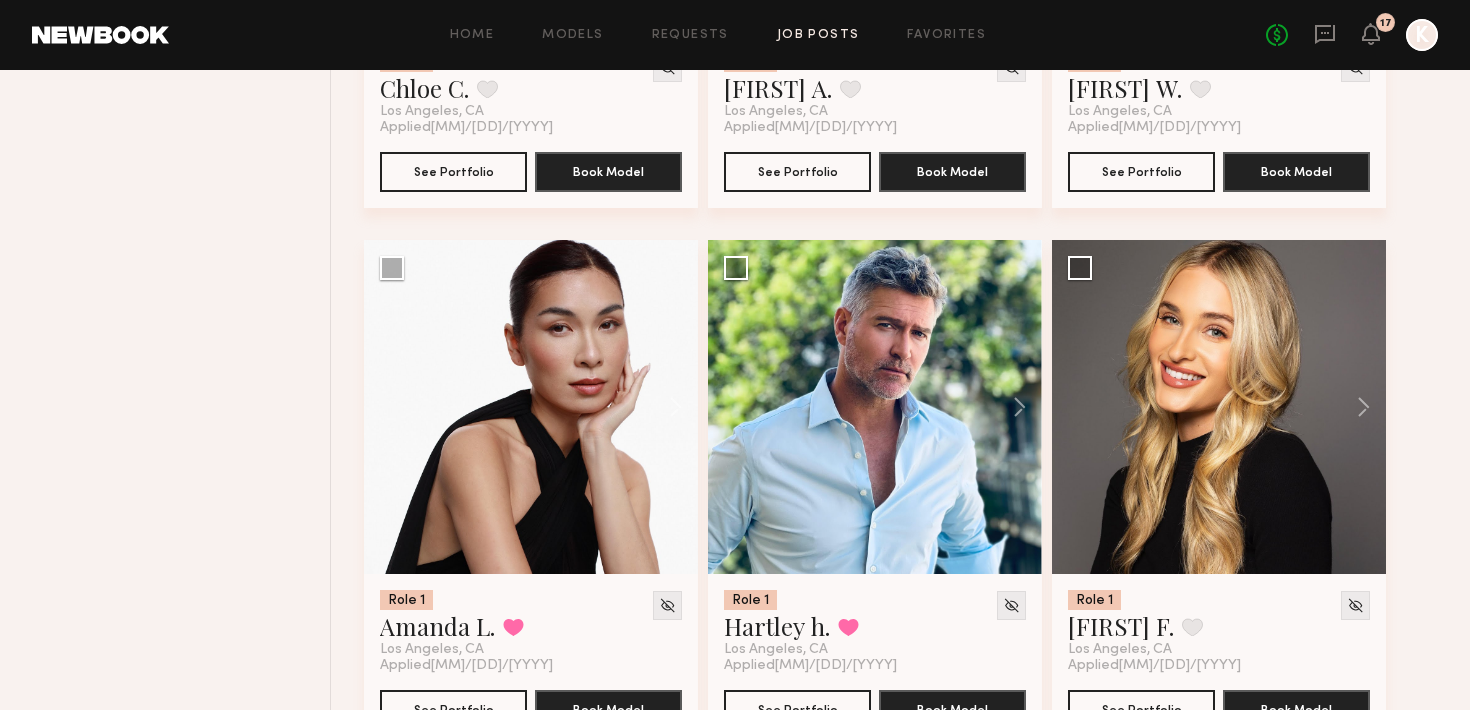 scroll, scrollTop: 2311, scrollLeft: 0, axis: vertical 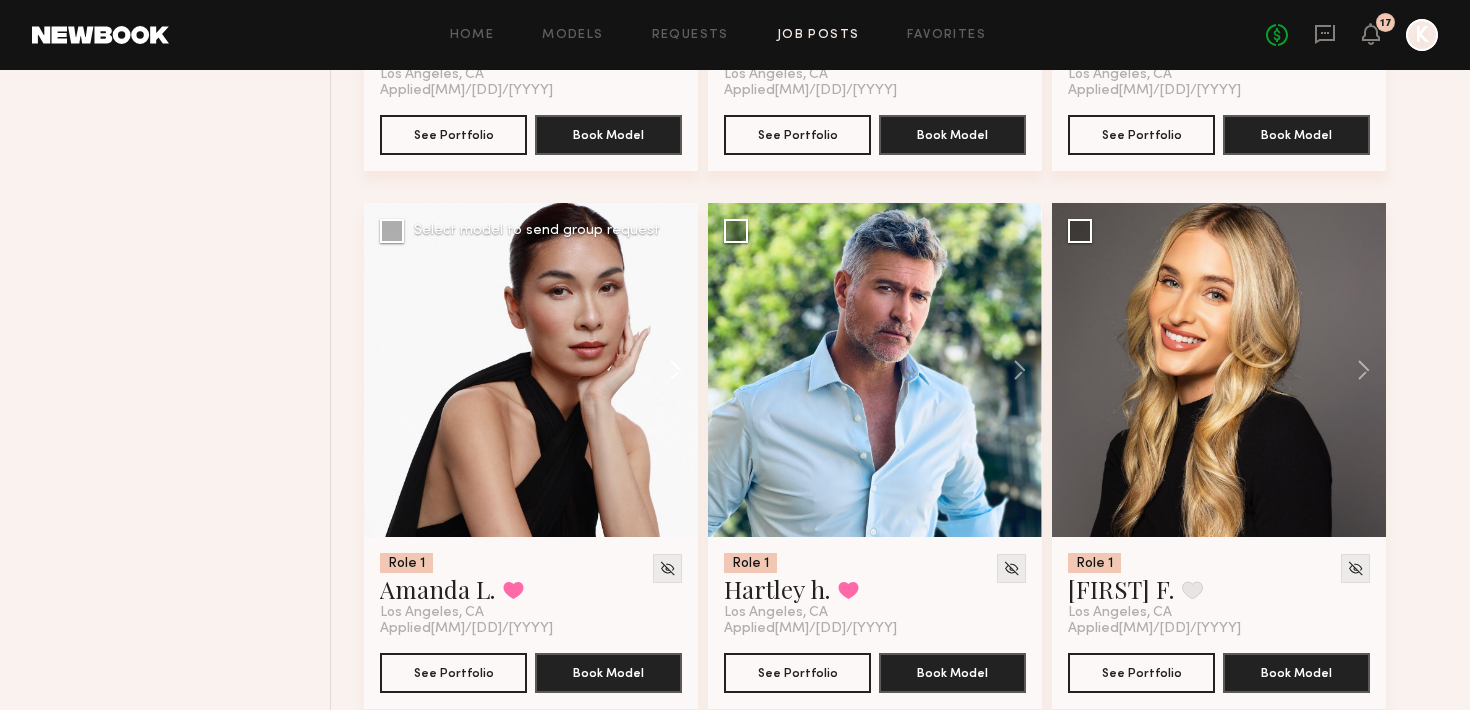 click 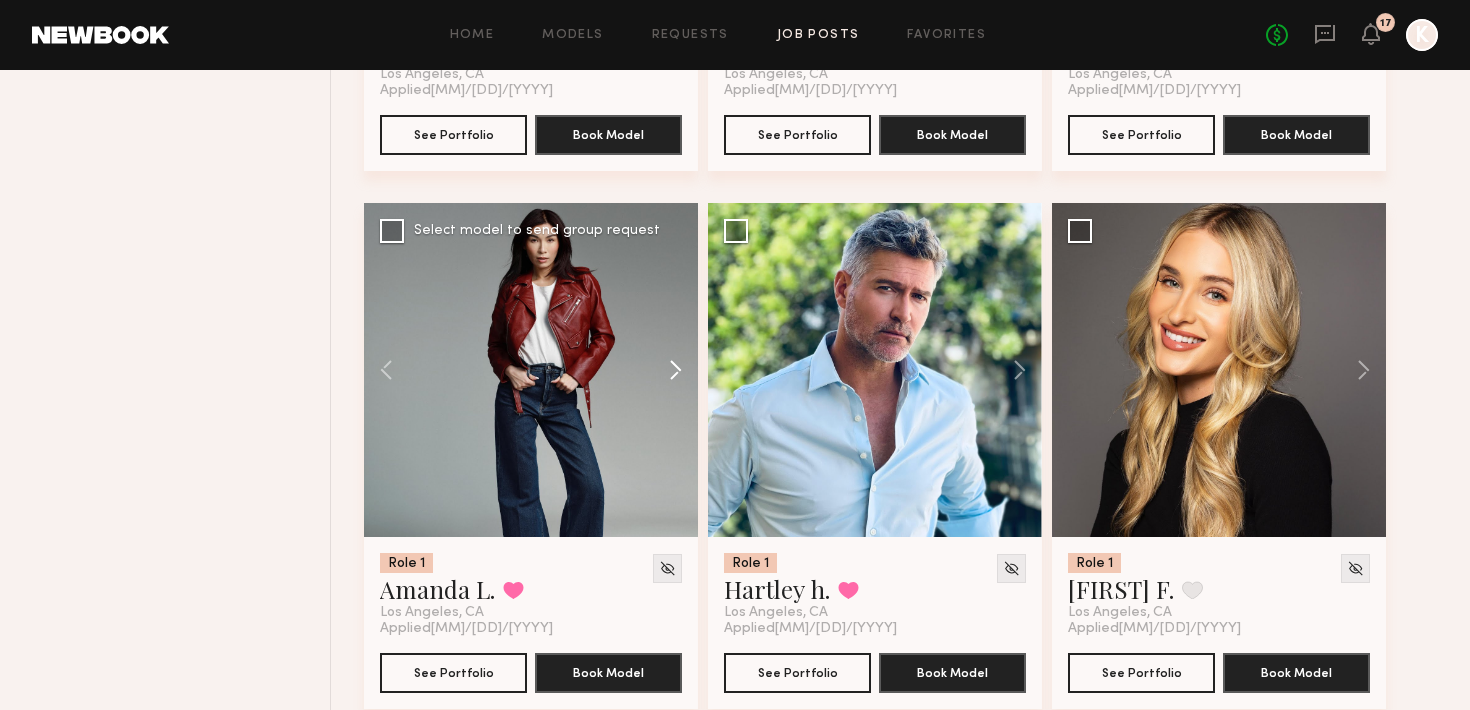 click 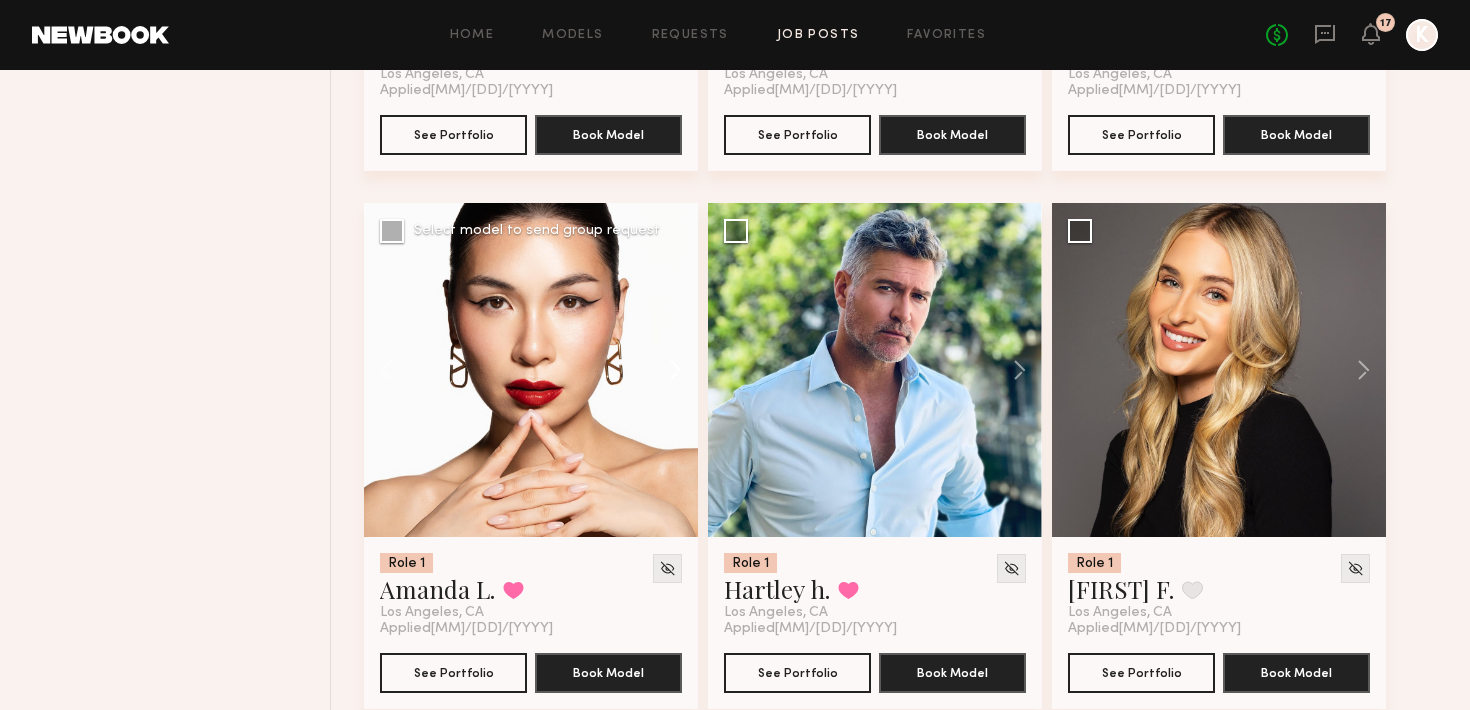 click 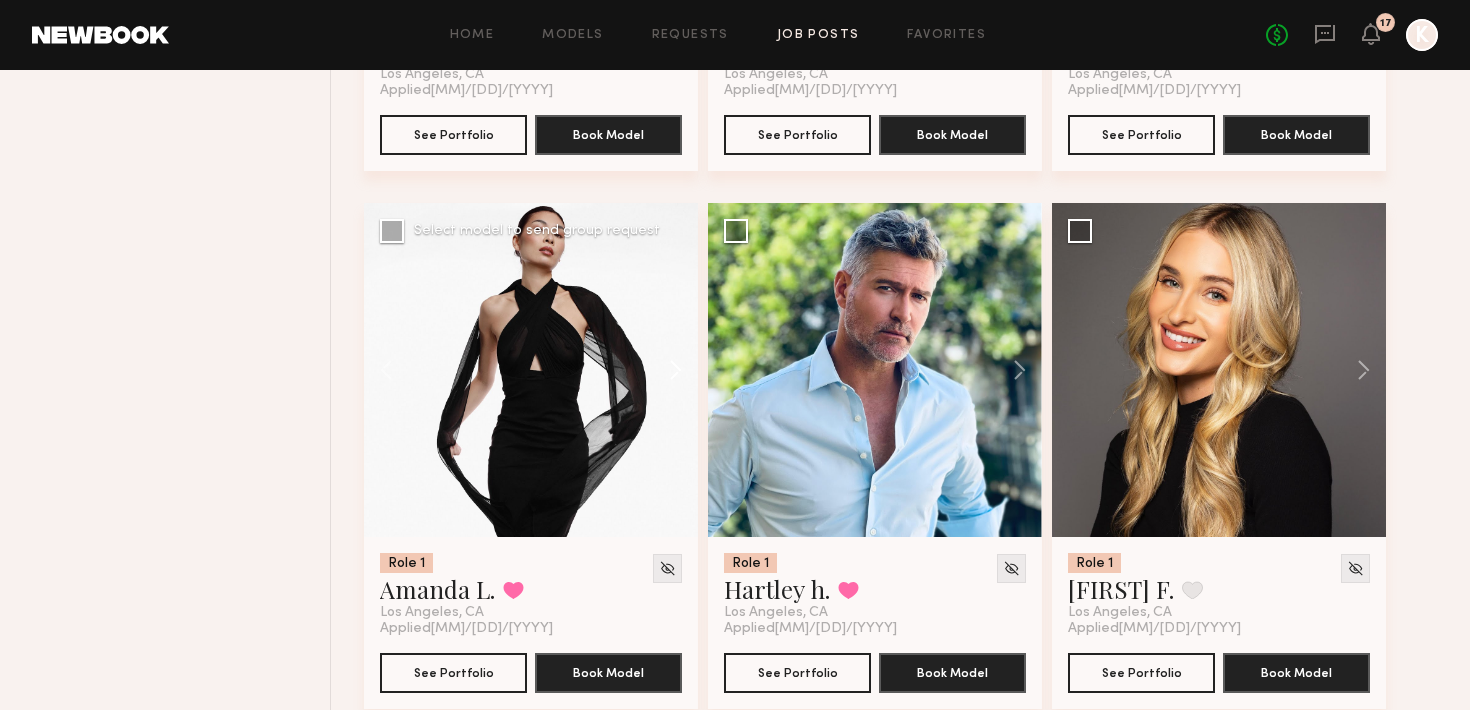 click 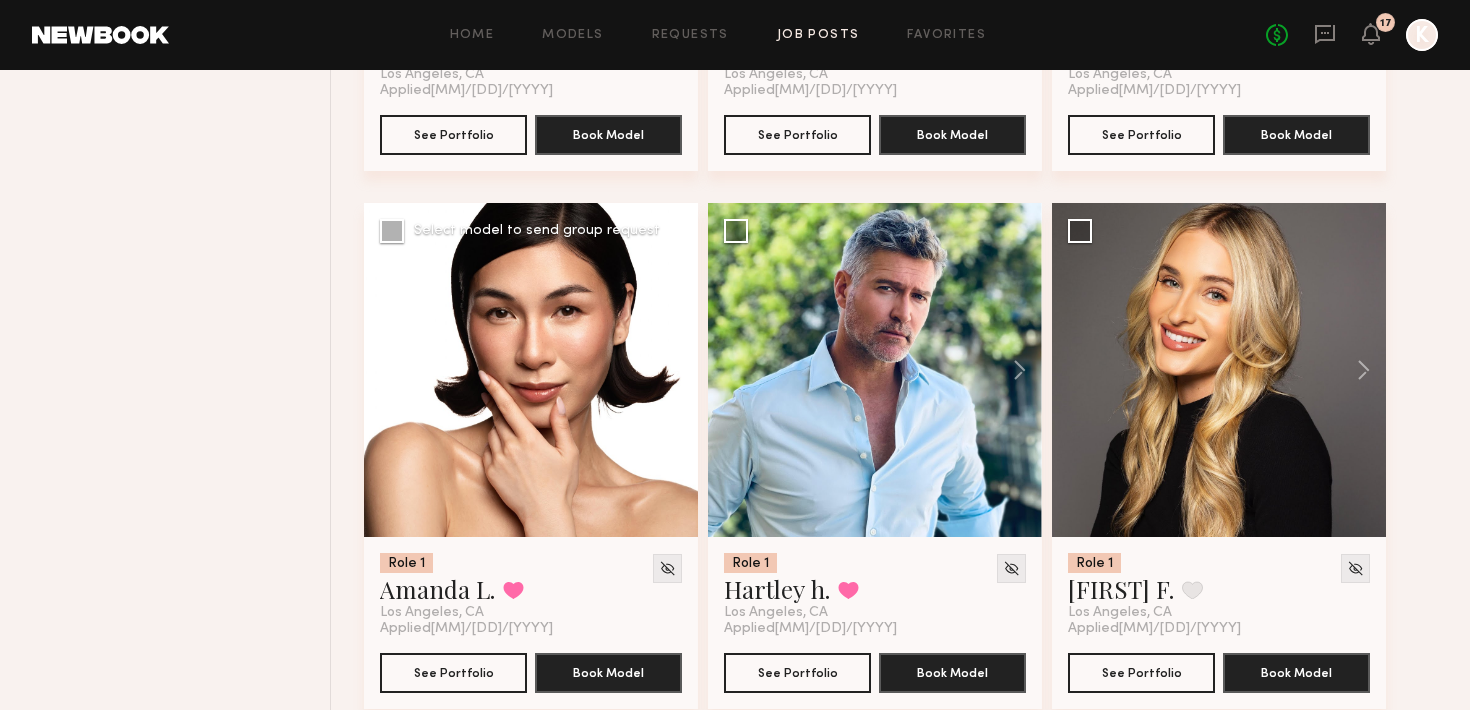 click 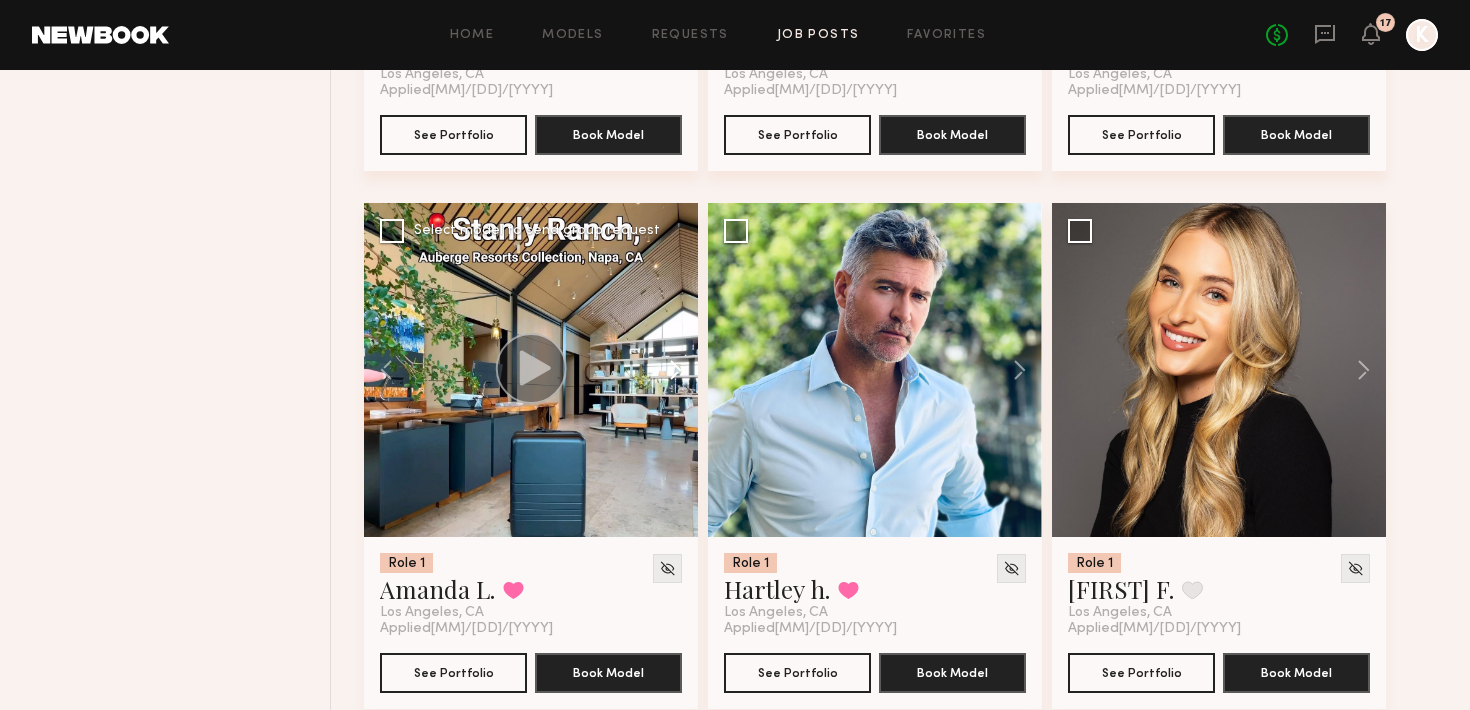 click 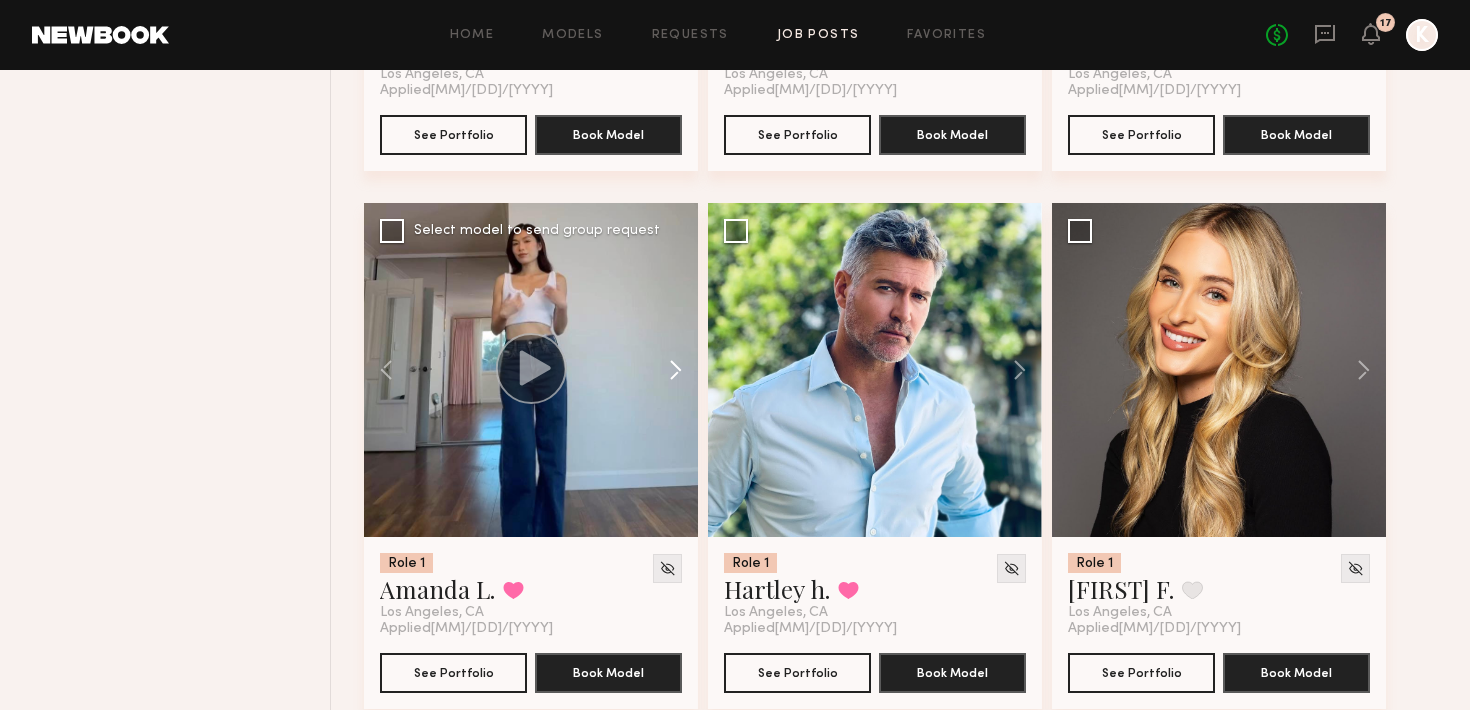 click 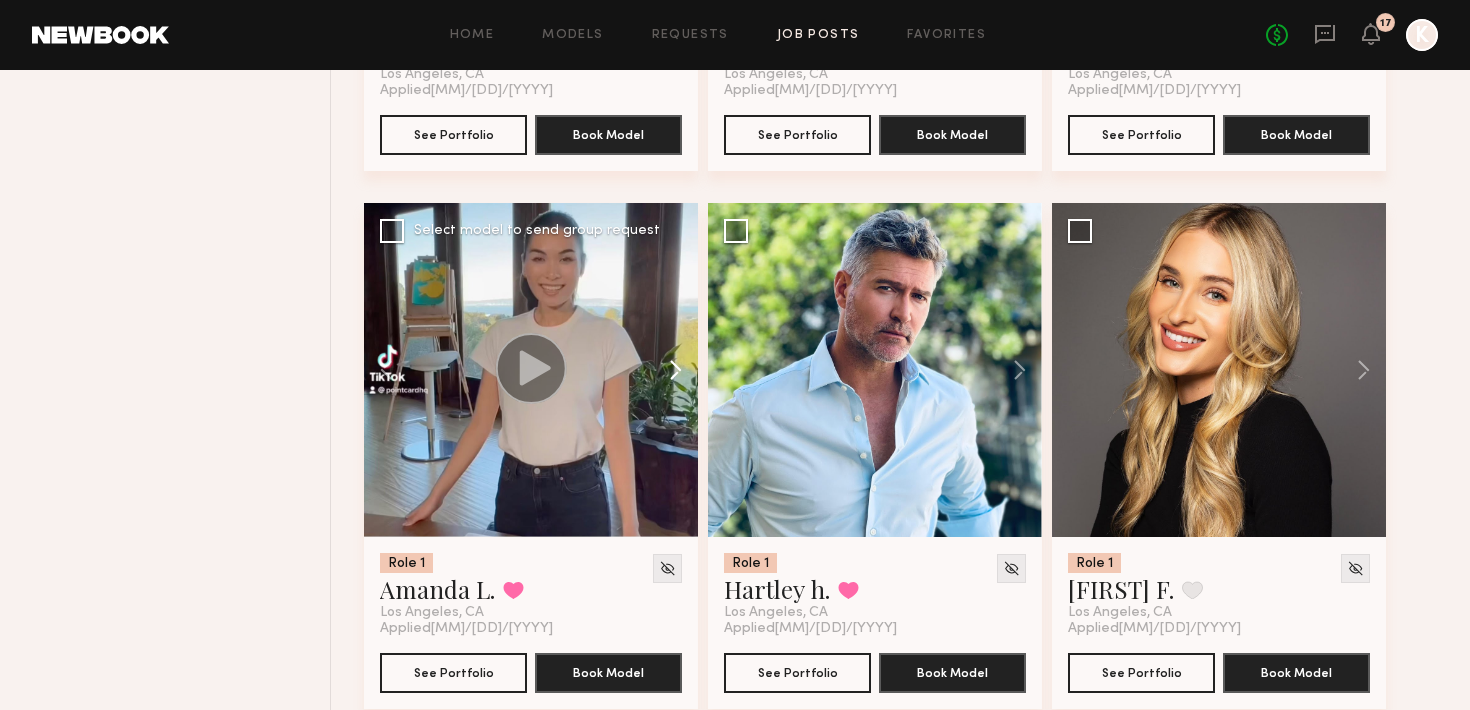 click 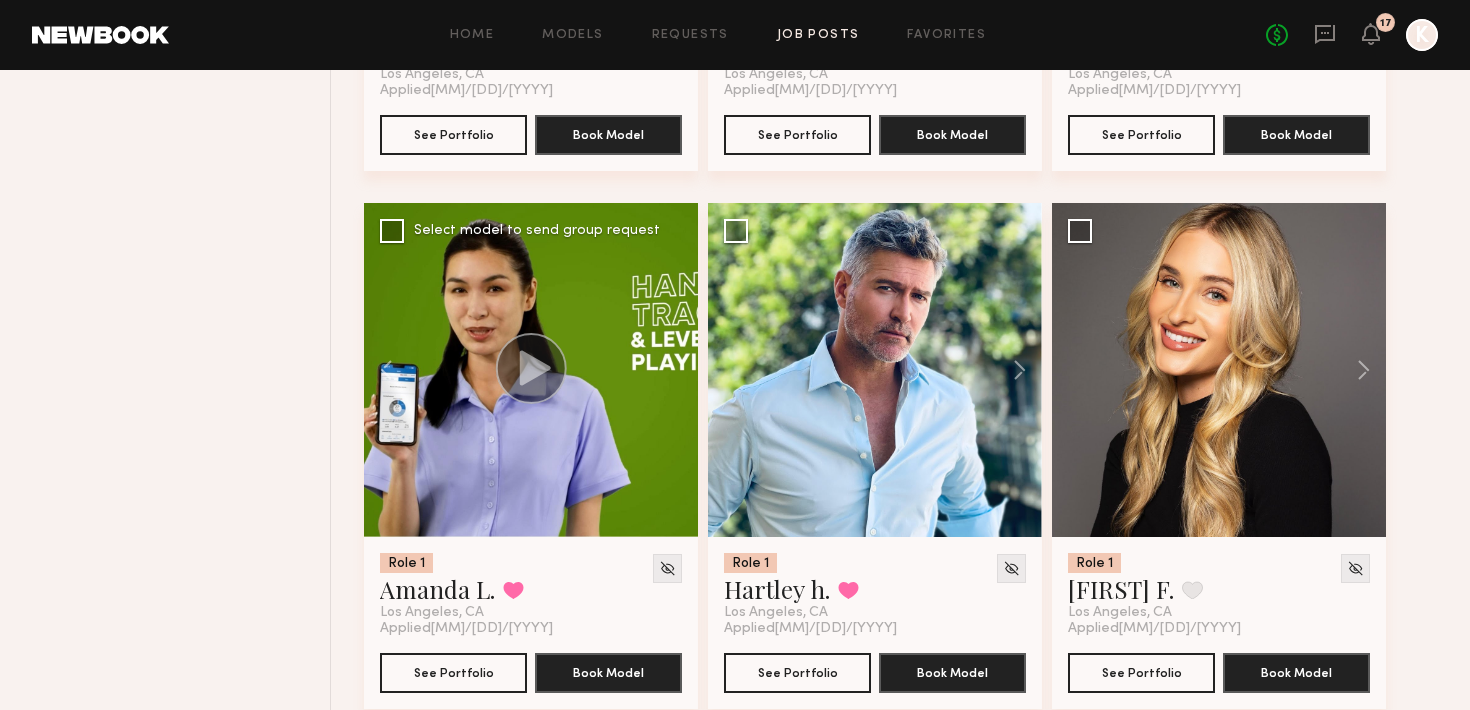 click 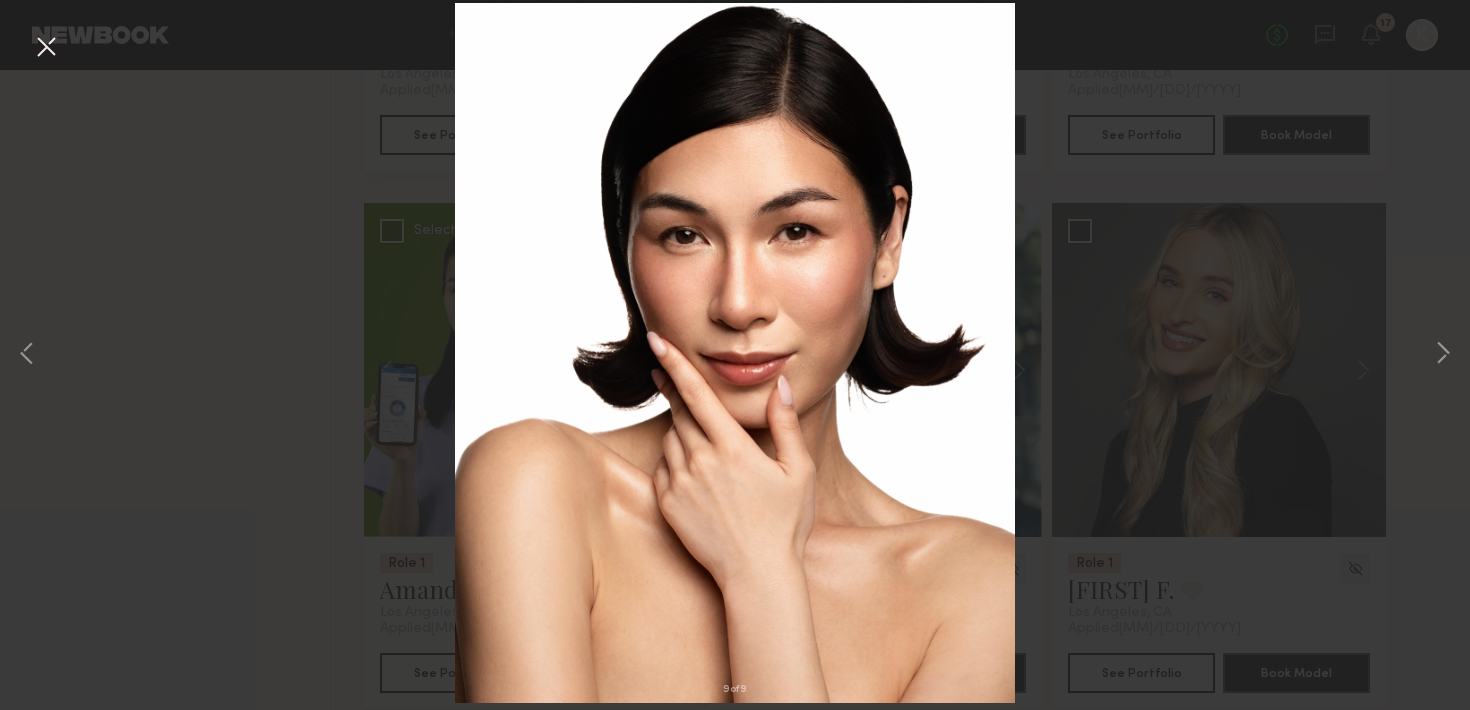 click at bounding box center [46, 48] 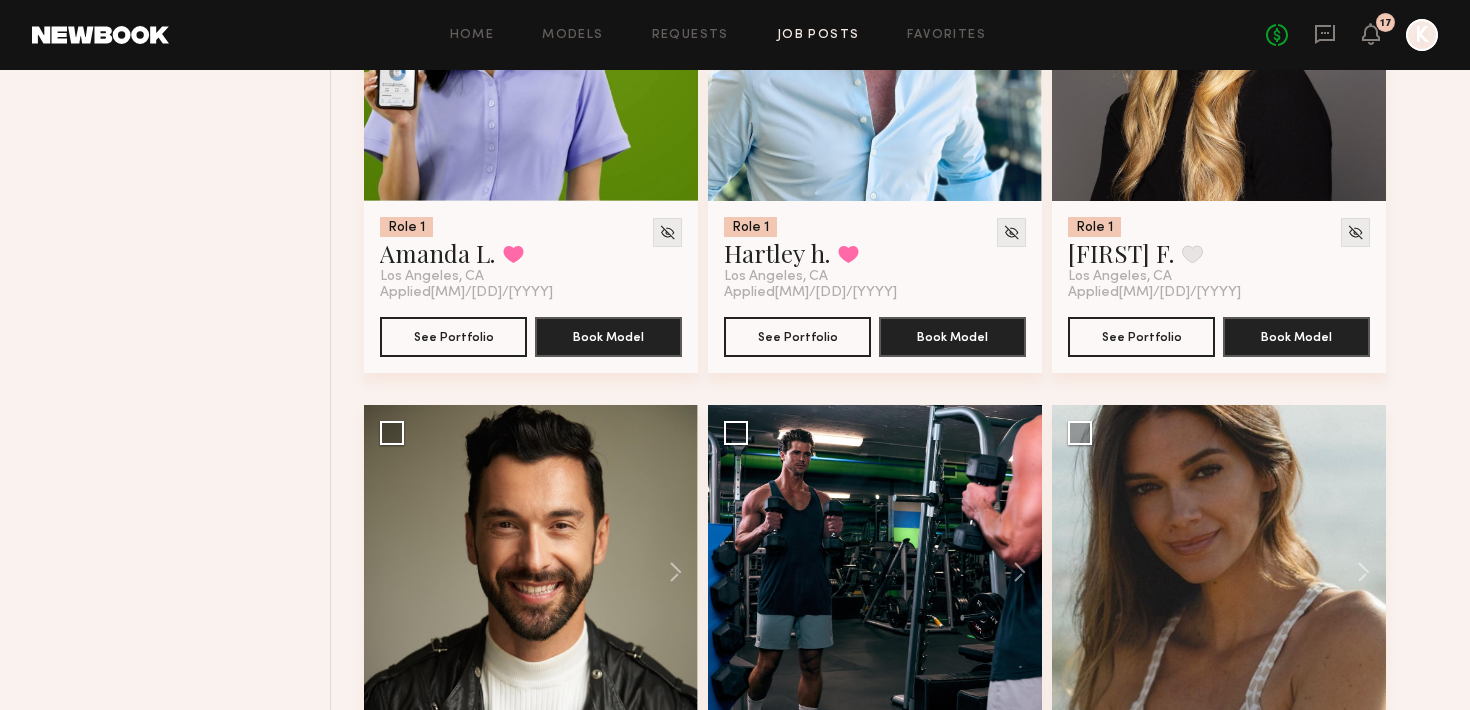scroll, scrollTop: 2900, scrollLeft: 0, axis: vertical 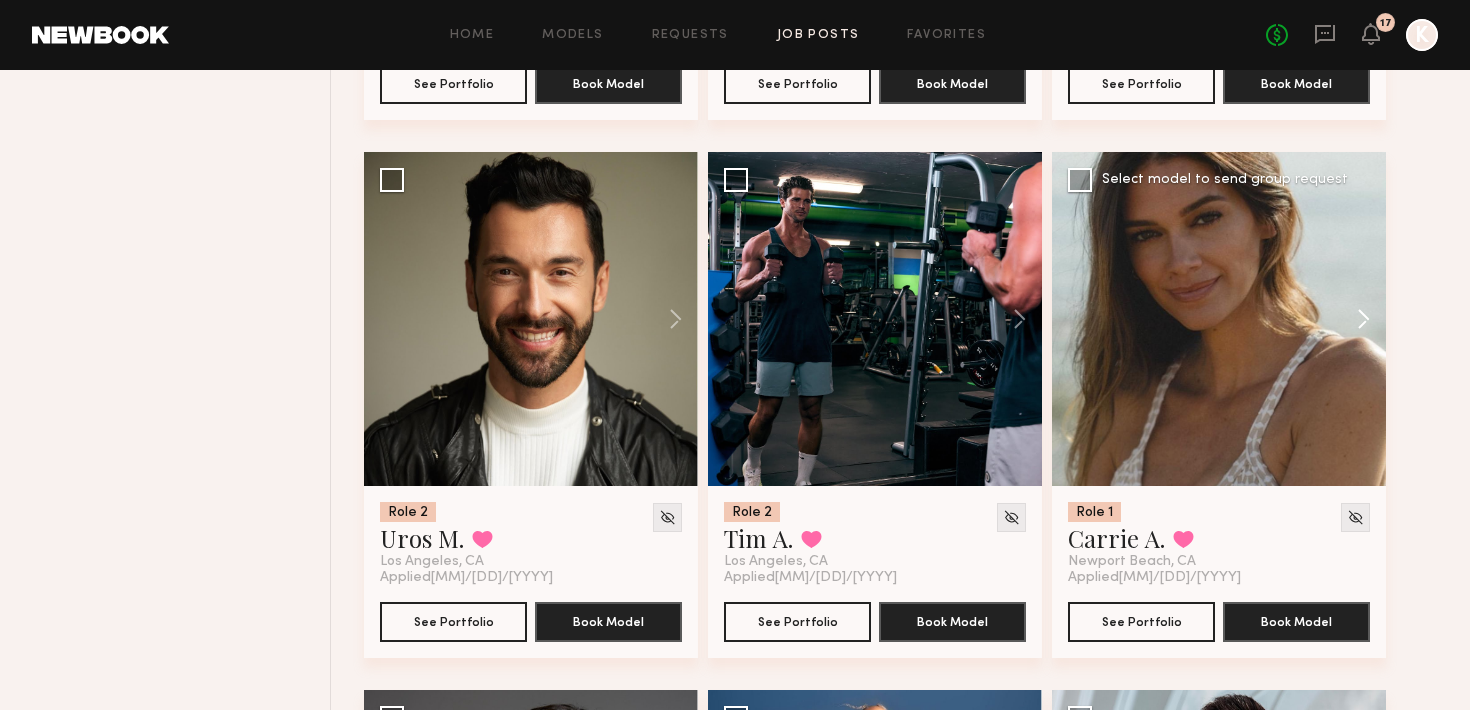 click 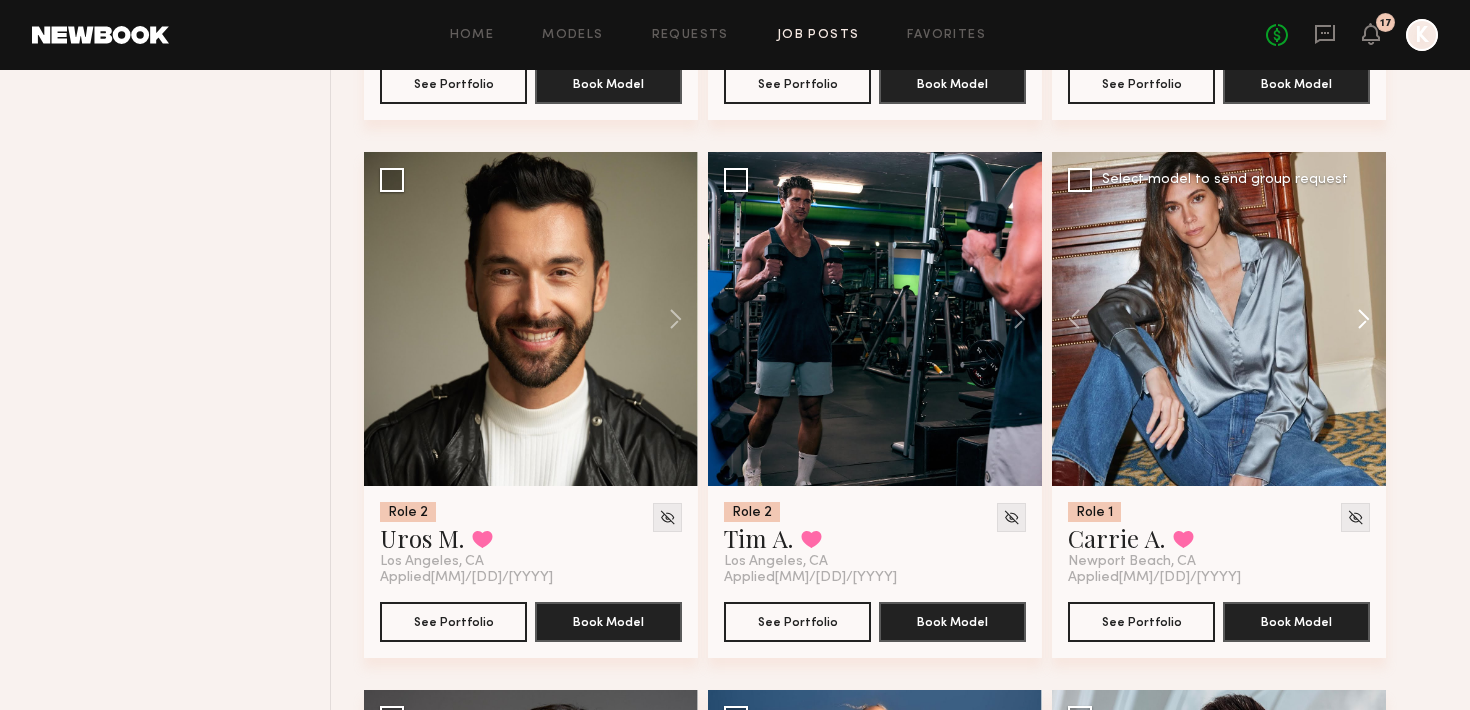 click 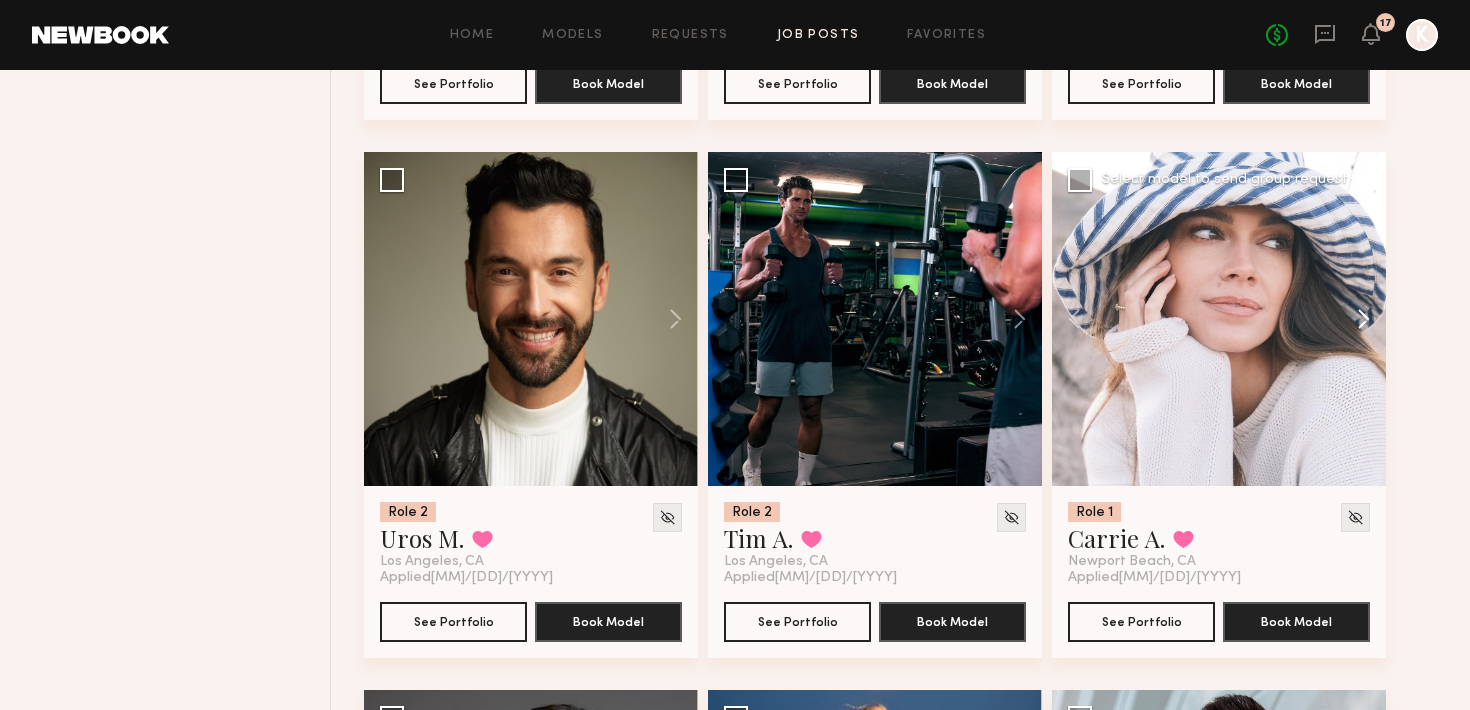 click 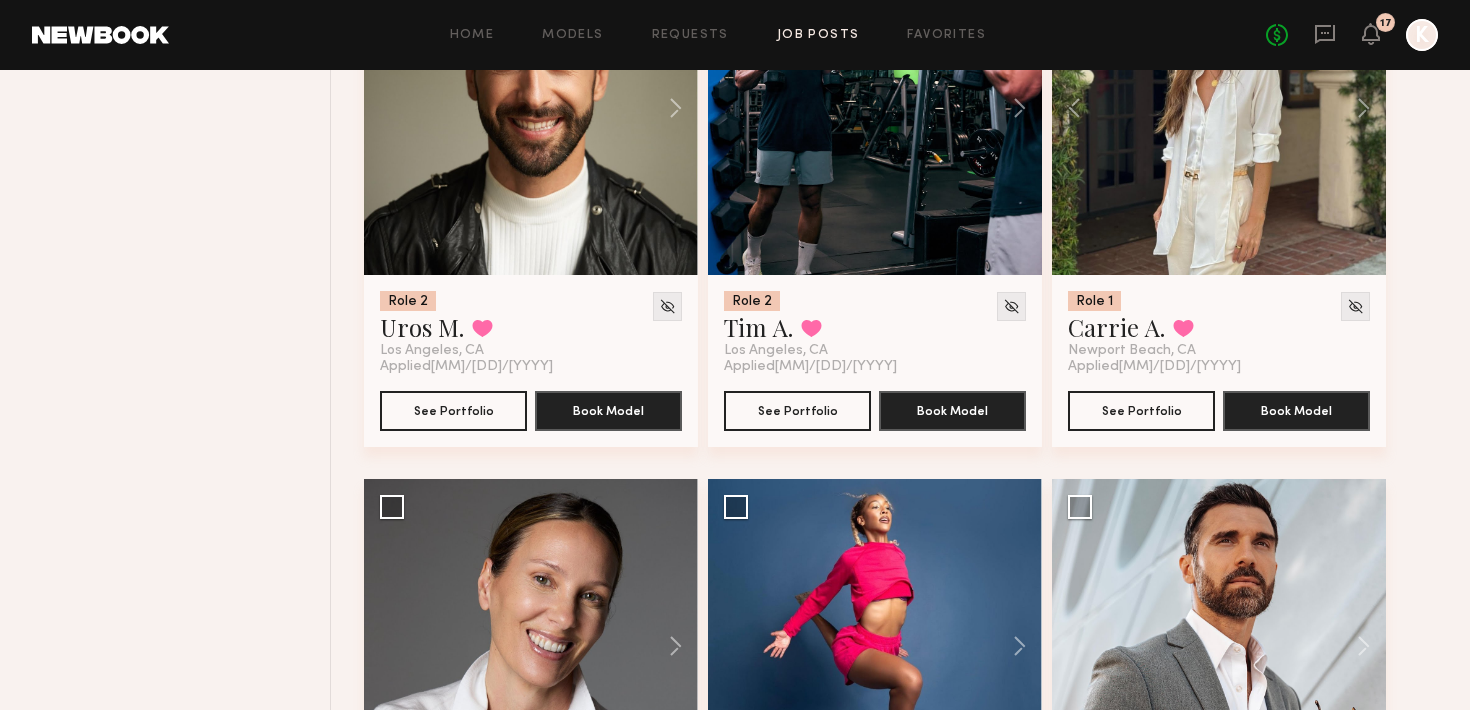 scroll, scrollTop: 3305, scrollLeft: 0, axis: vertical 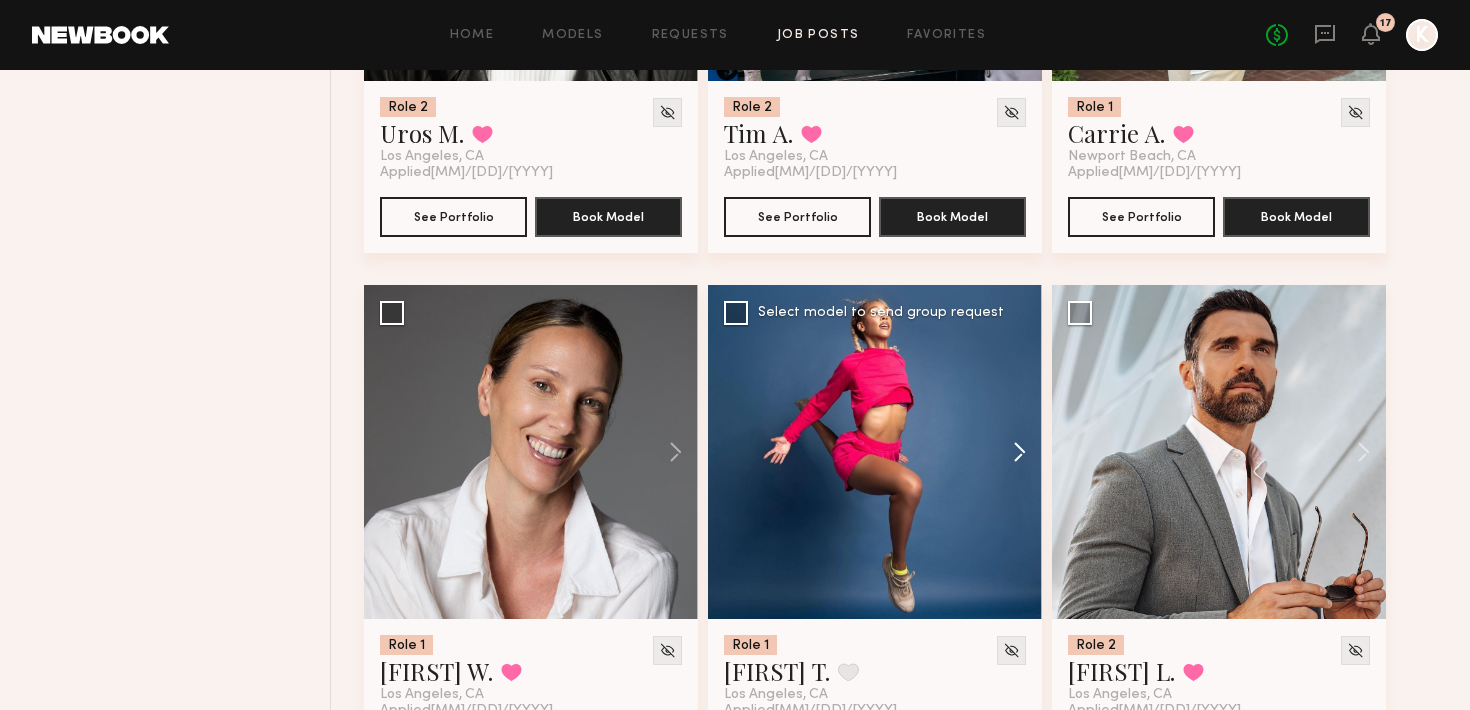 click 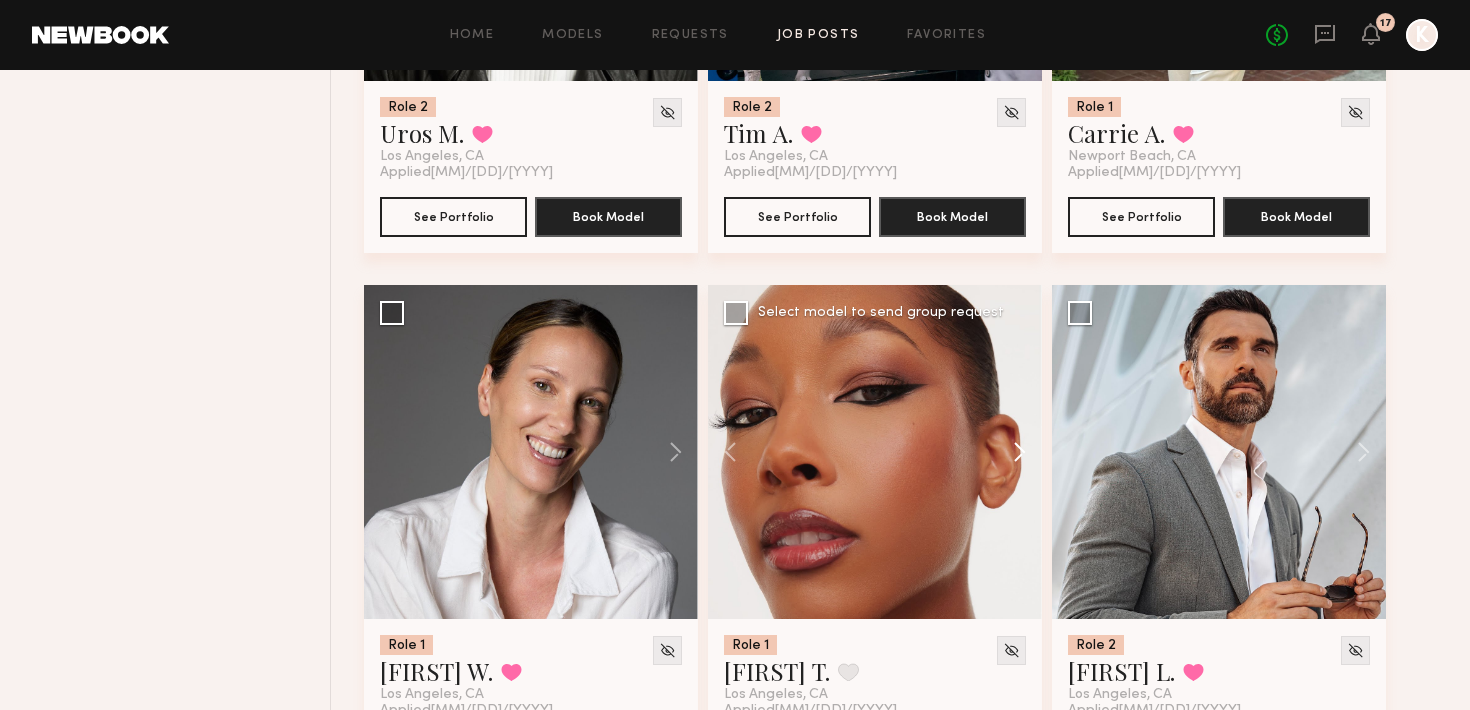 click 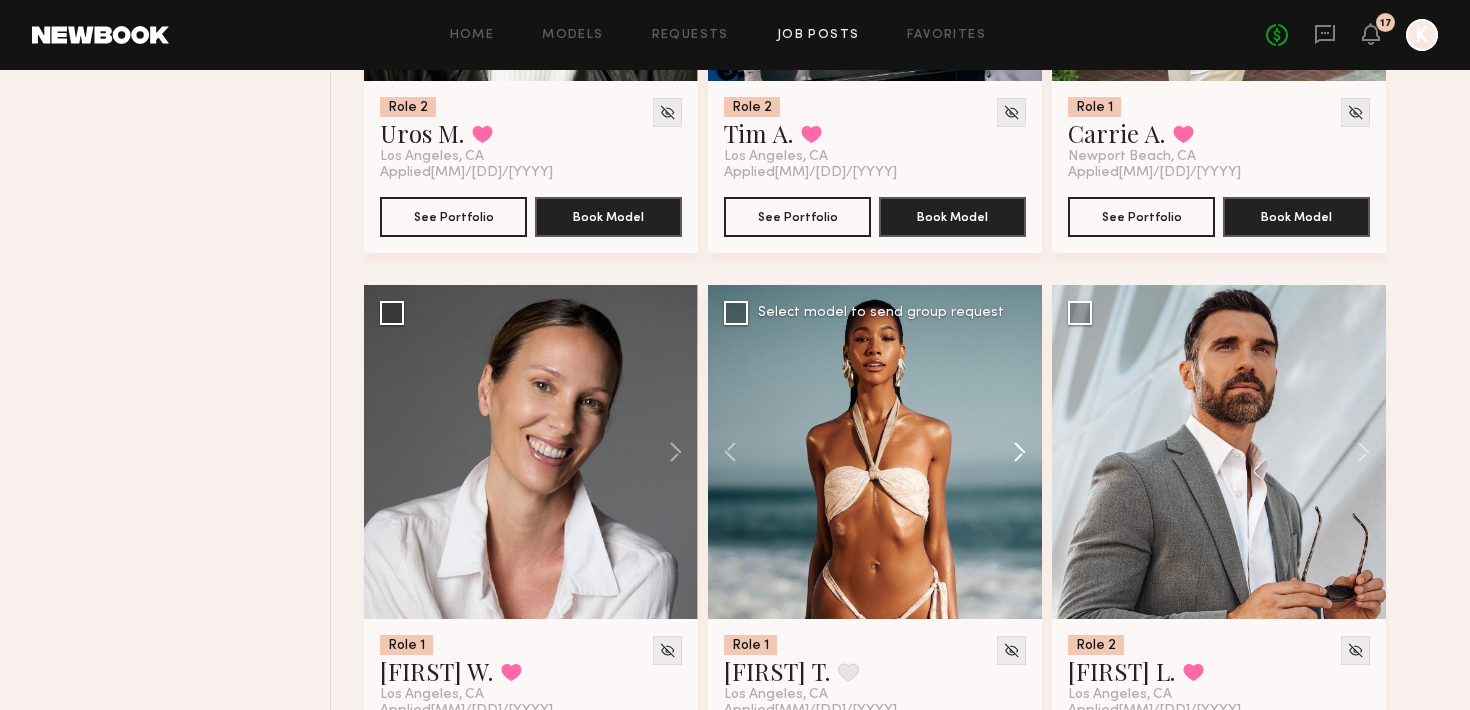click 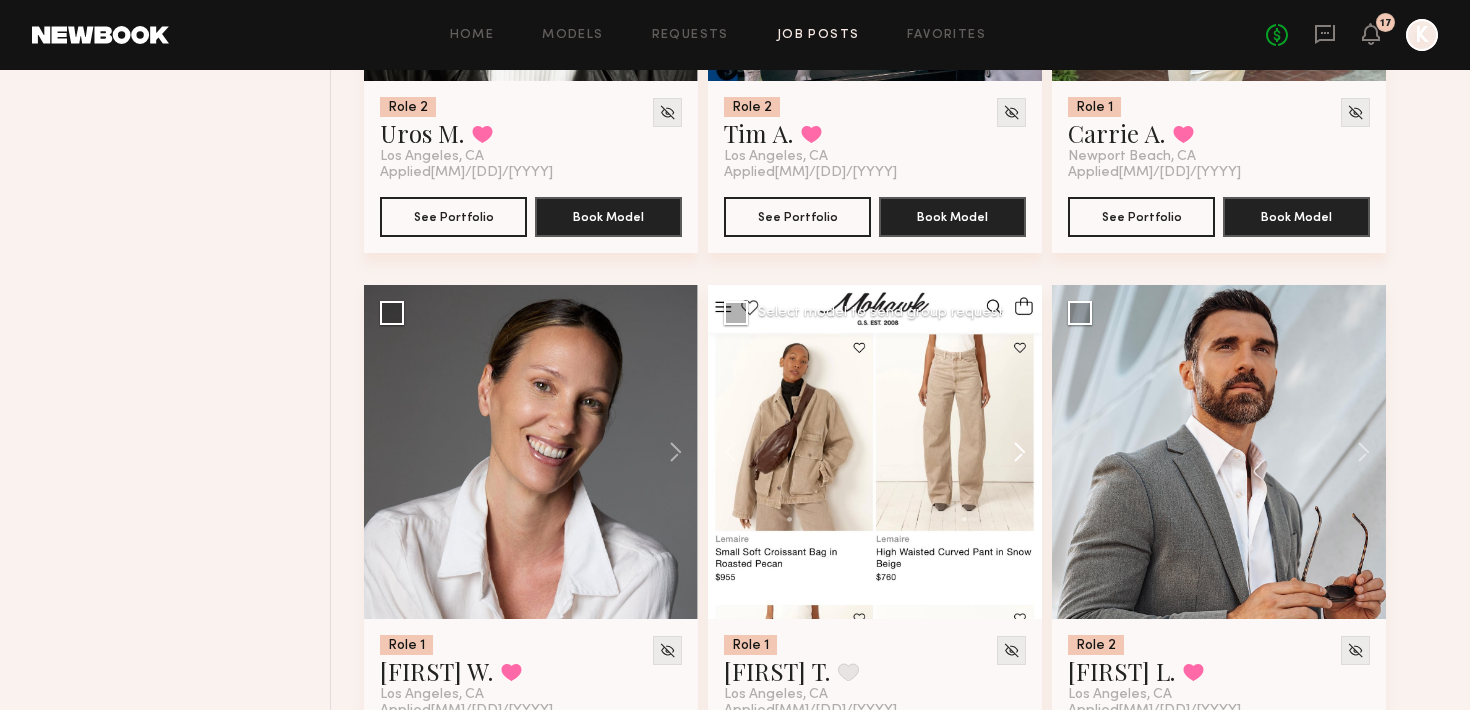 click 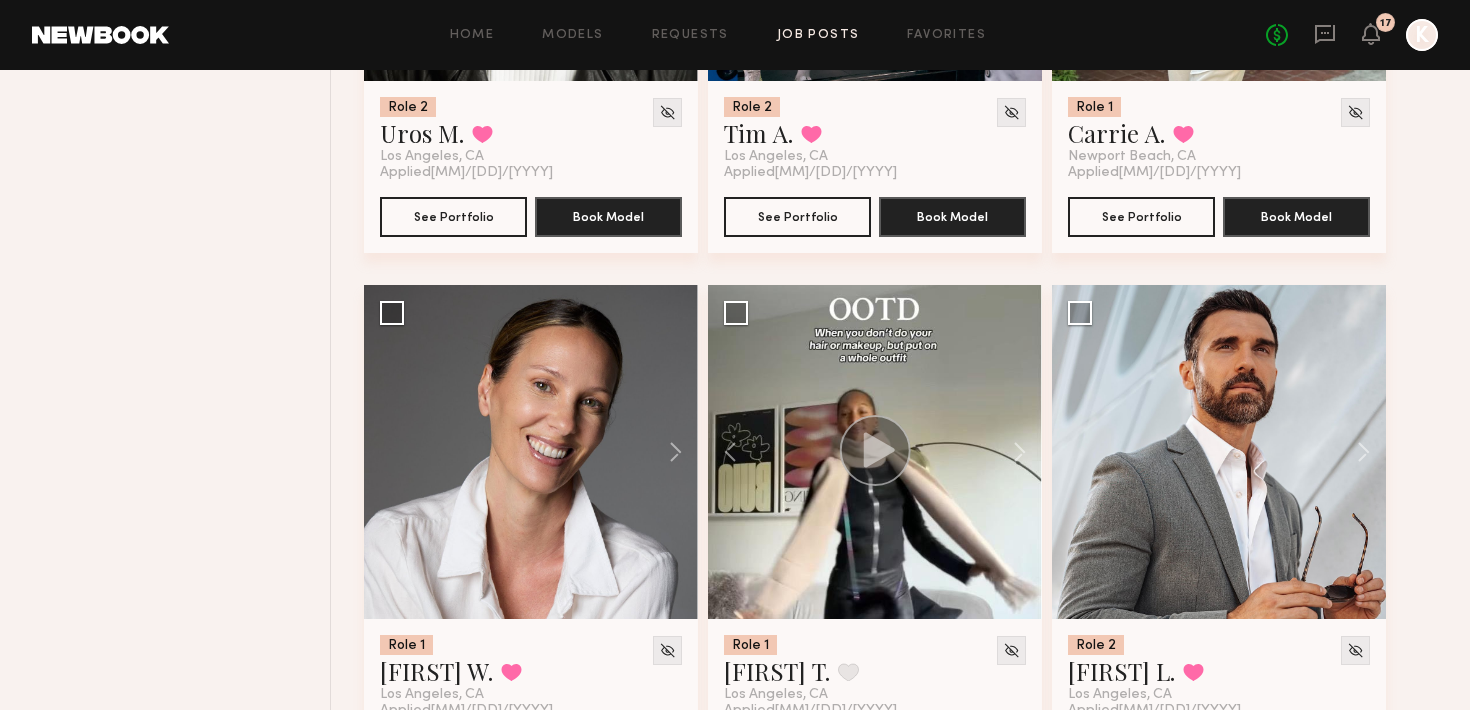 scroll, scrollTop: 3551, scrollLeft: 0, axis: vertical 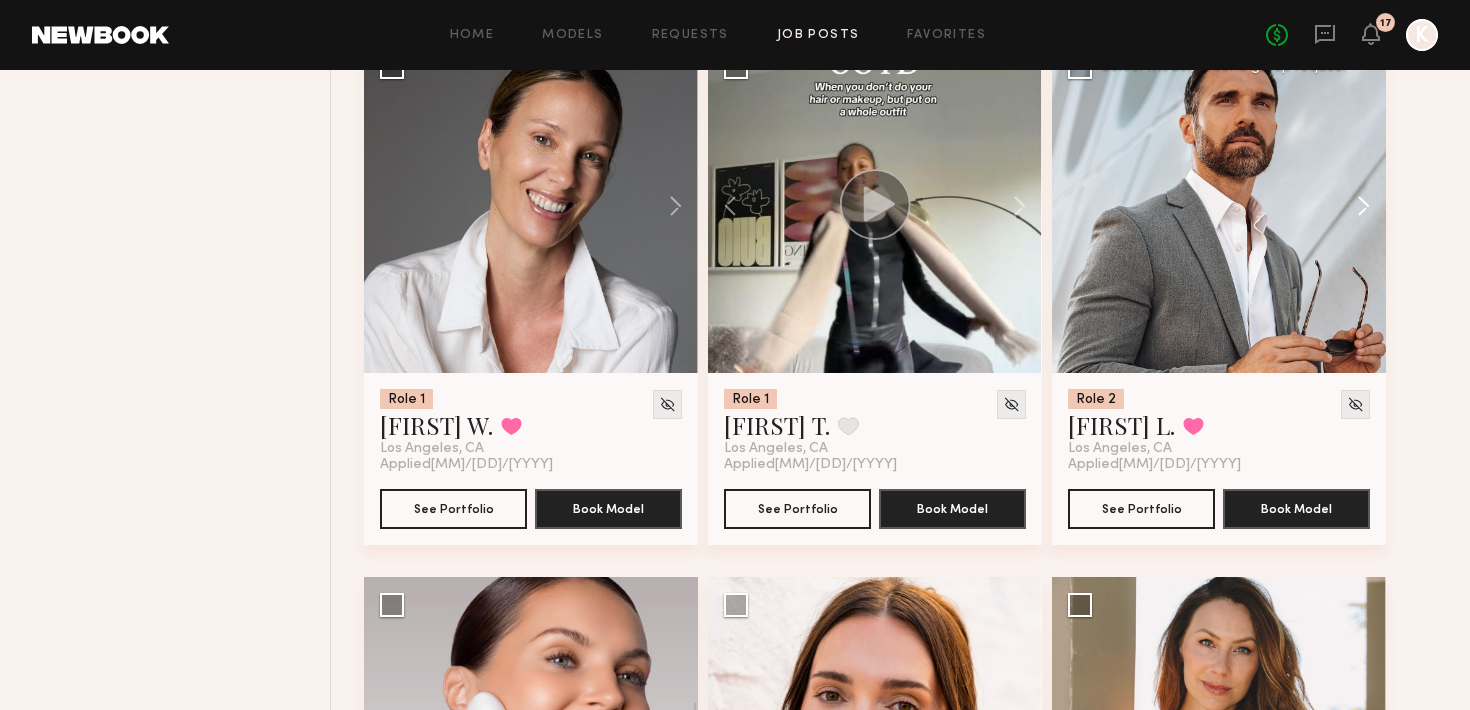 click 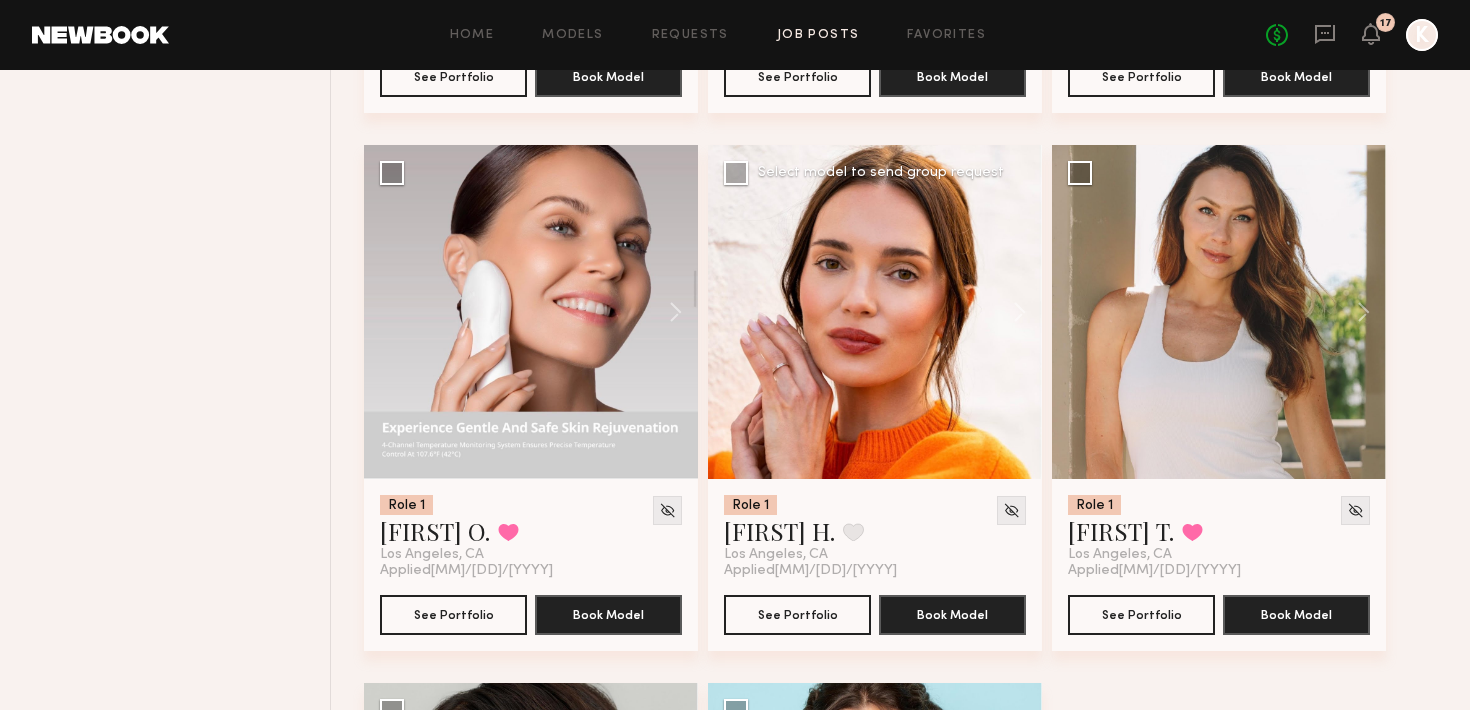 scroll, scrollTop: 3964, scrollLeft: 0, axis: vertical 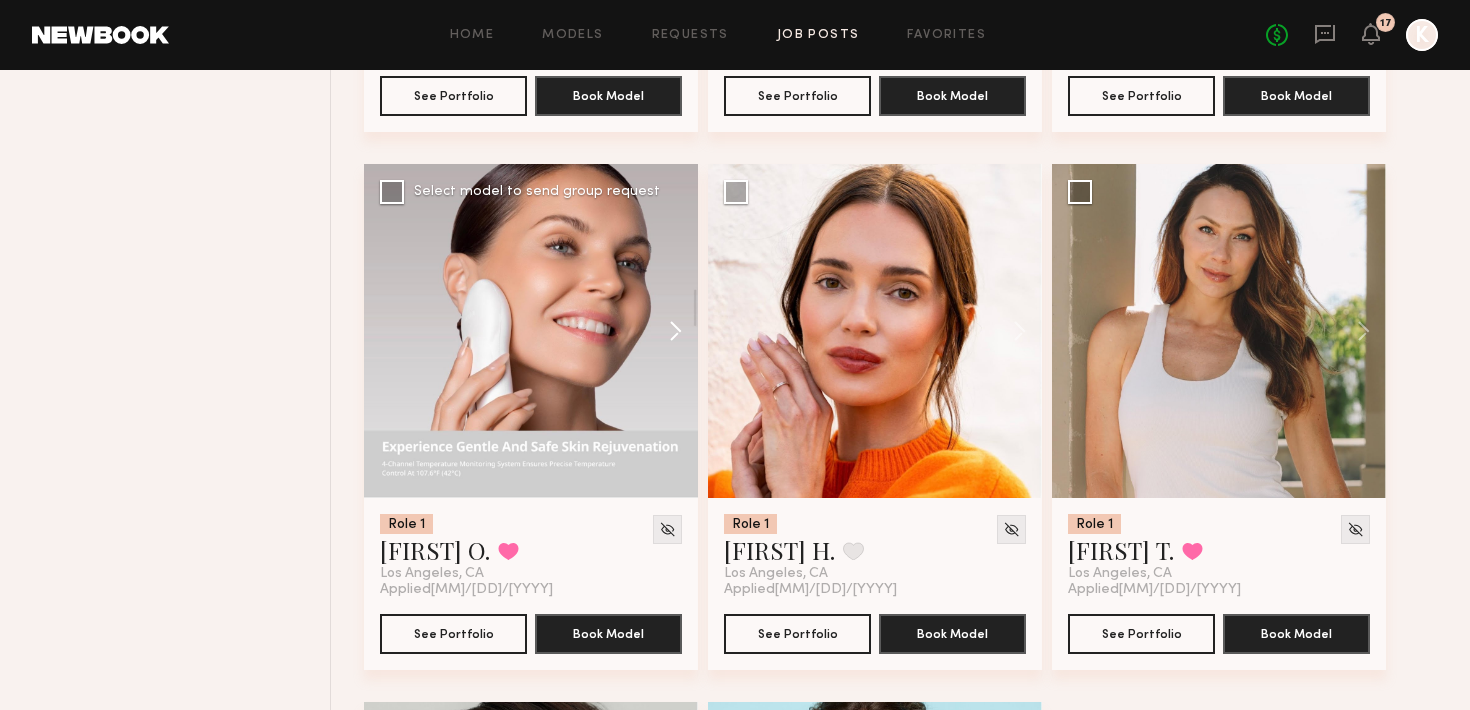 click 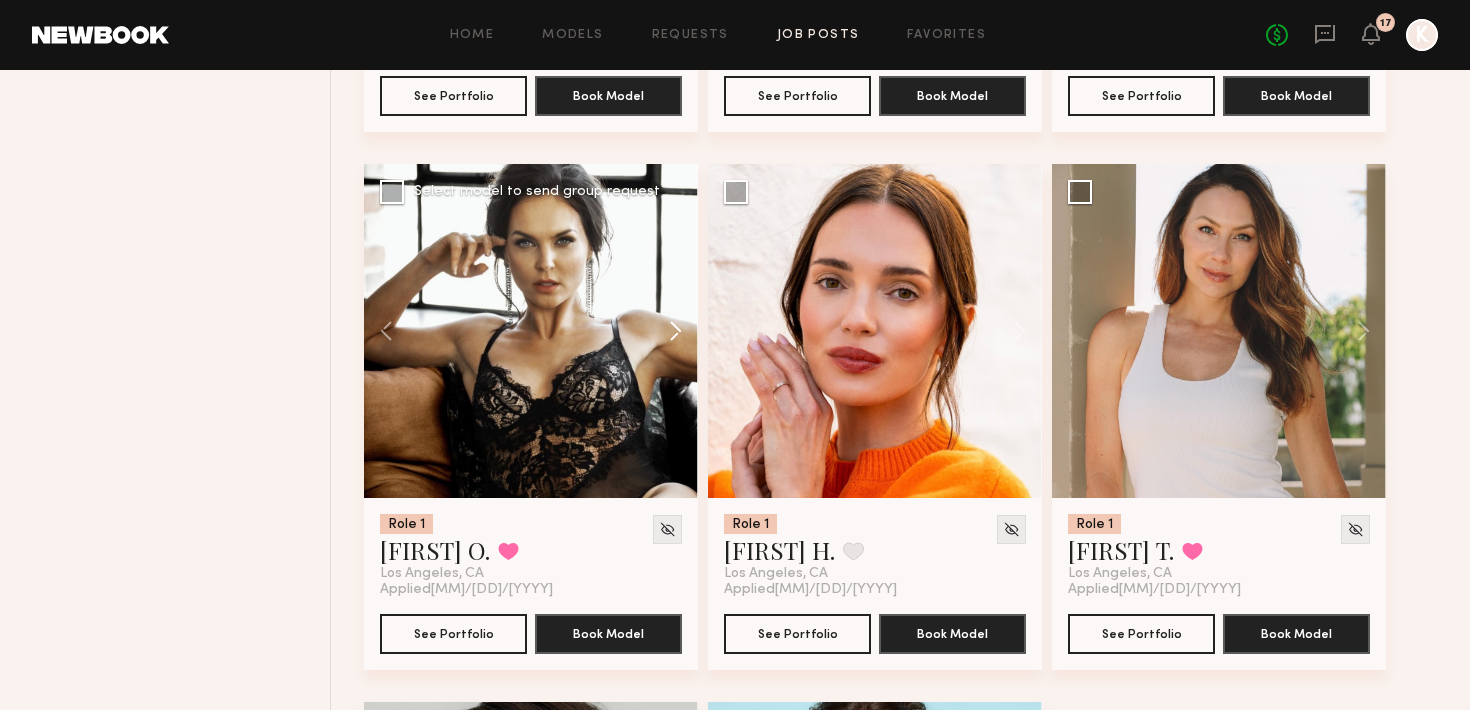click 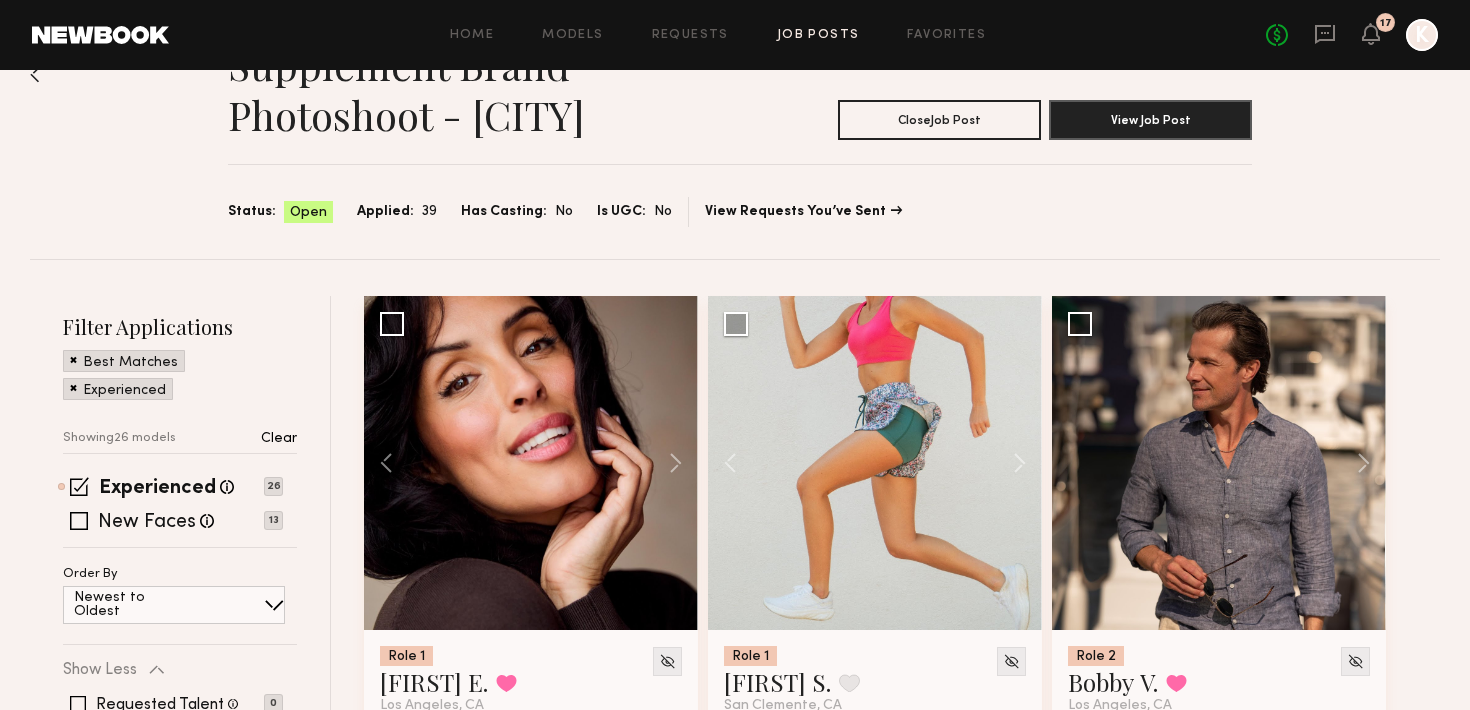 scroll, scrollTop: 0, scrollLeft: 0, axis: both 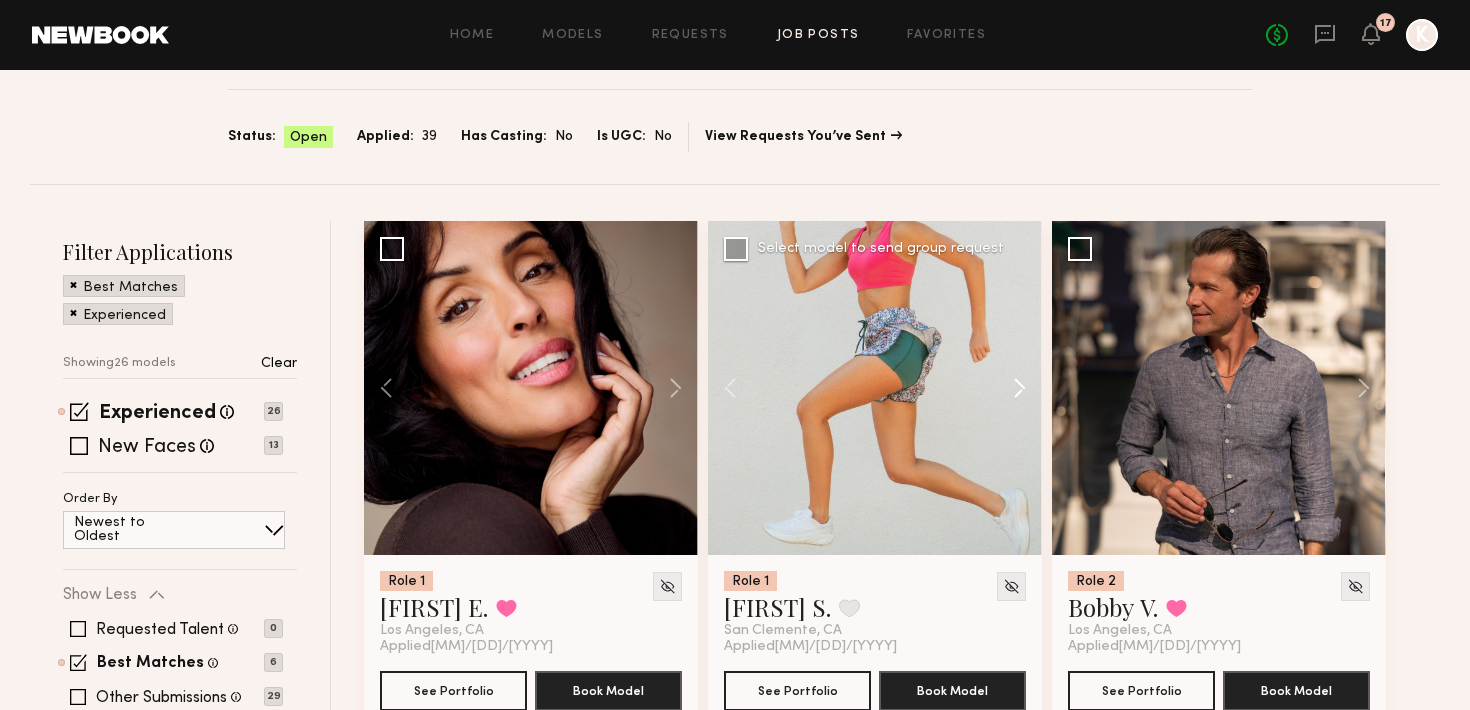click 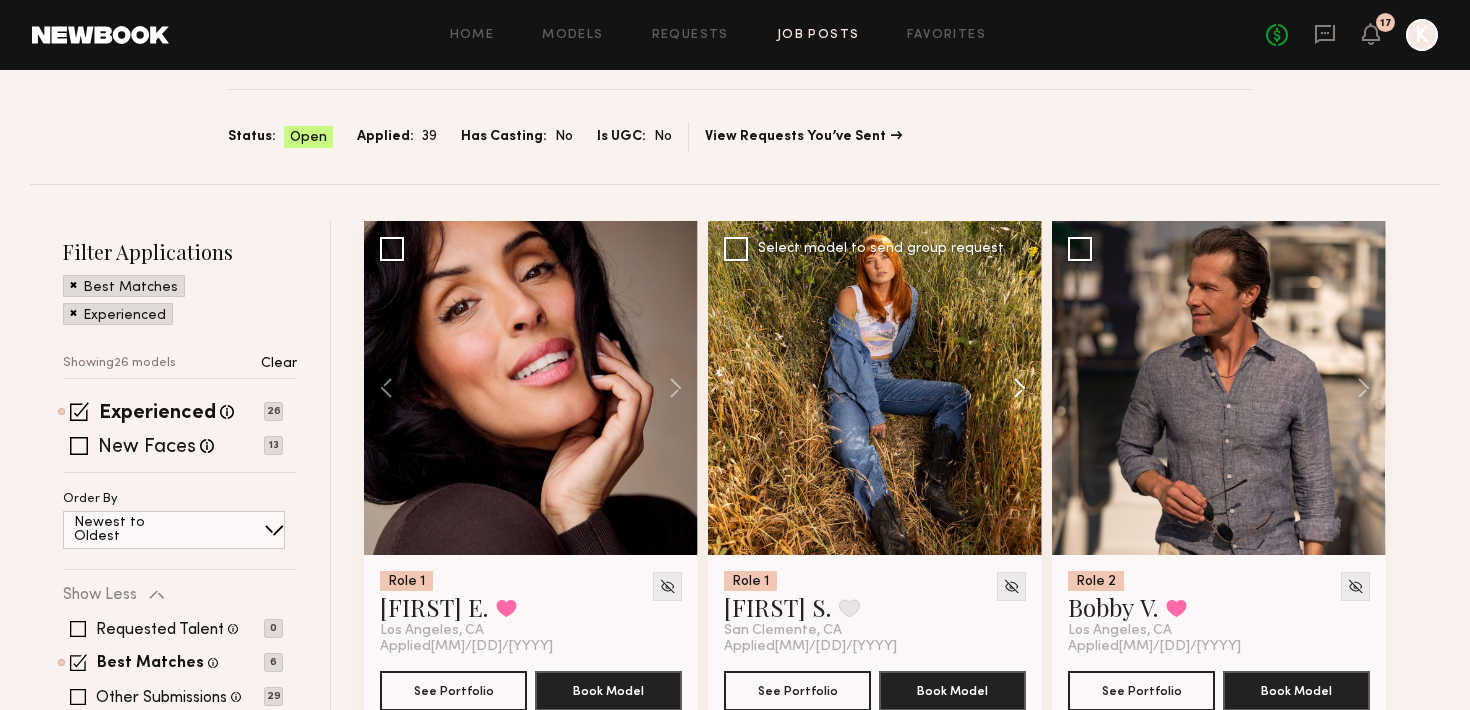 click 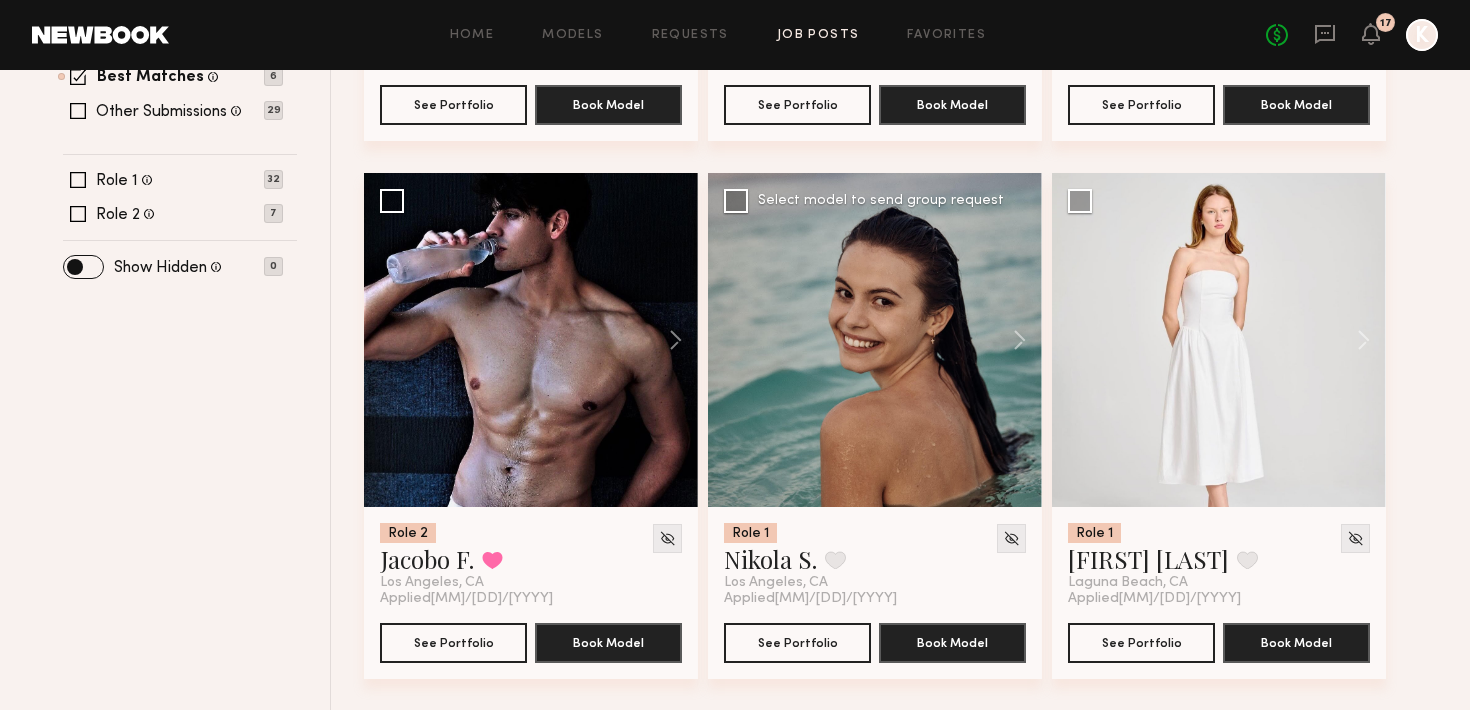 scroll, scrollTop: 784, scrollLeft: 0, axis: vertical 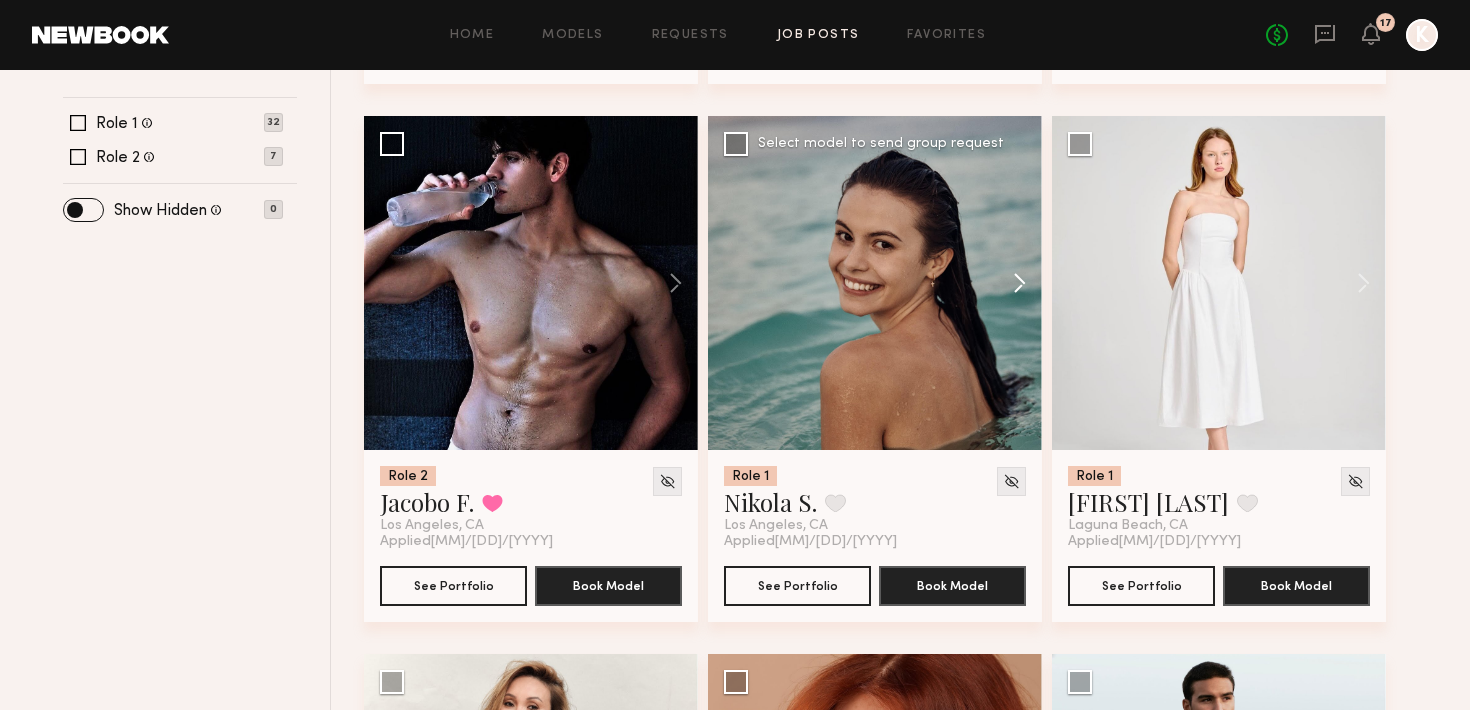 click 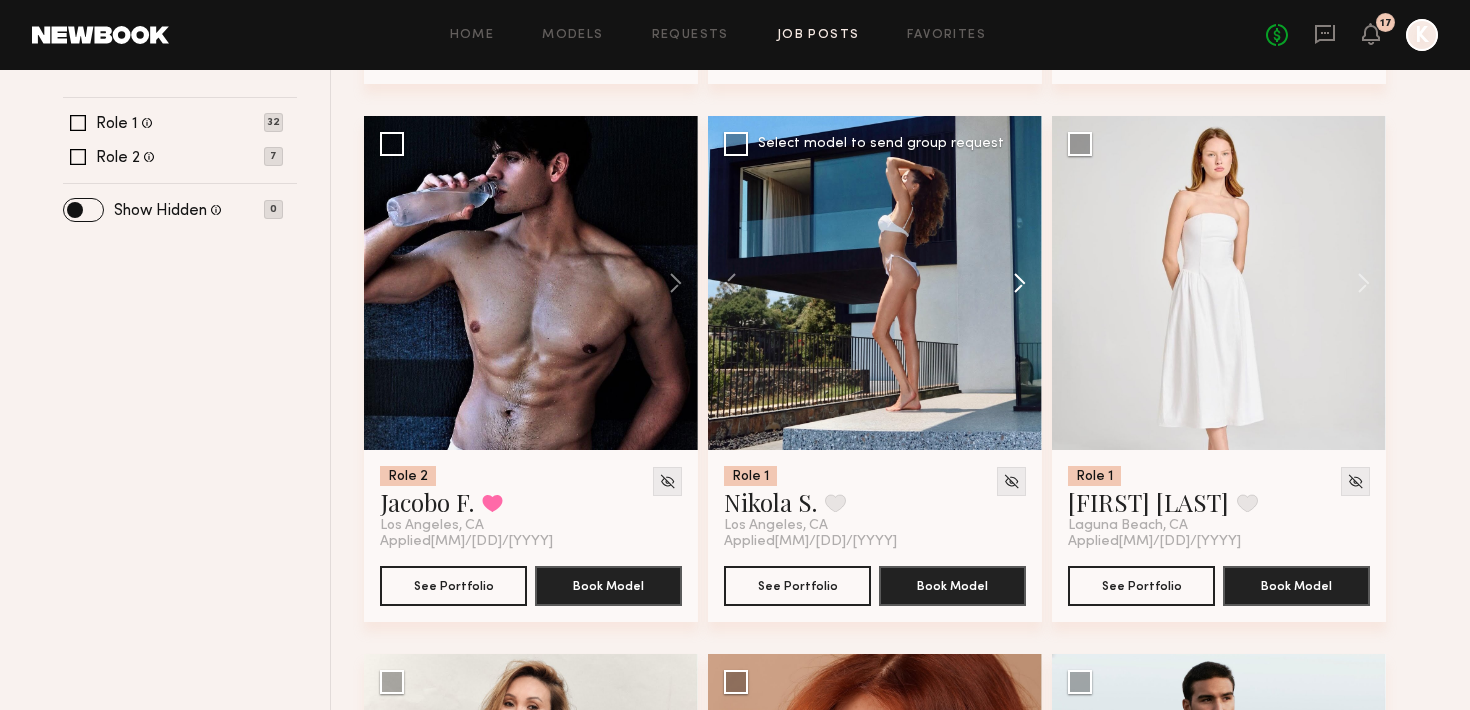 click 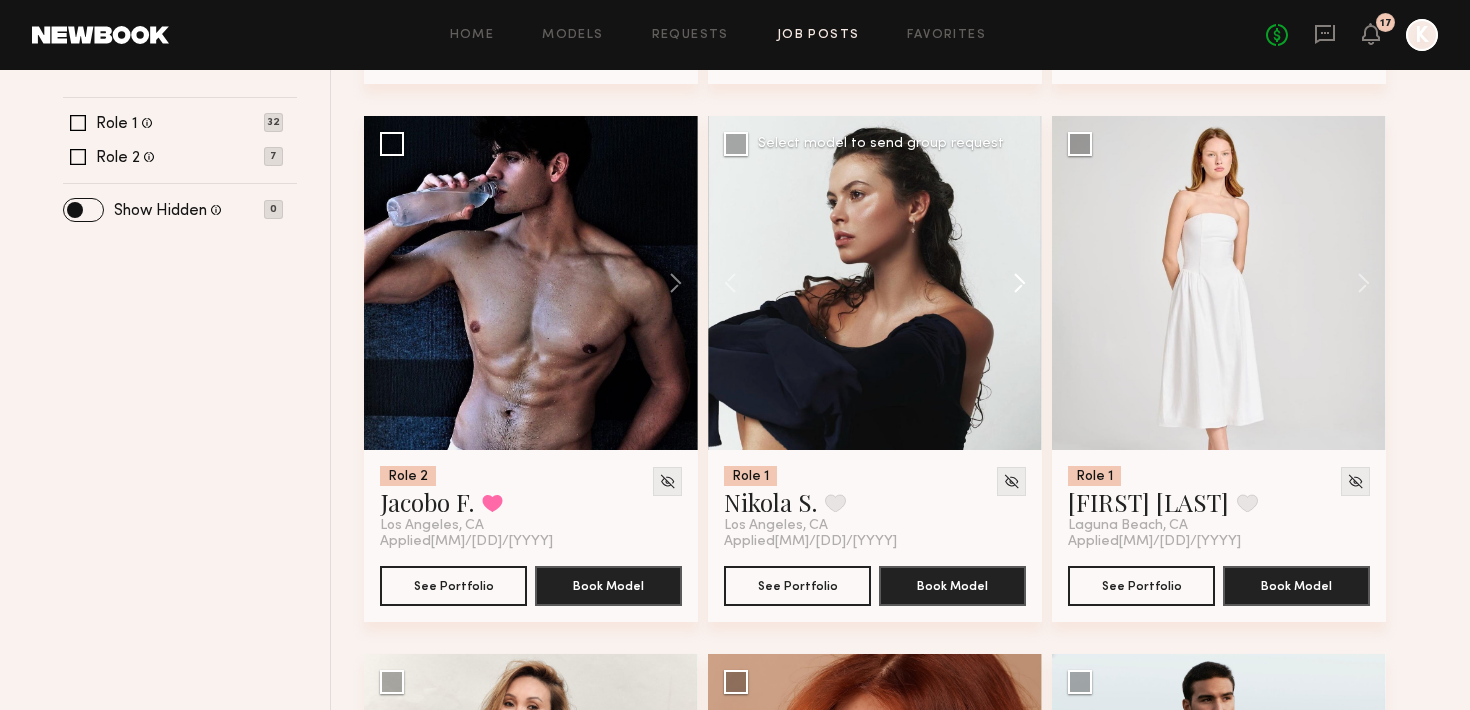 click 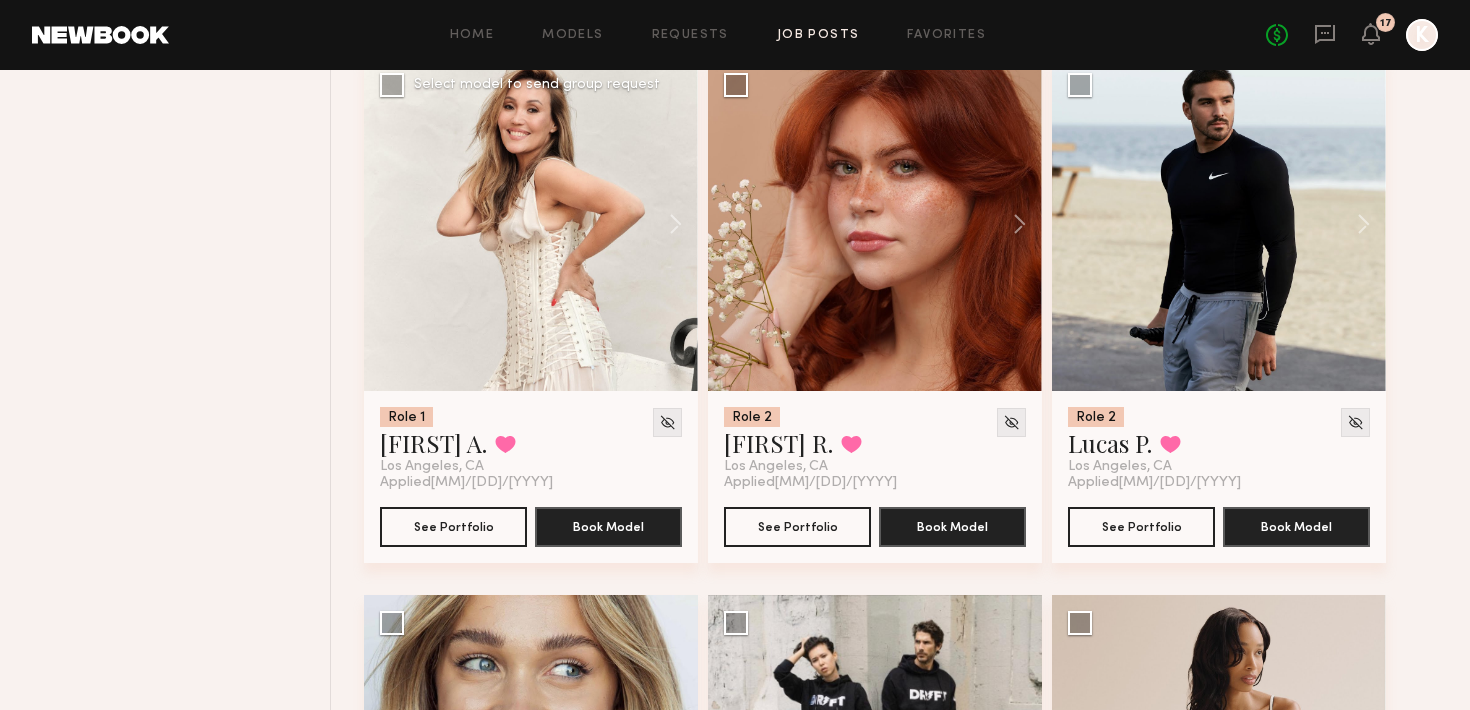 scroll, scrollTop: 0, scrollLeft: 0, axis: both 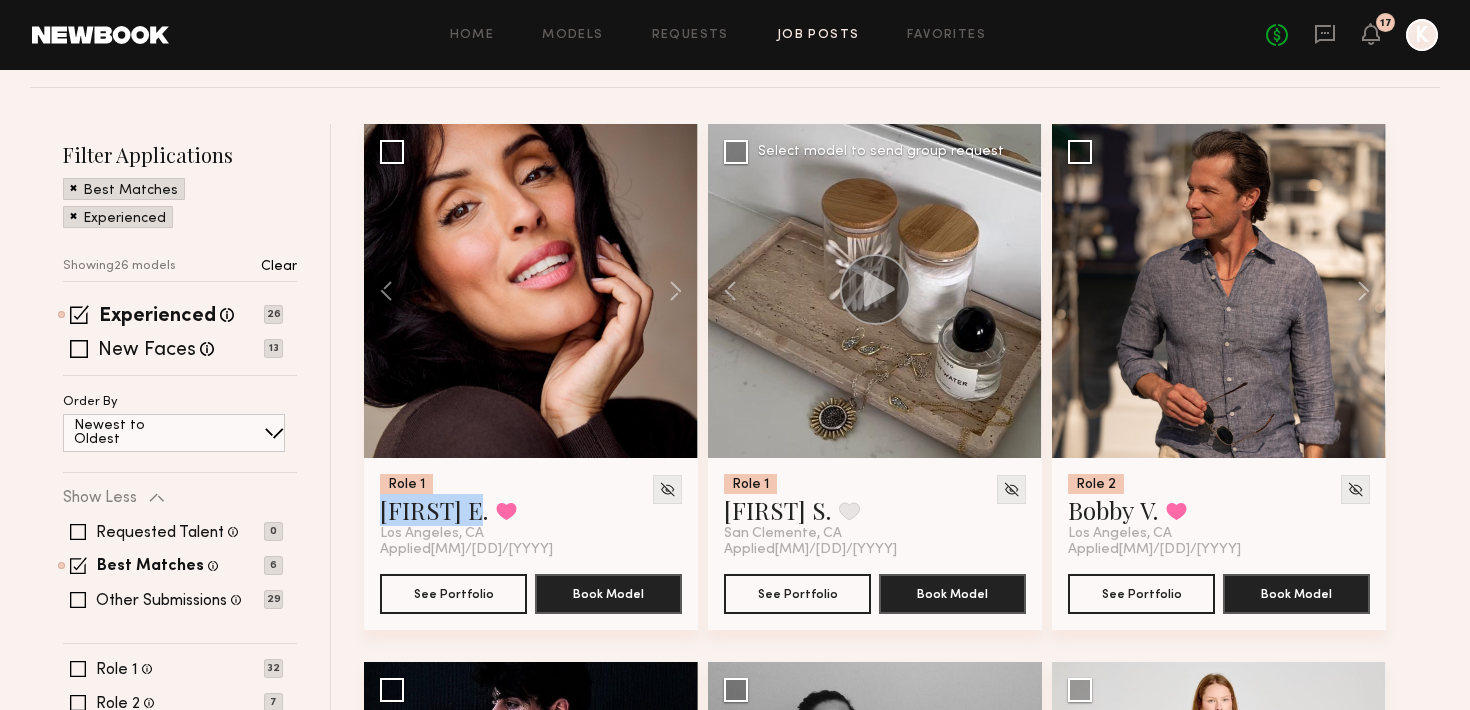 click on "Job Posts" 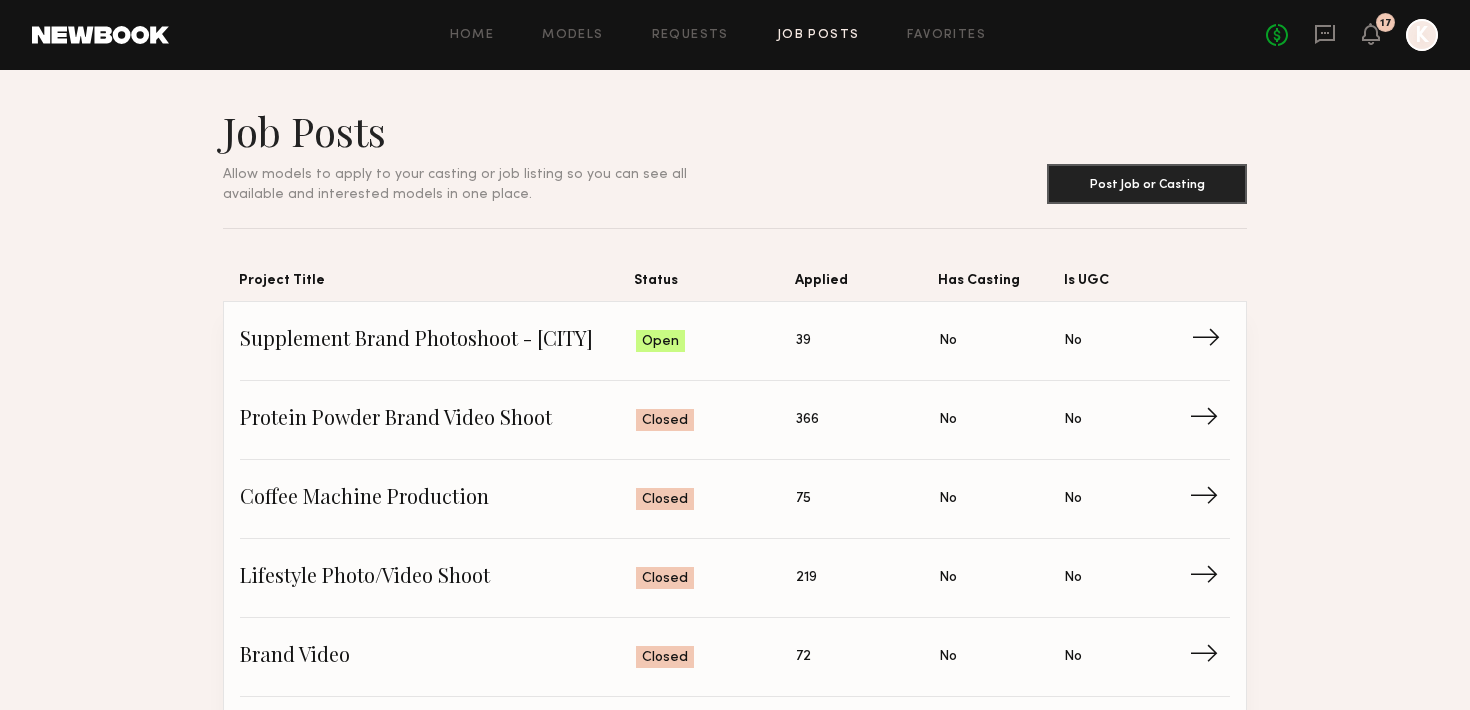 click on "Status: Open" 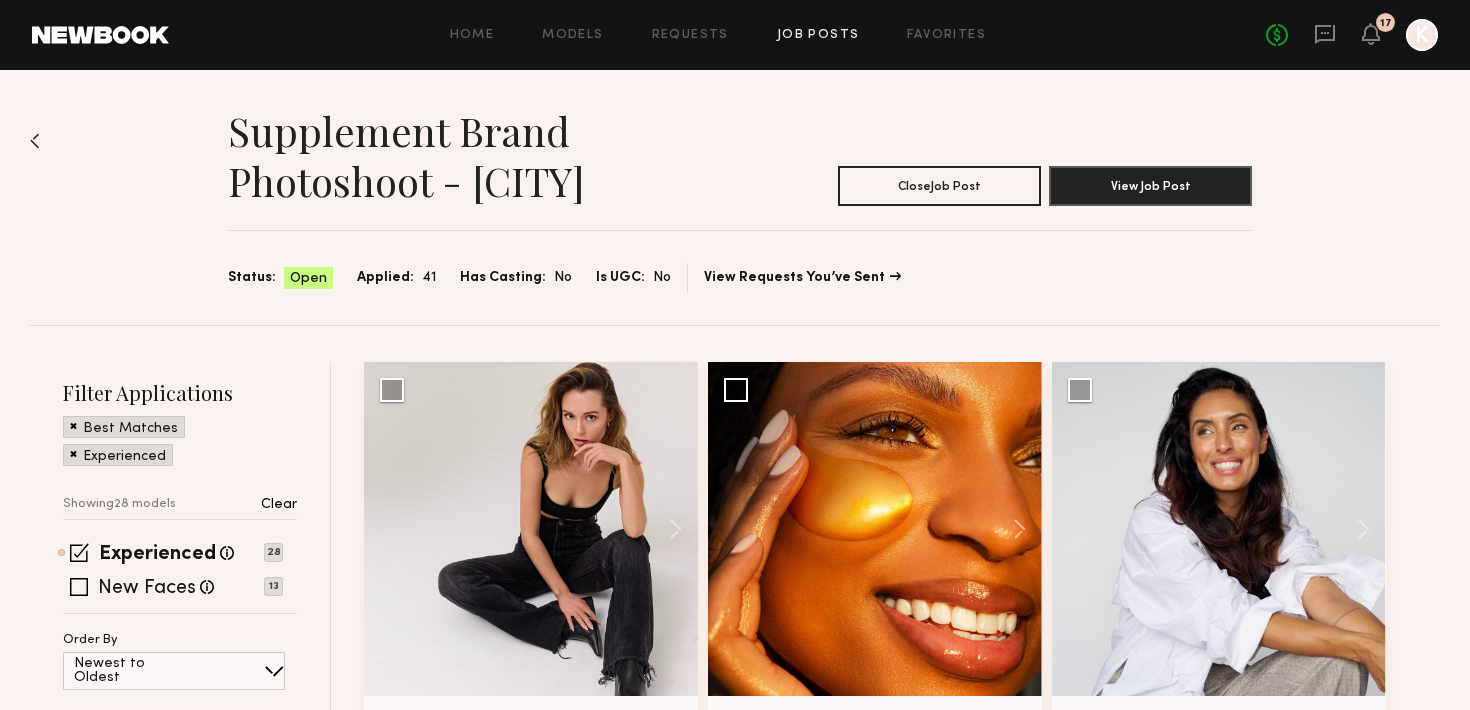 scroll, scrollTop: 198, scrollLeft: 0, axis: vertical 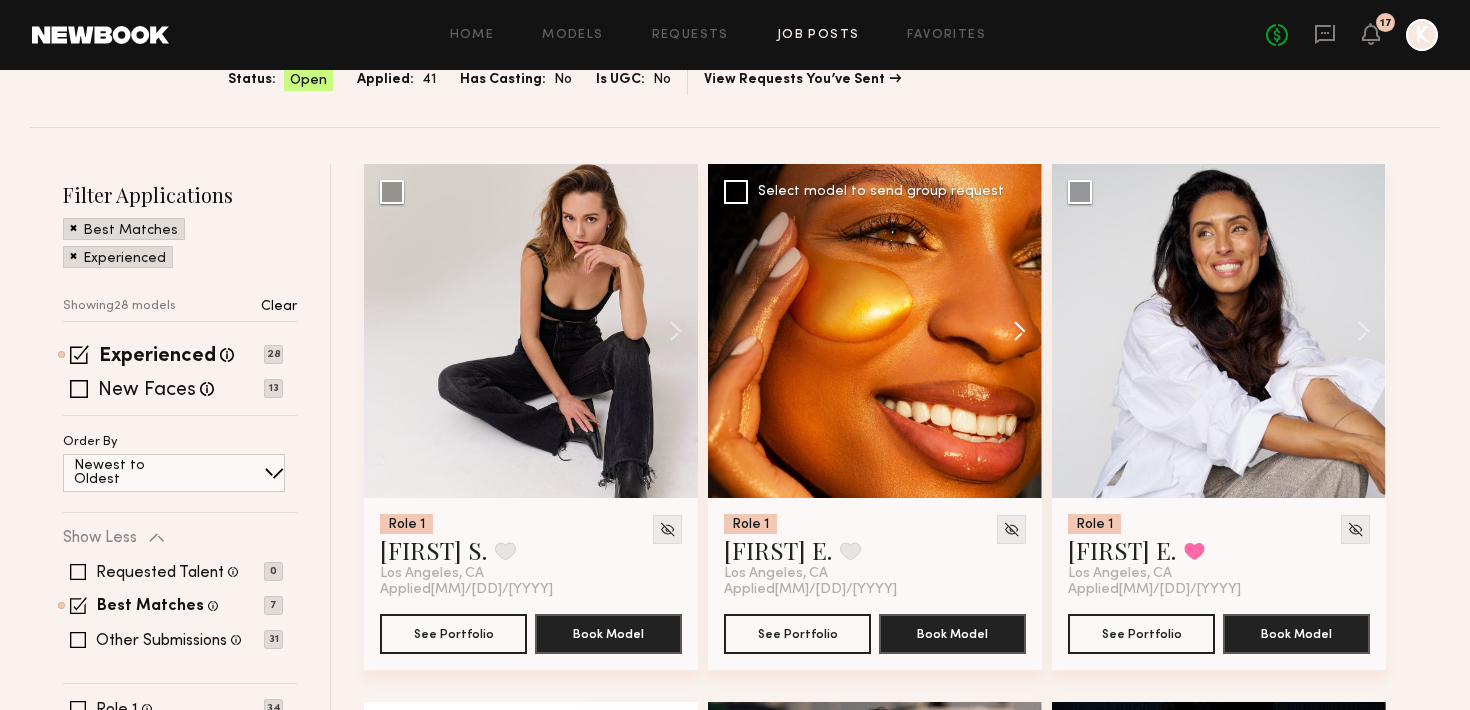 click 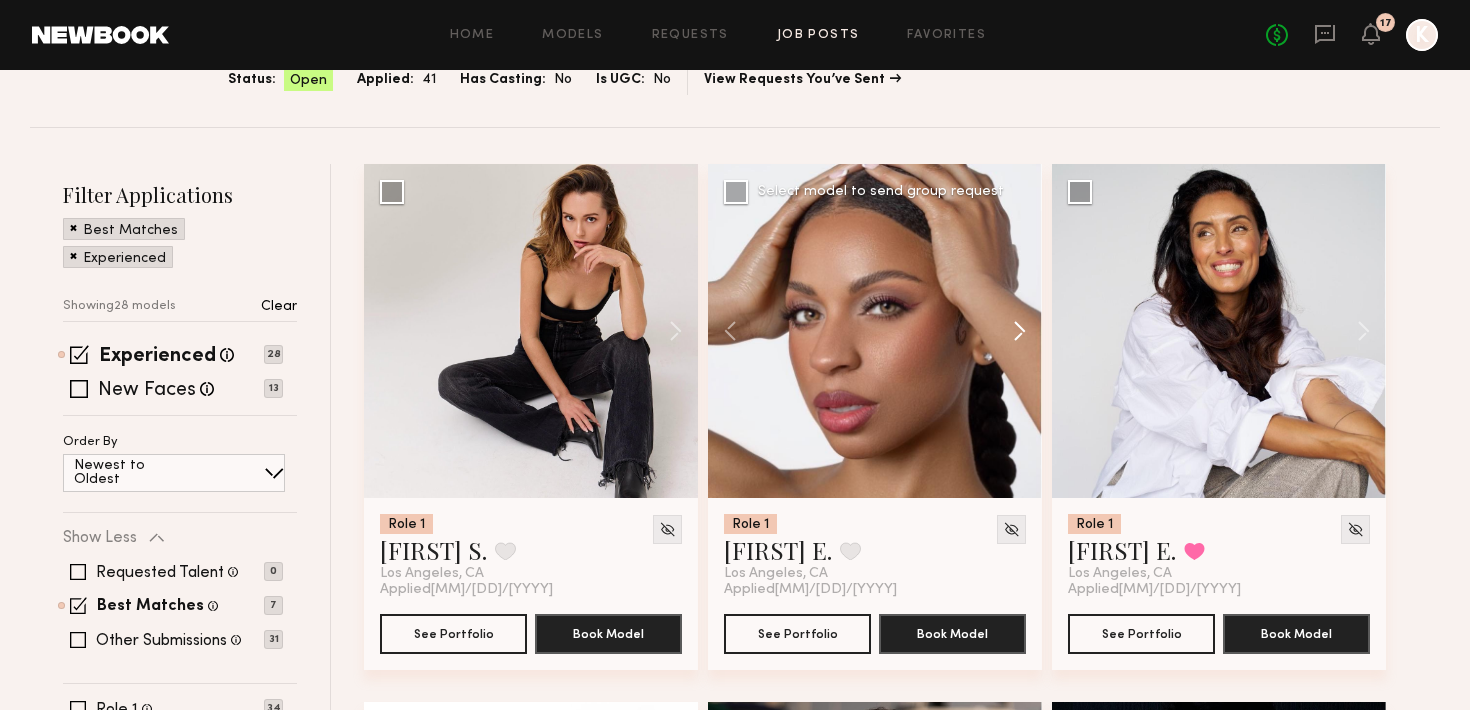click 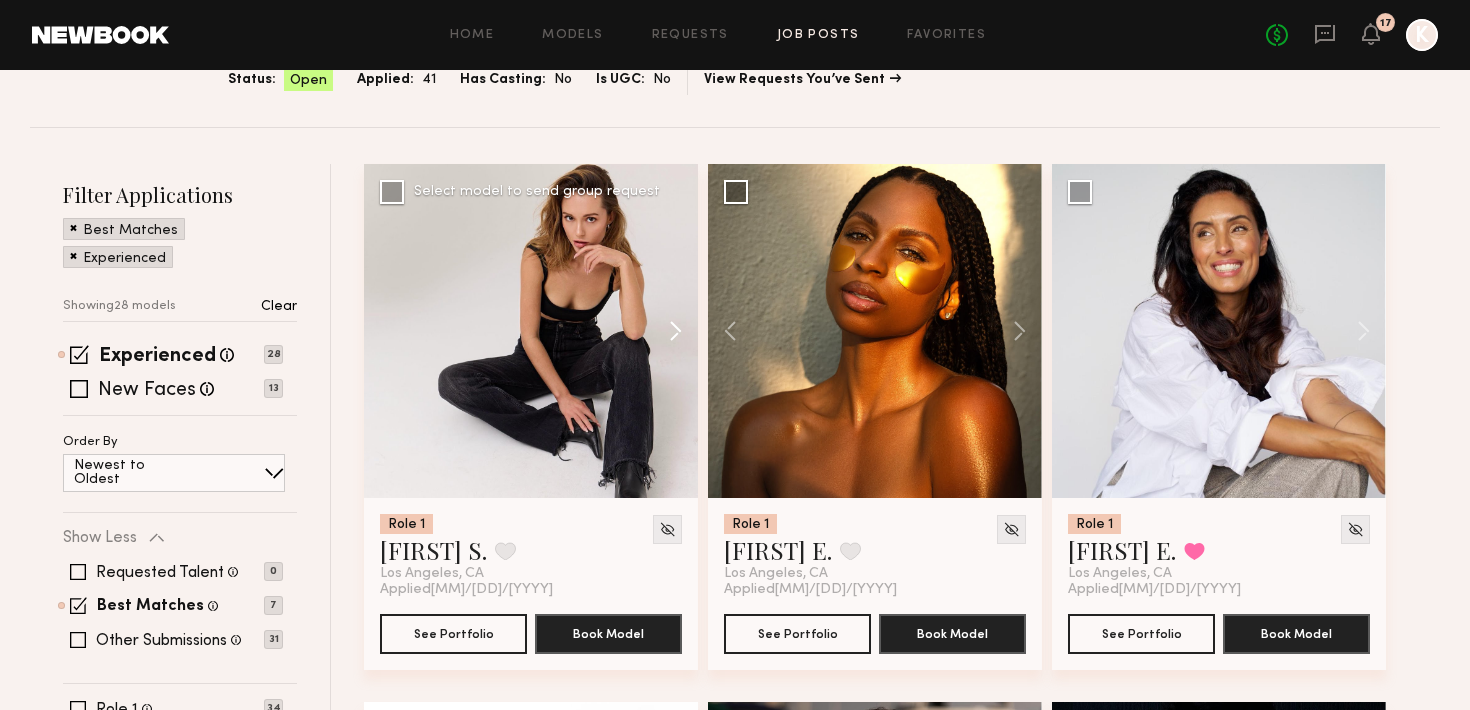 click 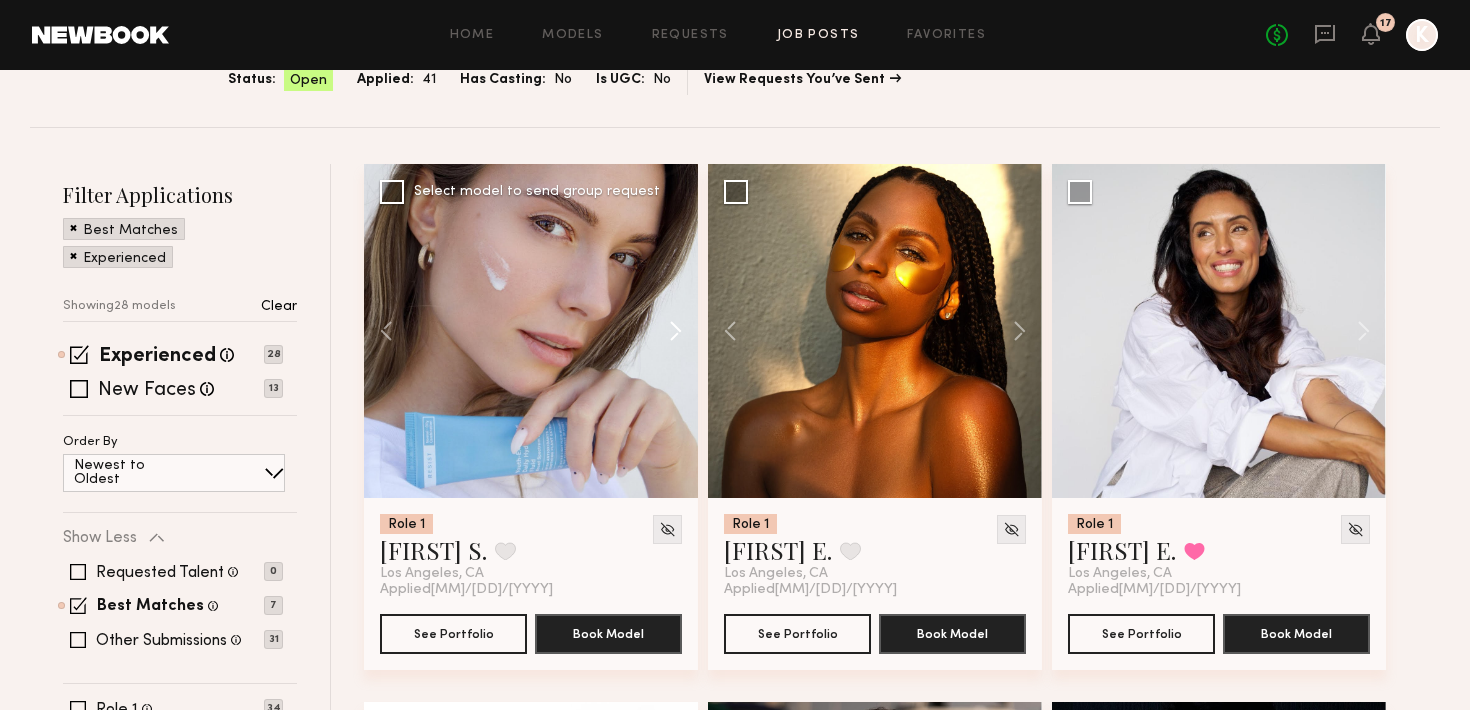 click 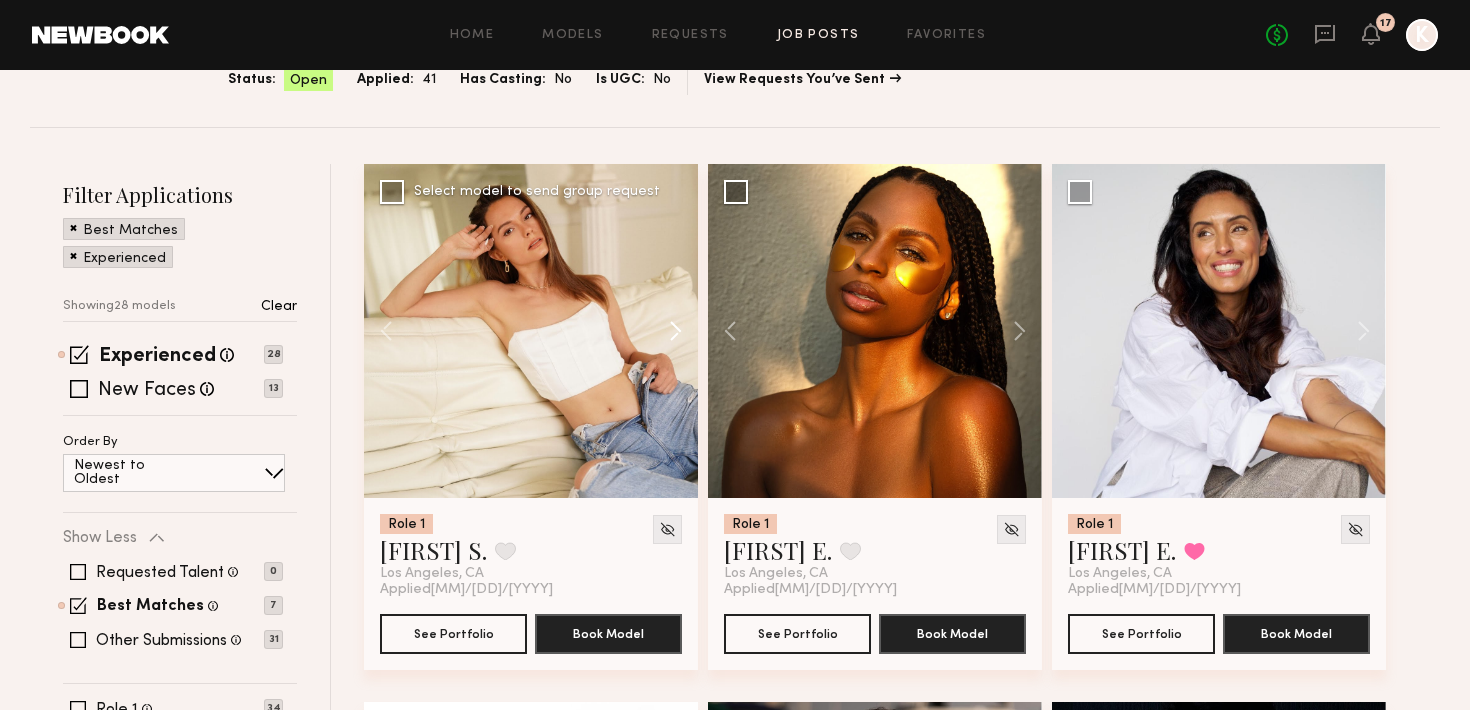 click 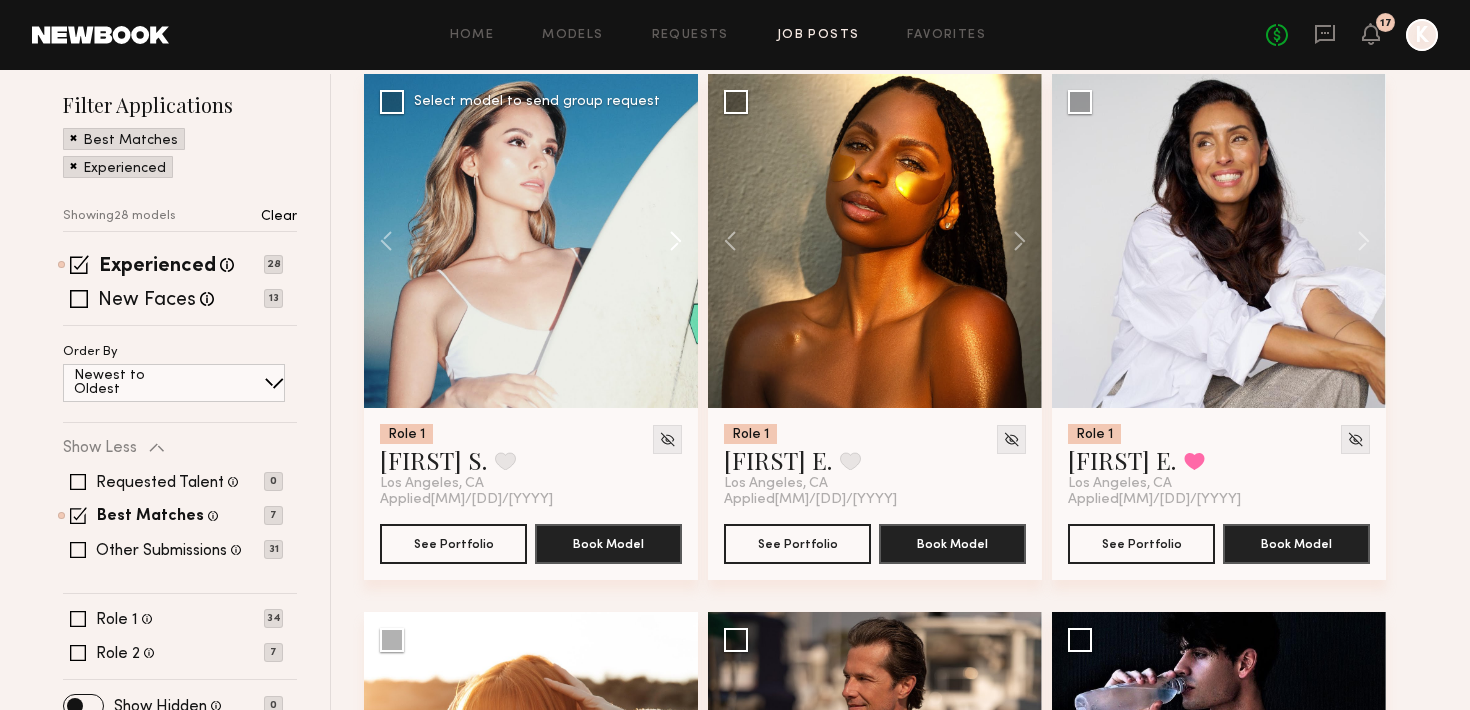 scroll, scrollTop: 0, scrollLeft: 0, axis: both 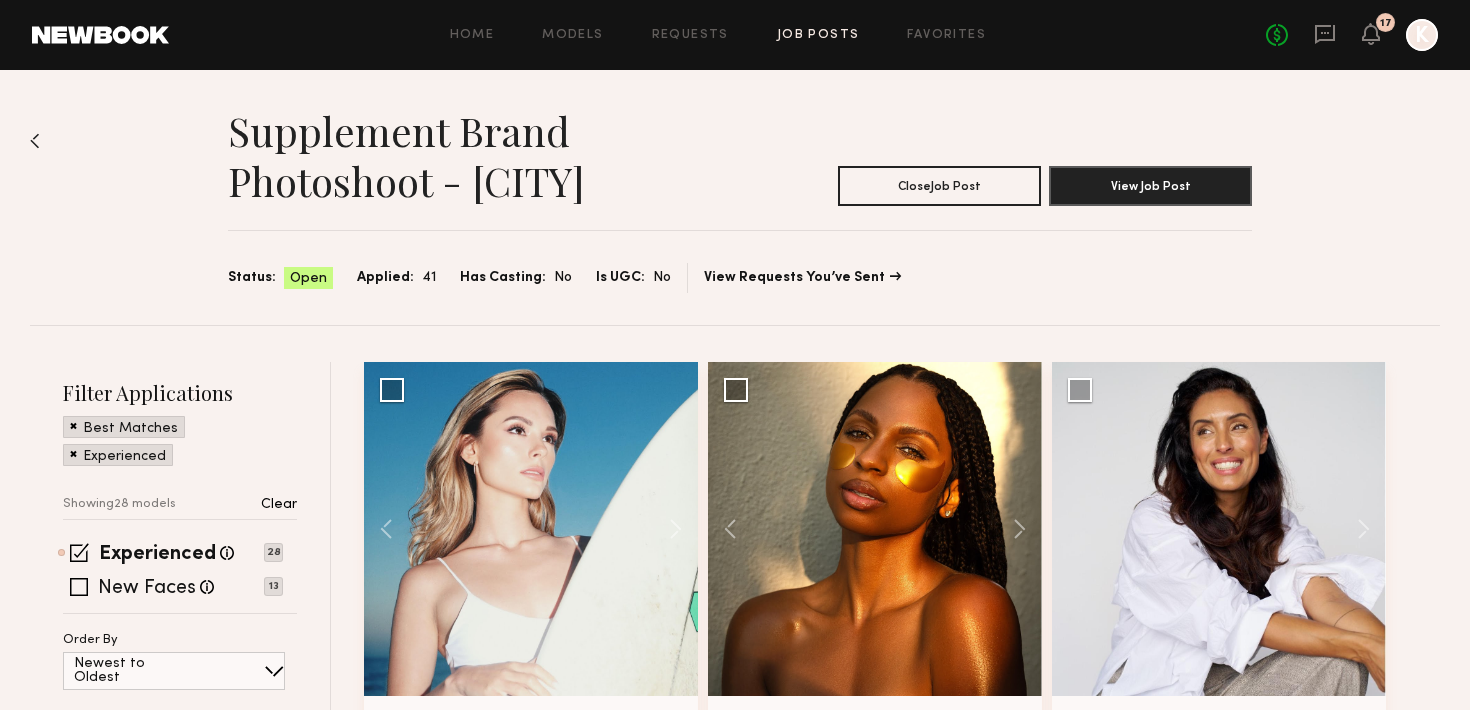 click on "Applied:" 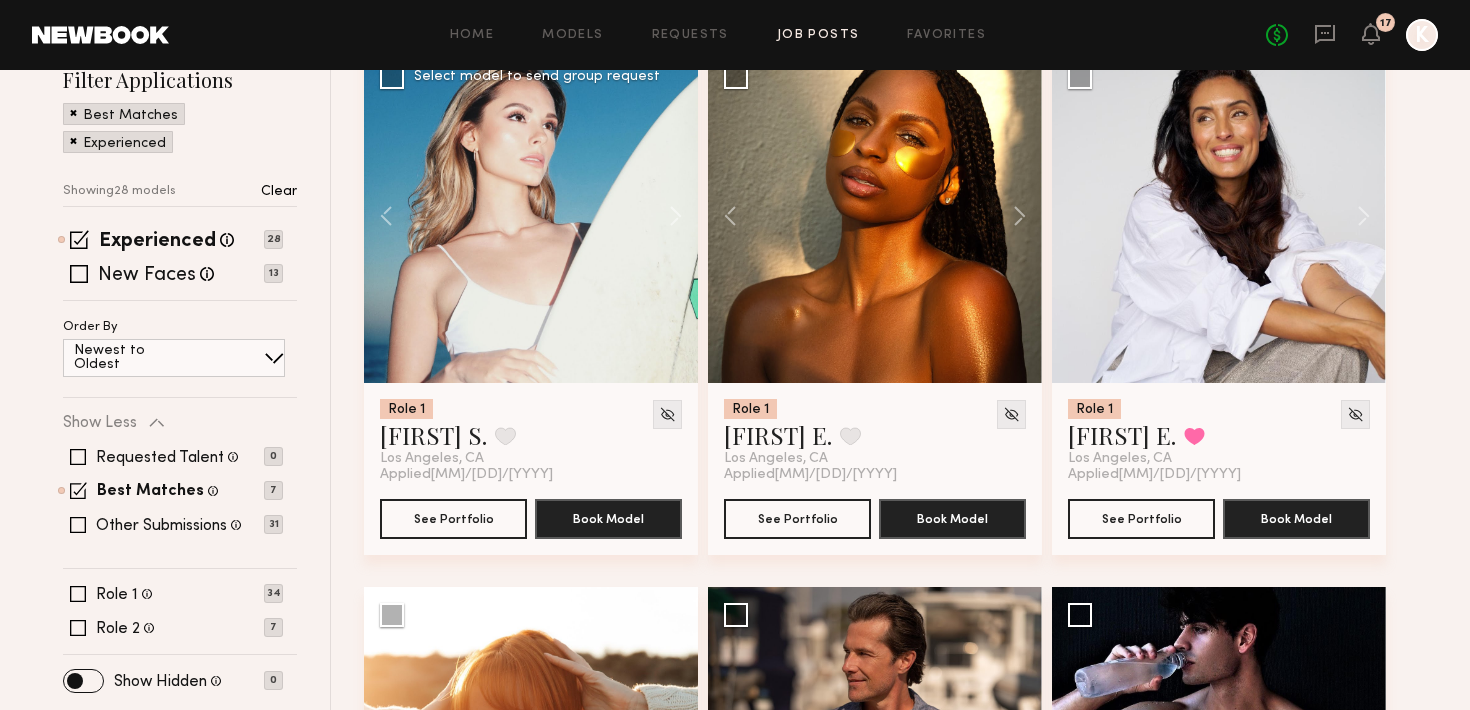 scroll, scrollTop: 0, scrollLeft: 0, axis: both 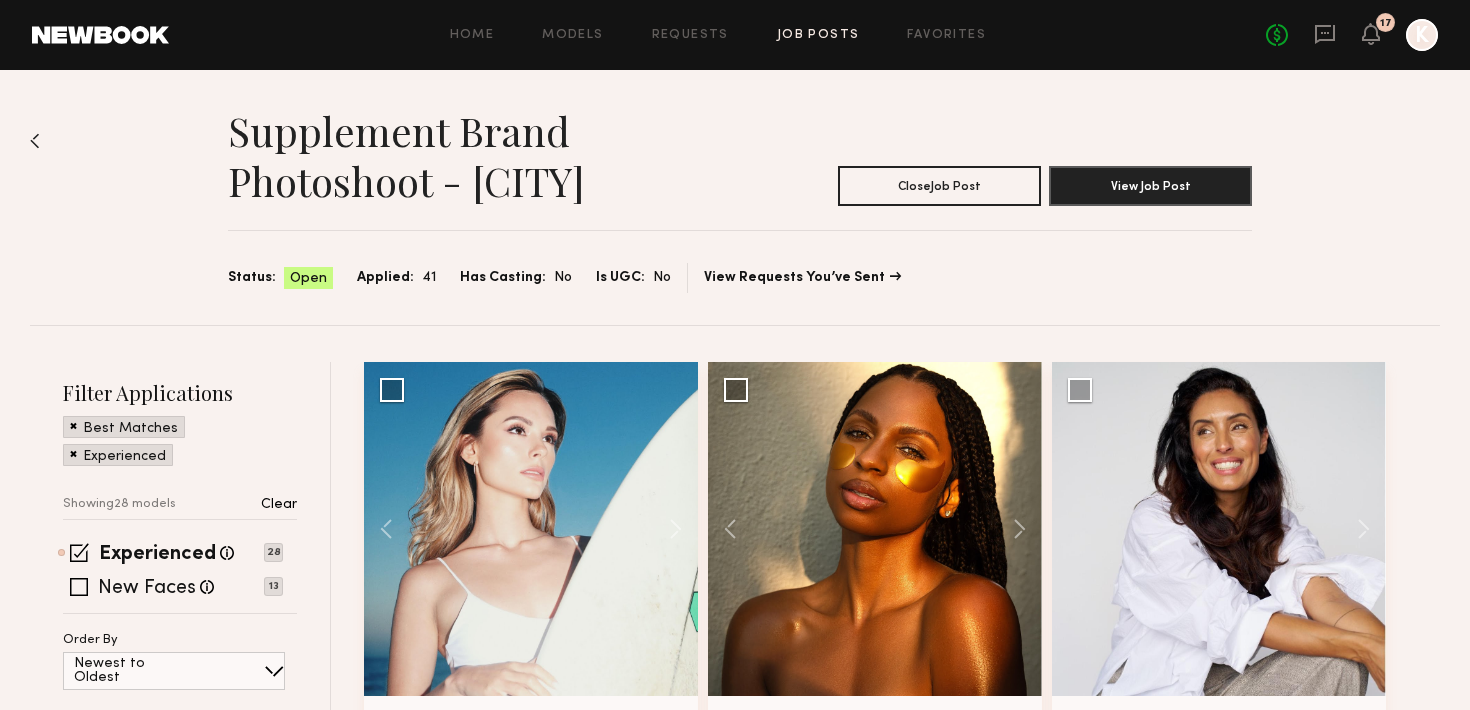 click on "Home Models Requests Job Posts Favorites Sign Out No fees up to $5,000 17 K" 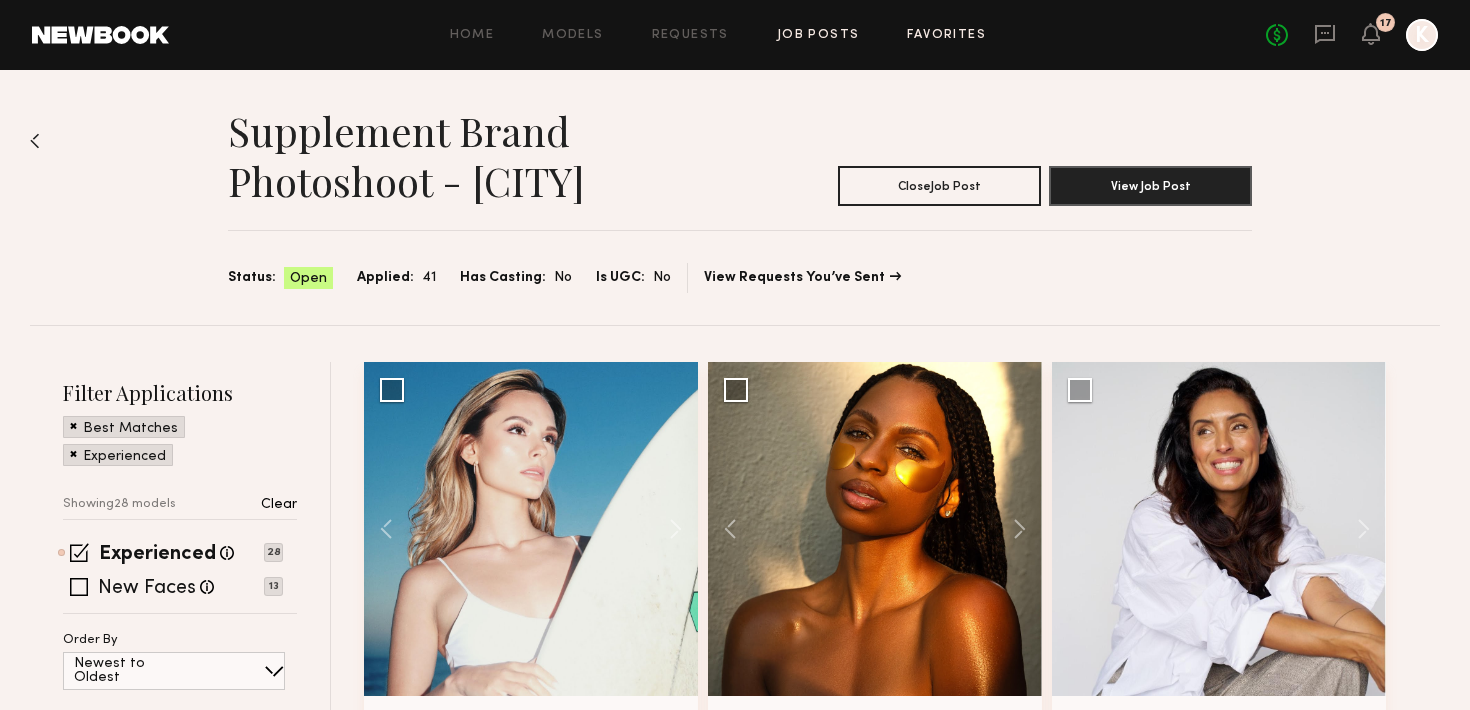 click on "Favorites" 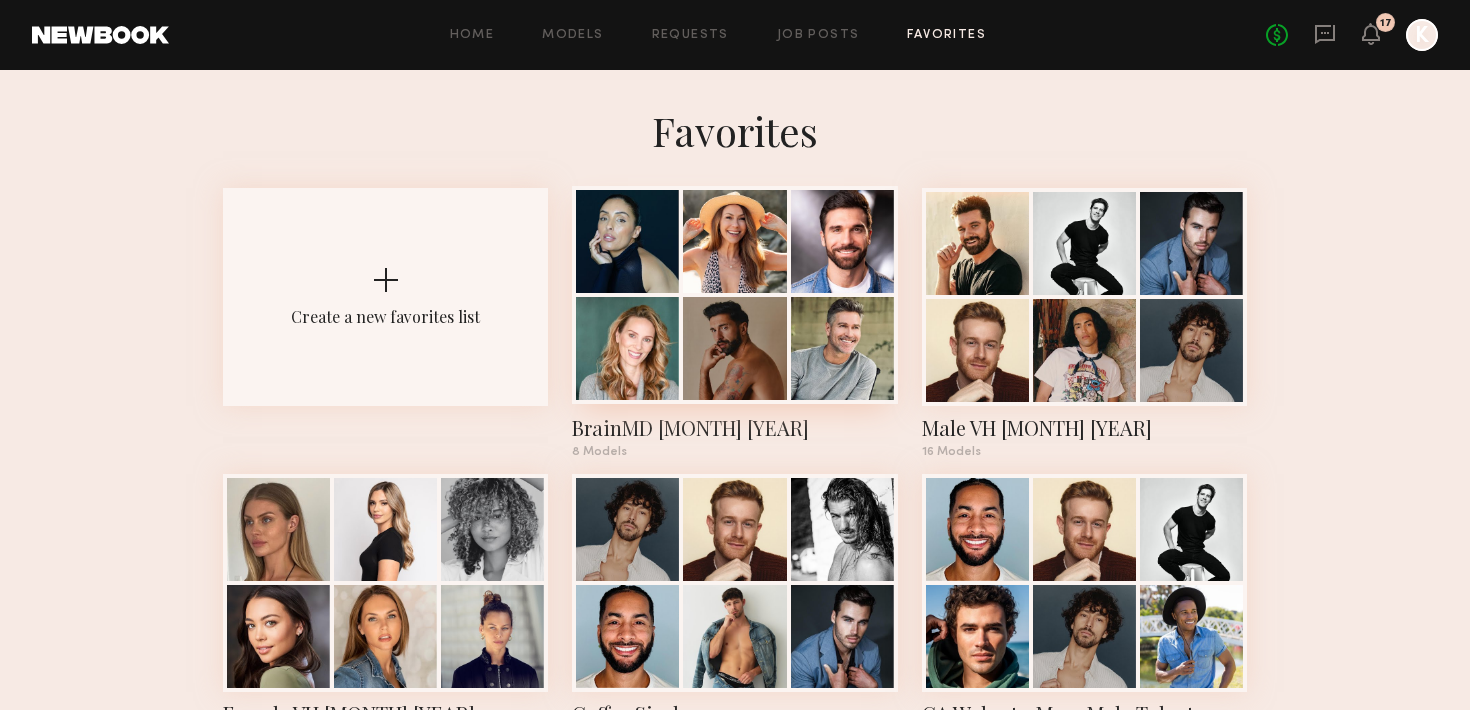 click on "BrainMD August 2025" 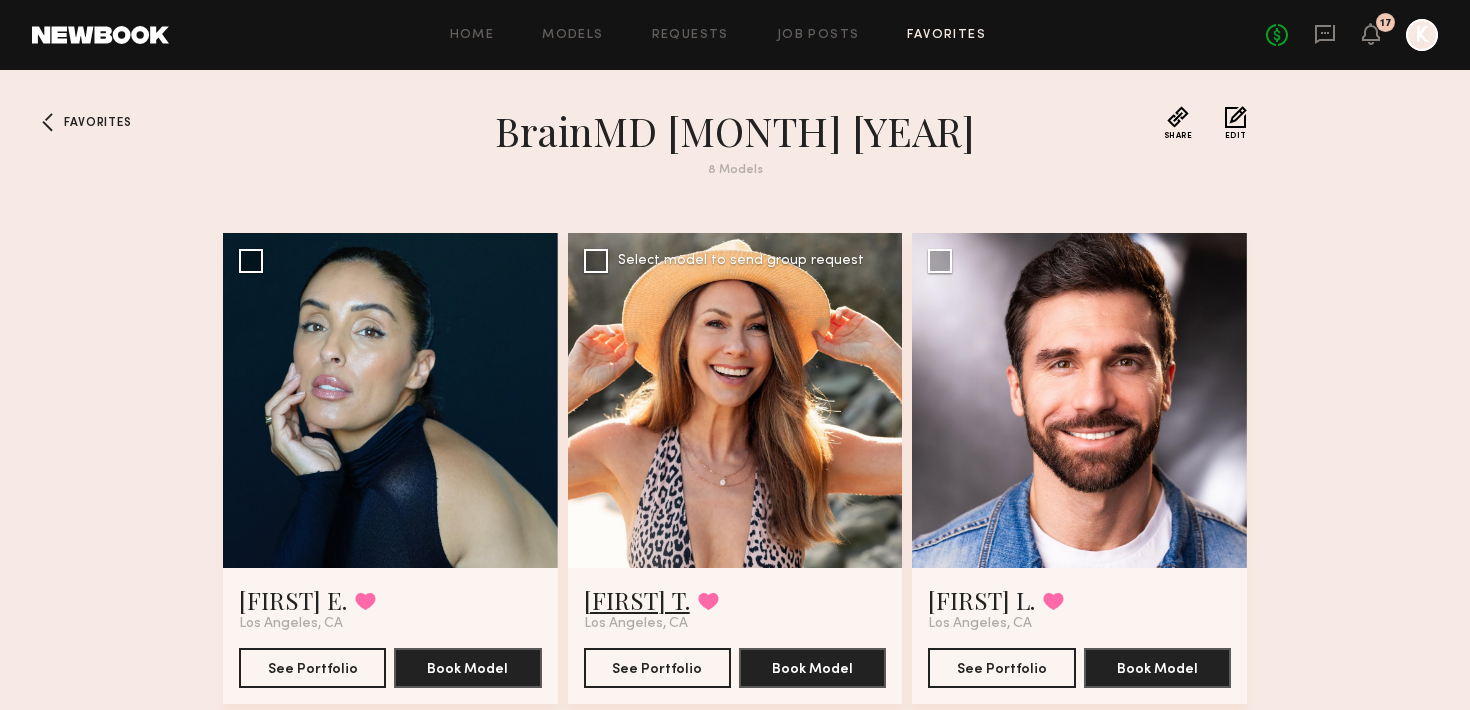 click on "Deena T." 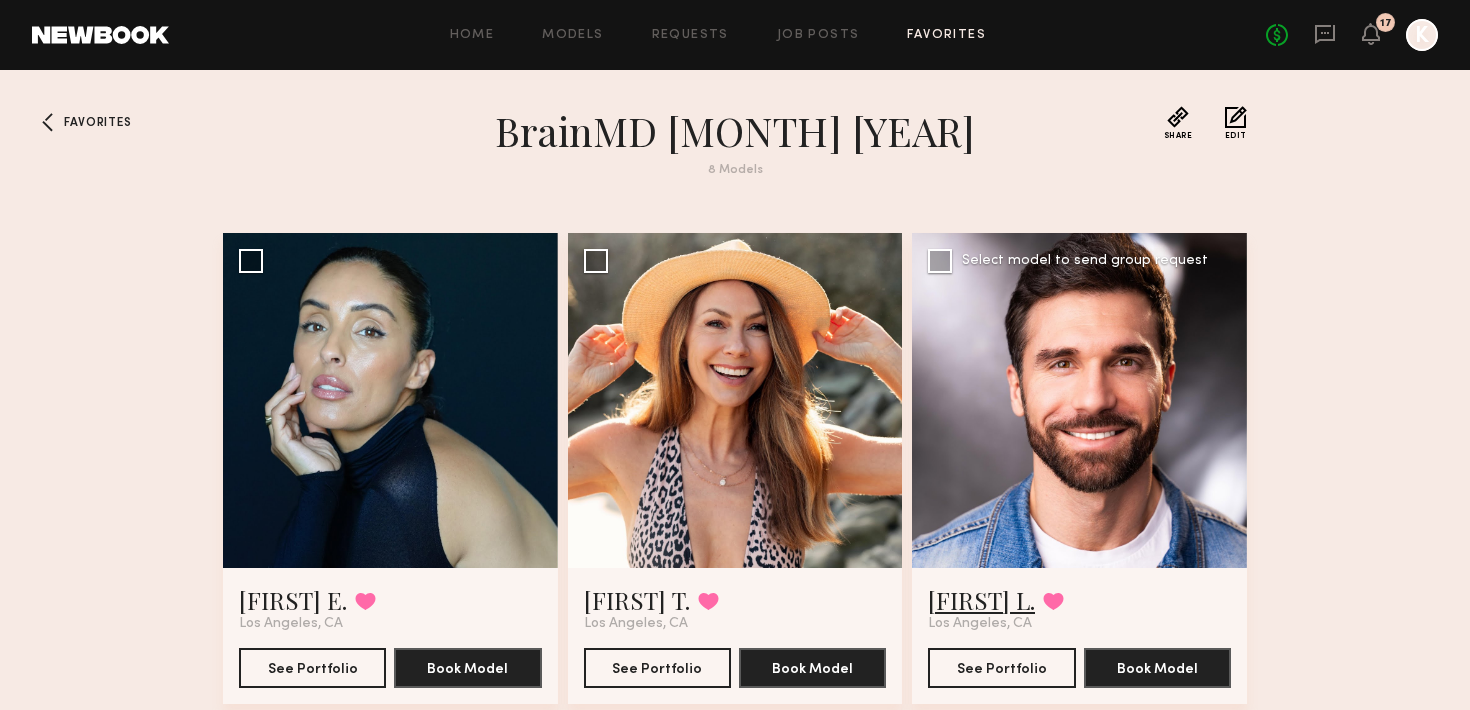 click on "Gamz L." 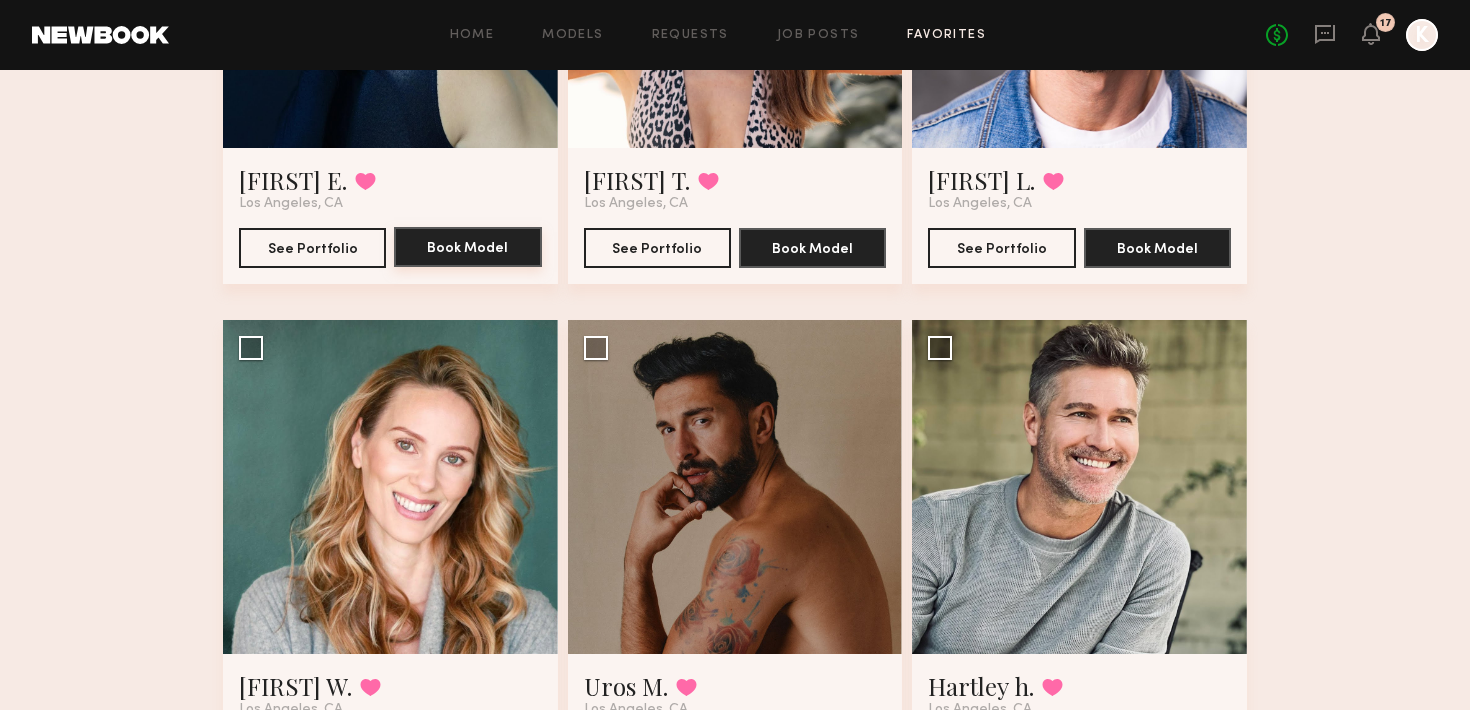 scroll, scrollTop: 547, scrollLeft: 0, axis: vertical 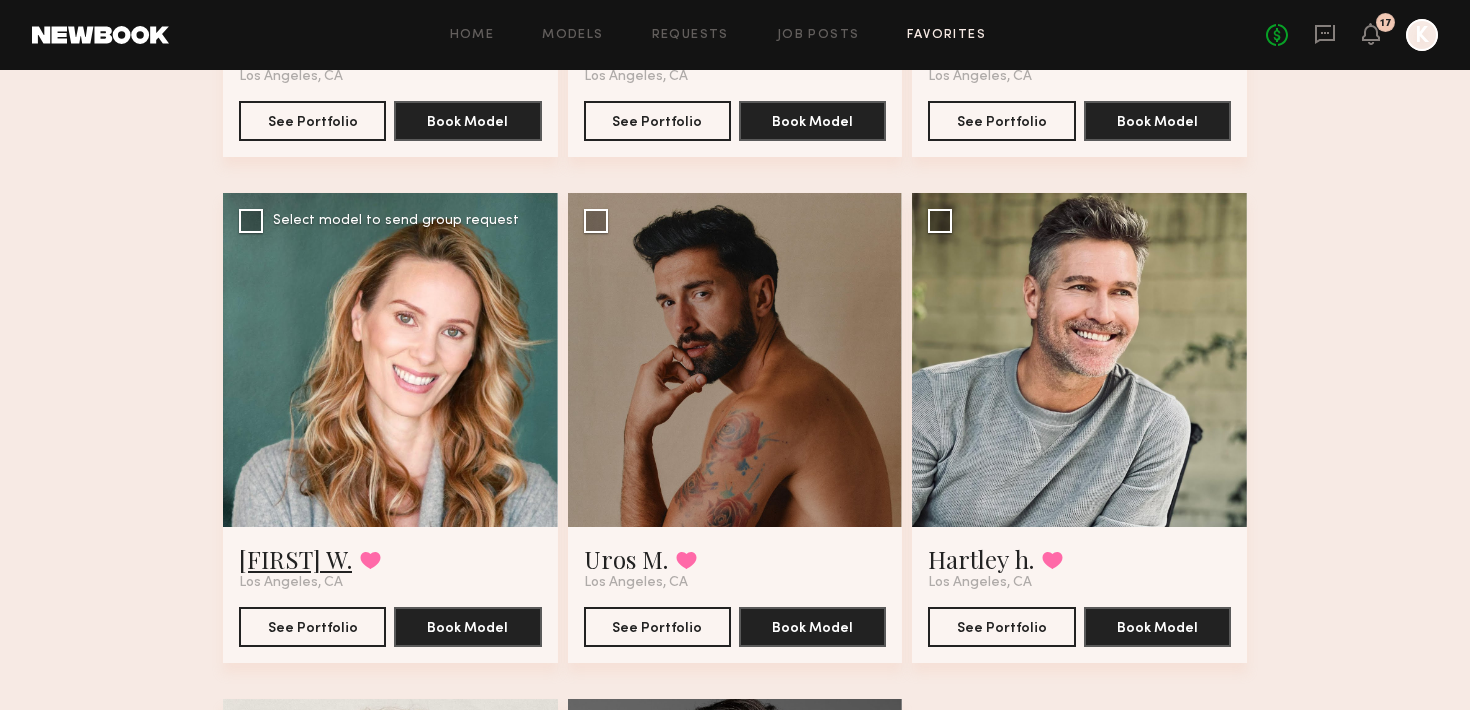 click on "Emma W." 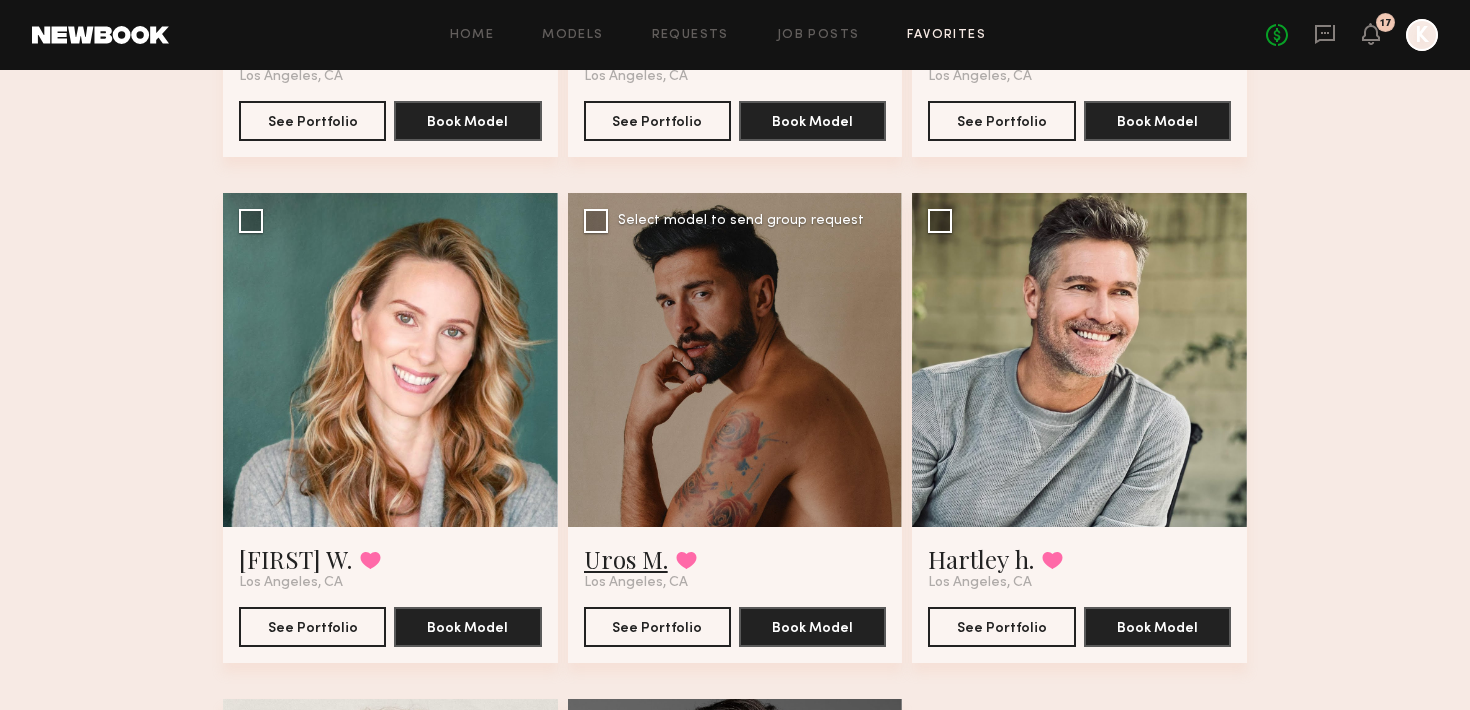 click on "Uros M." 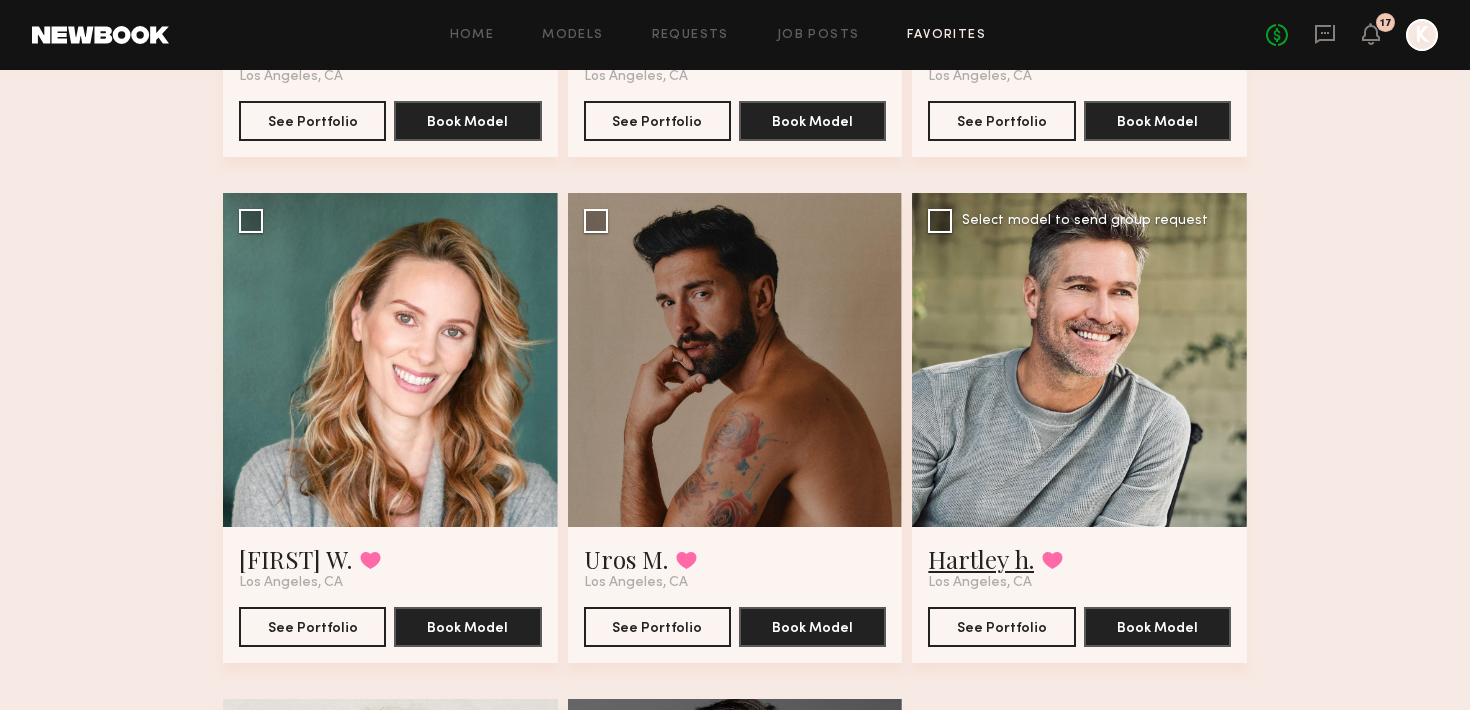 click on "Hartley h." 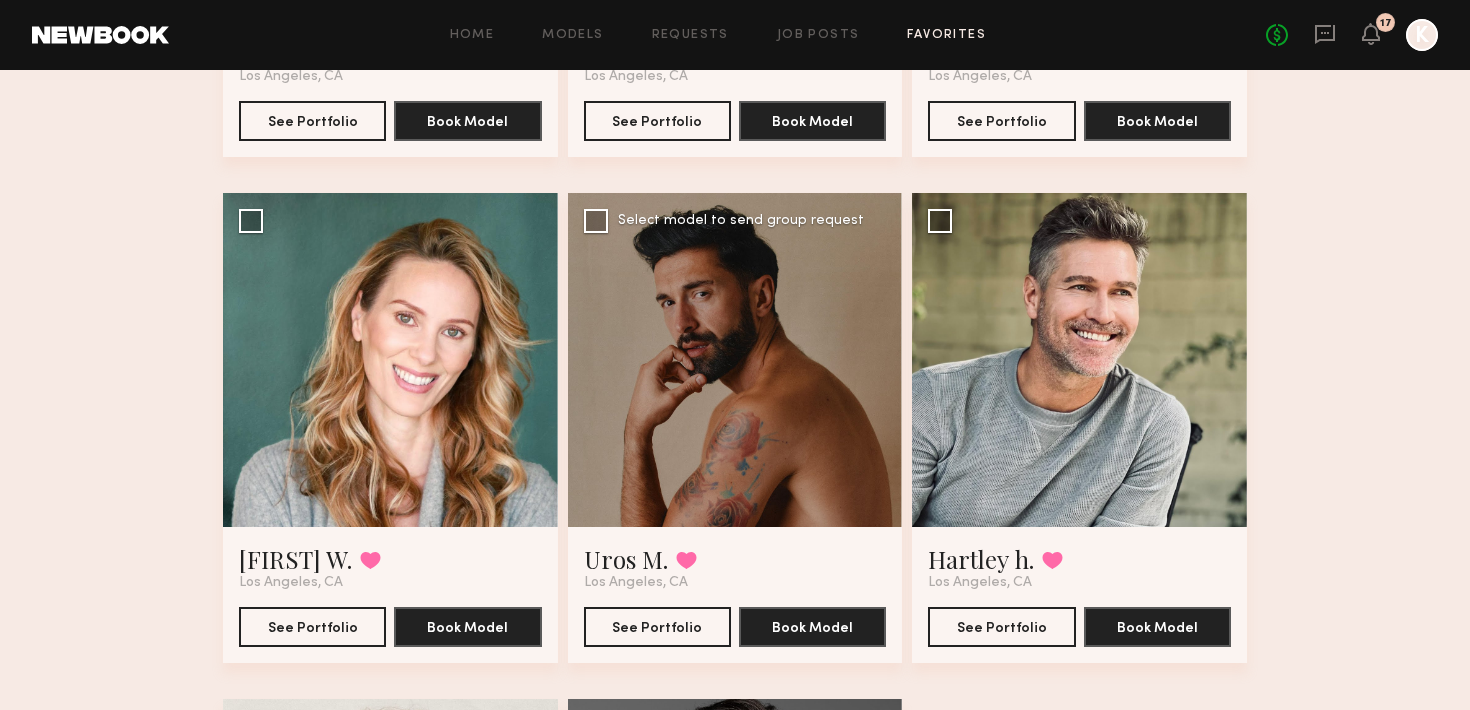 scroll, scrollTop: 941, scrollLeft: 0, axis: vertical 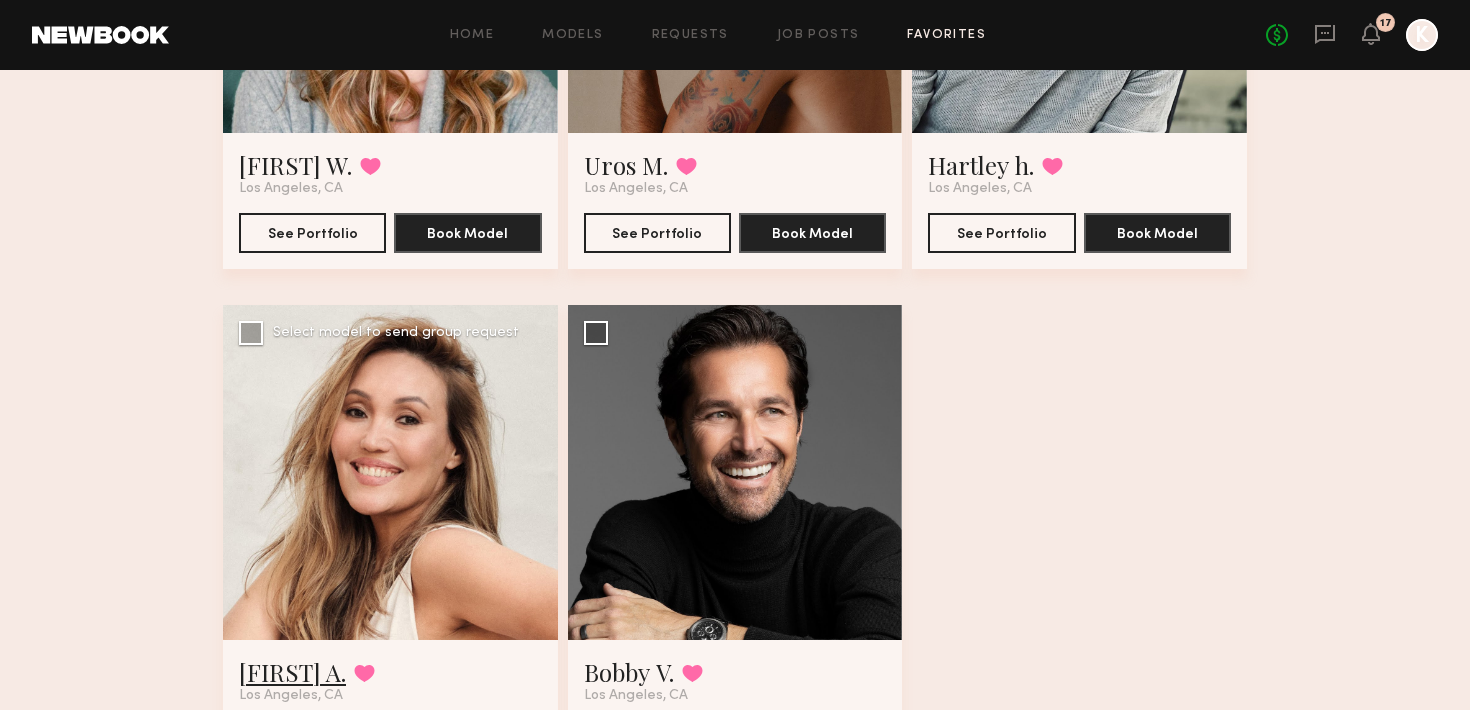 click on "Yulia A." 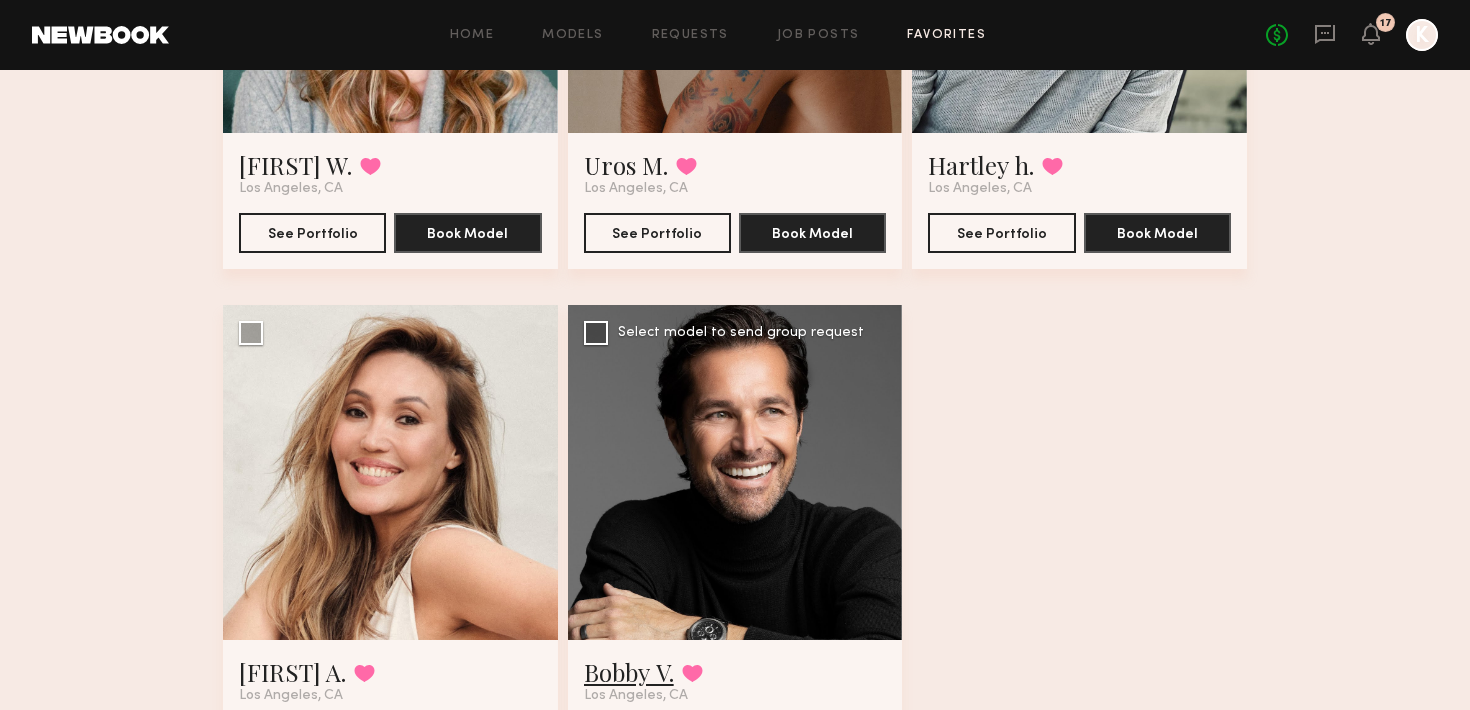 click on "Bobby V." 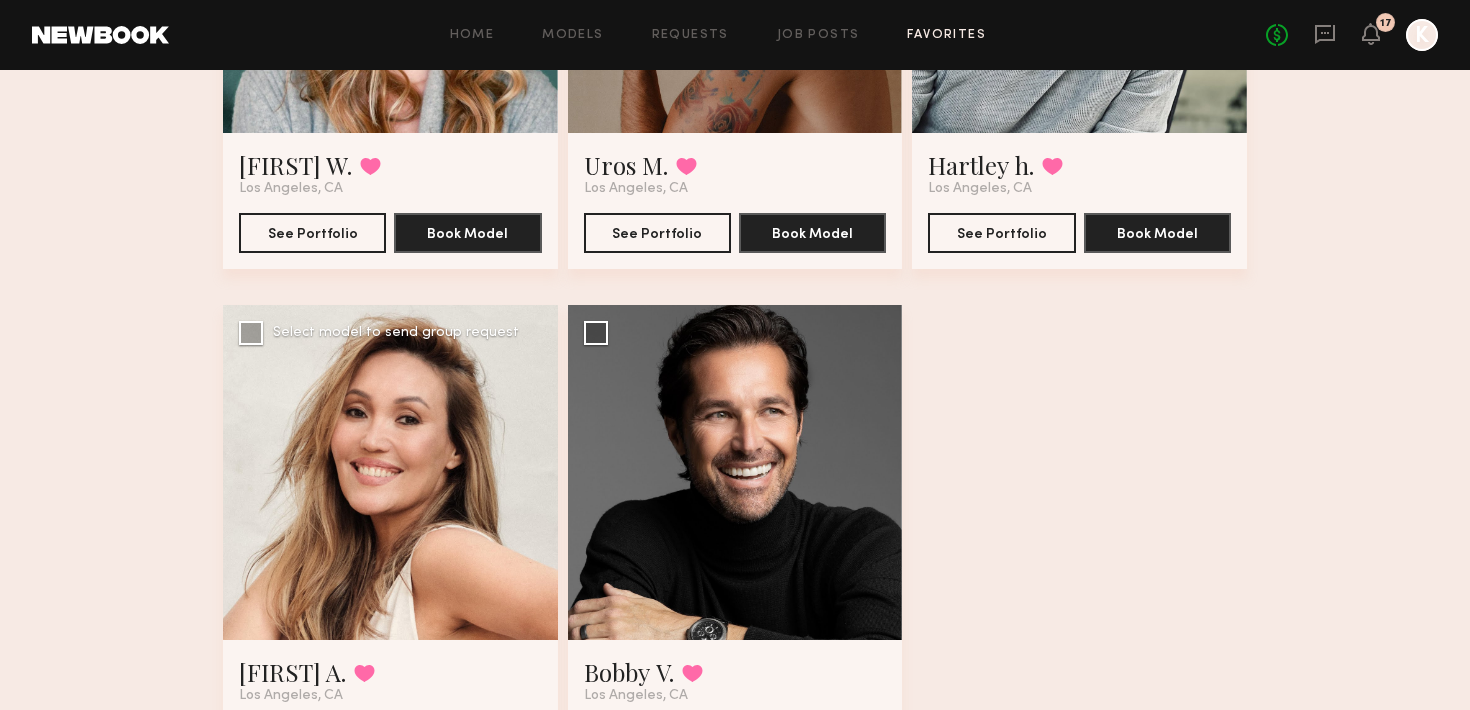 scroll, scrollTop: 0, scrollLeft: 0, axis: both 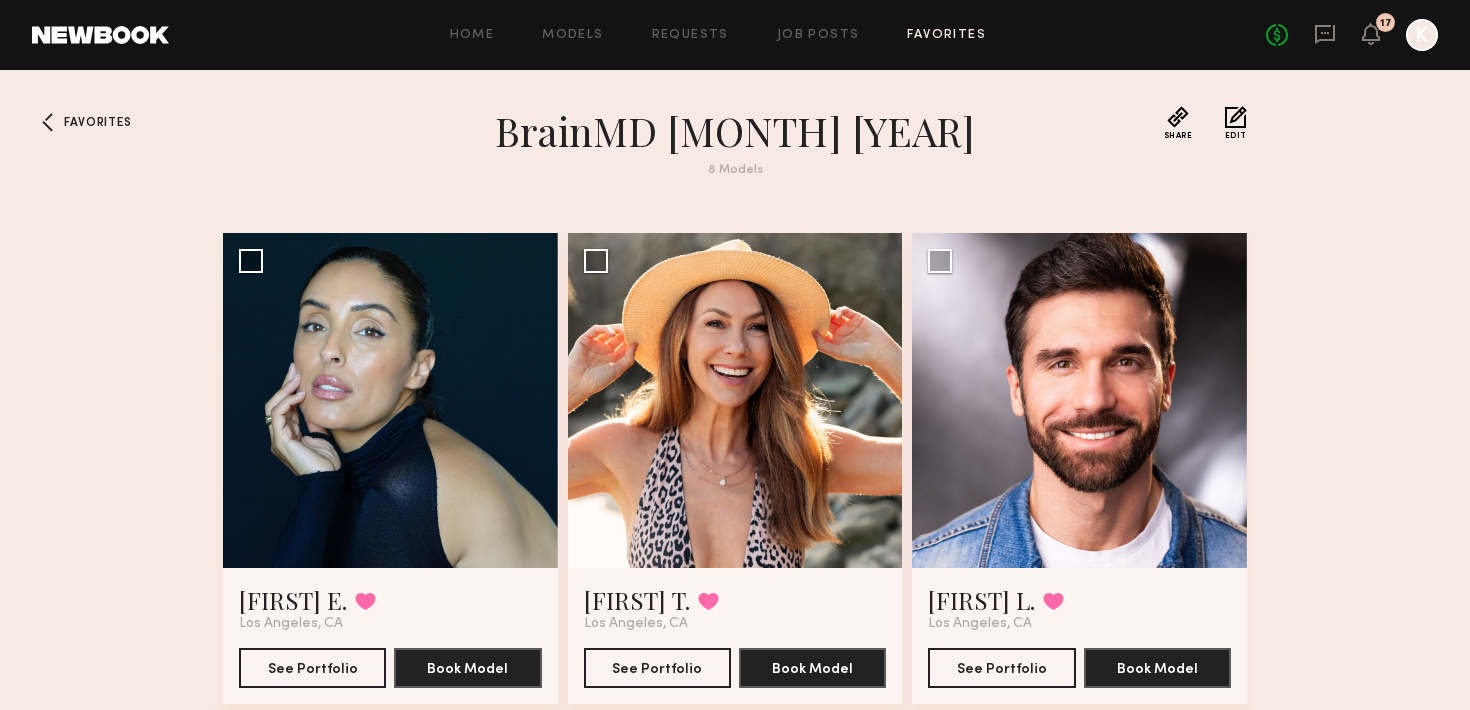 click on "Home Models Requests Job Posts Favorites Sign Out No fees up to $5,000 17 K" 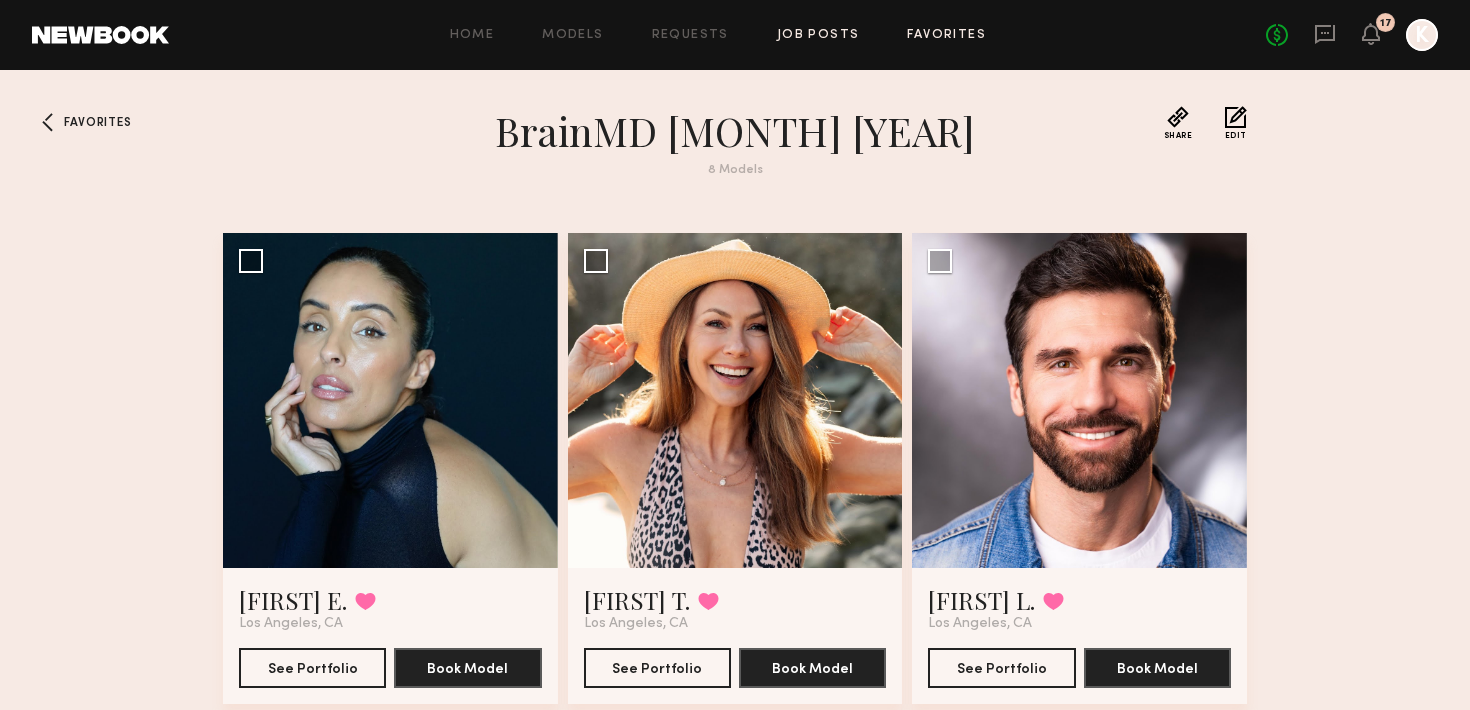 click on "Job Posts" 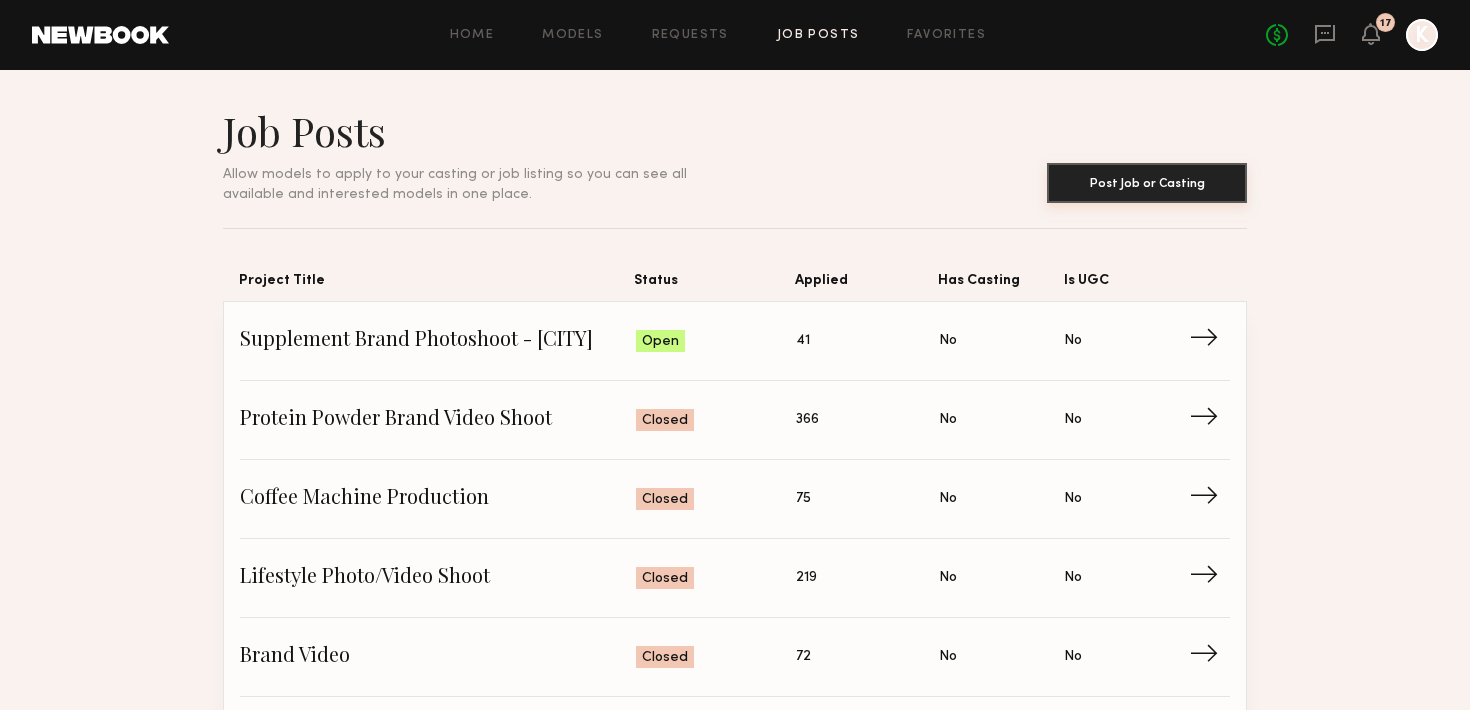 click on "Post Job or Casting" 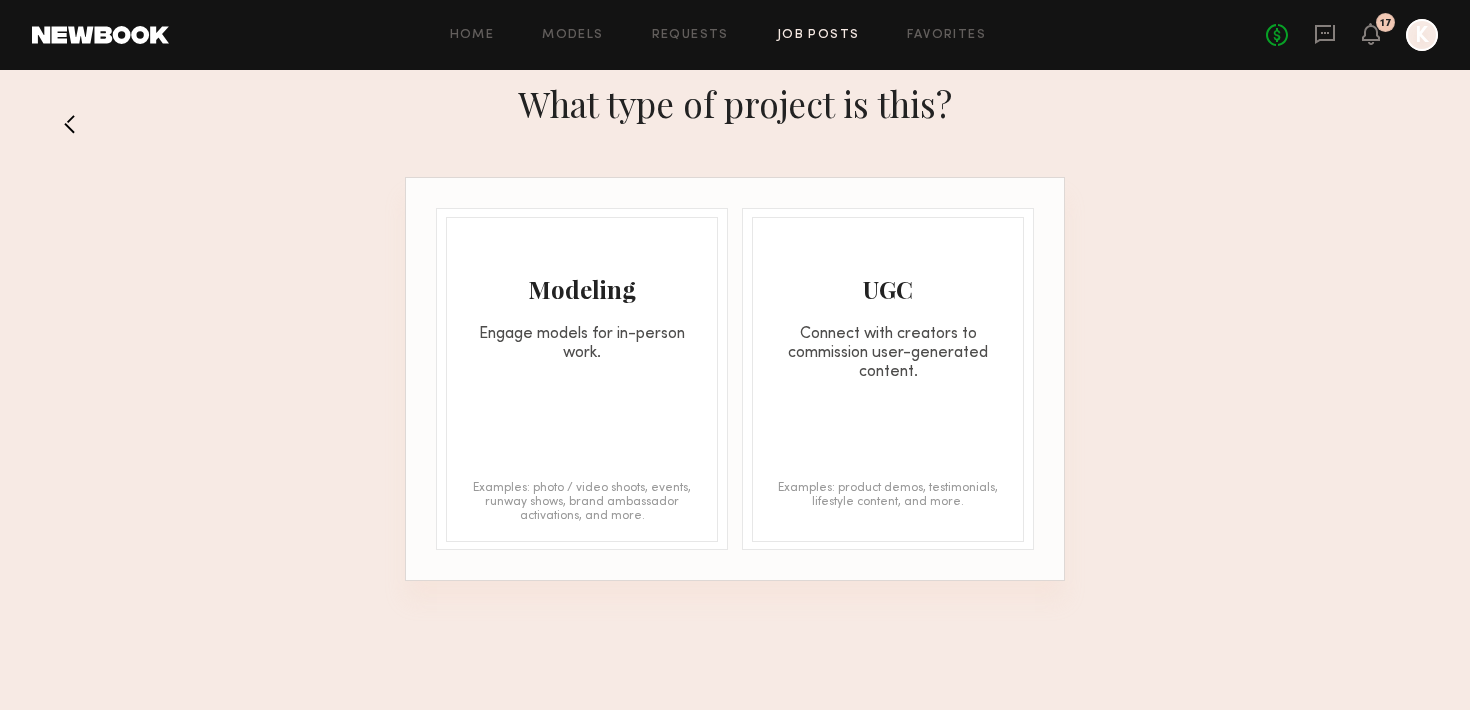 click on "Modeling Engage models for in-person work." 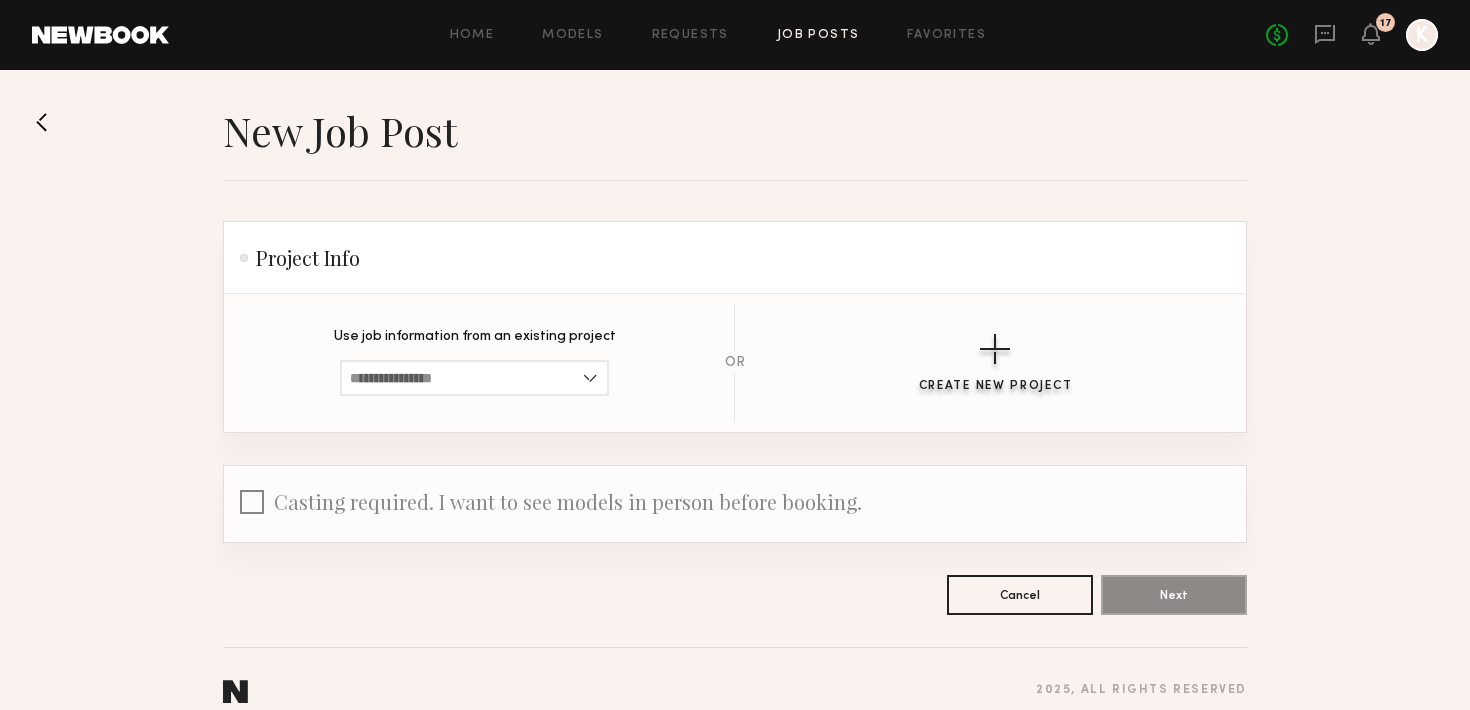 click on "Create New Project" 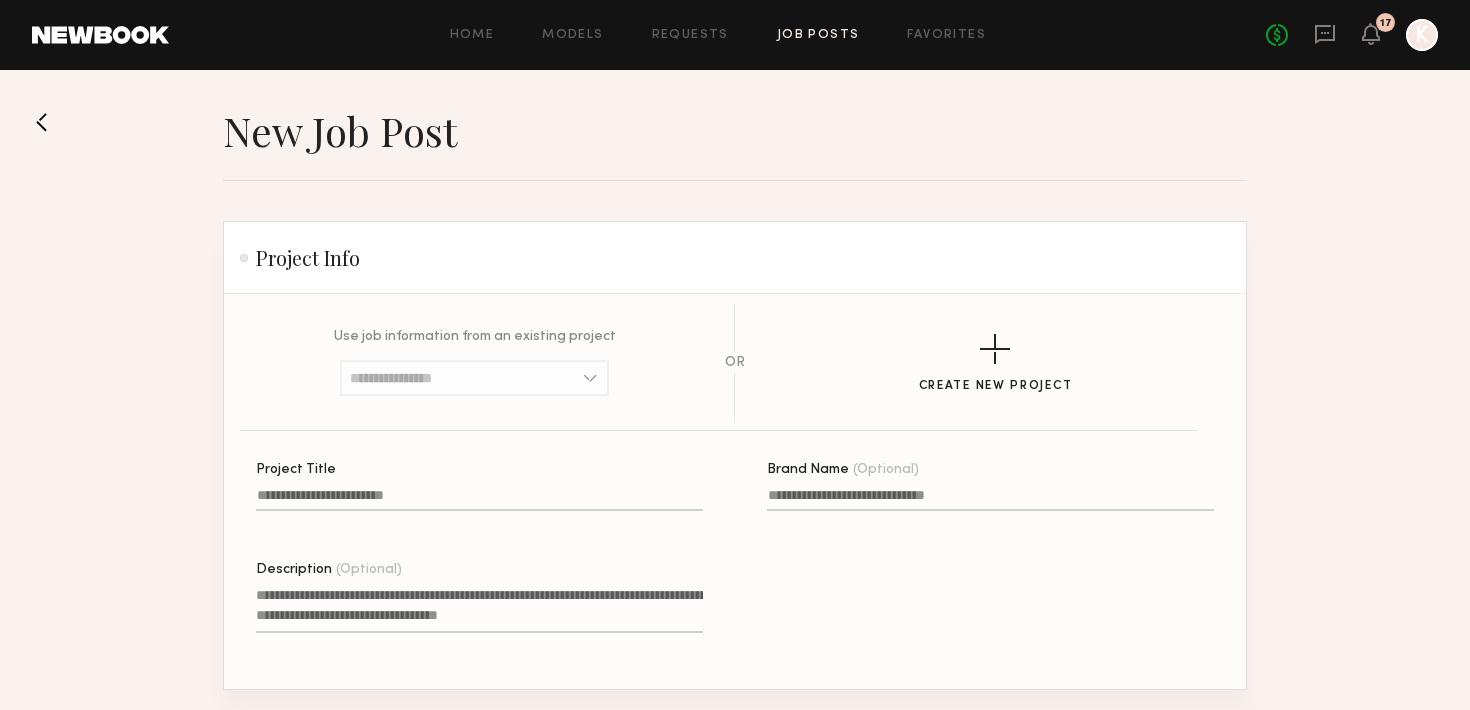 click on "Project Title" 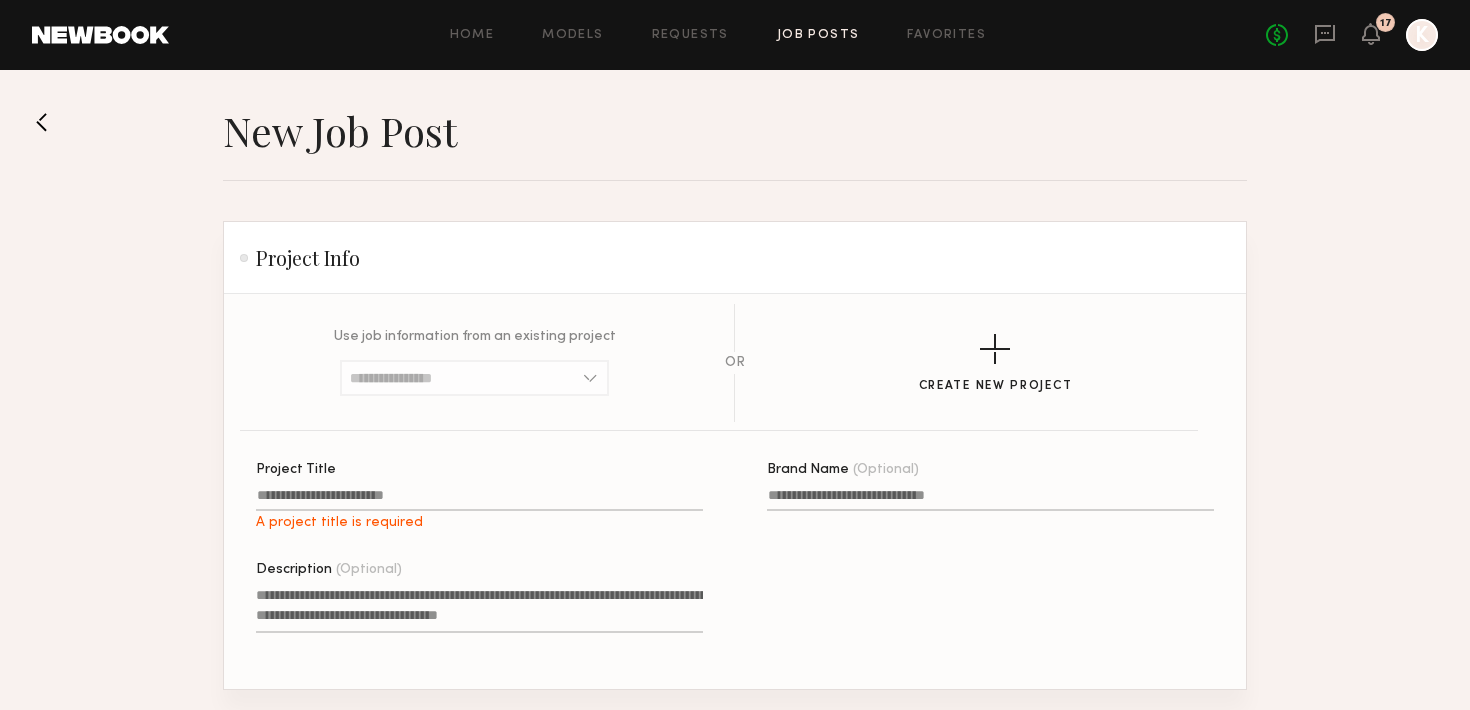 click on "Project Title A project title is required" 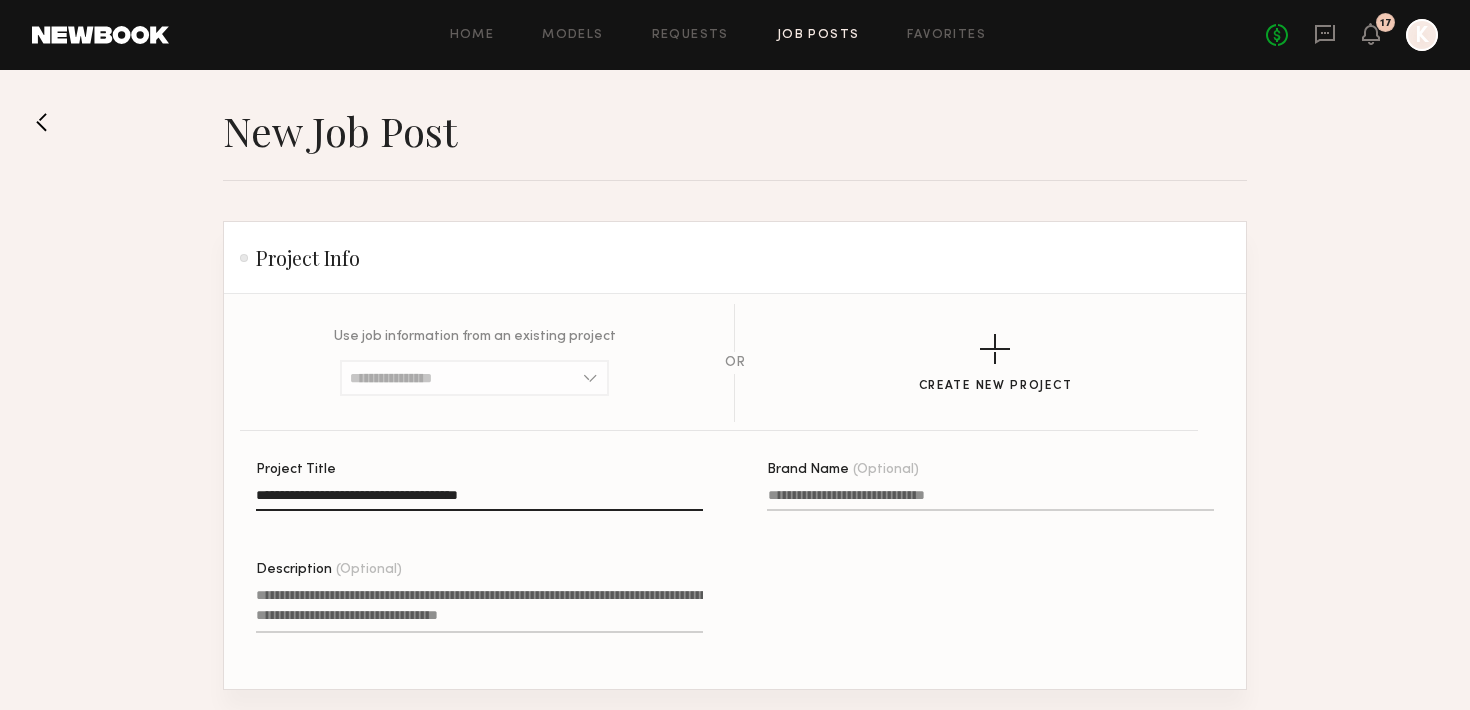 type on "**********" 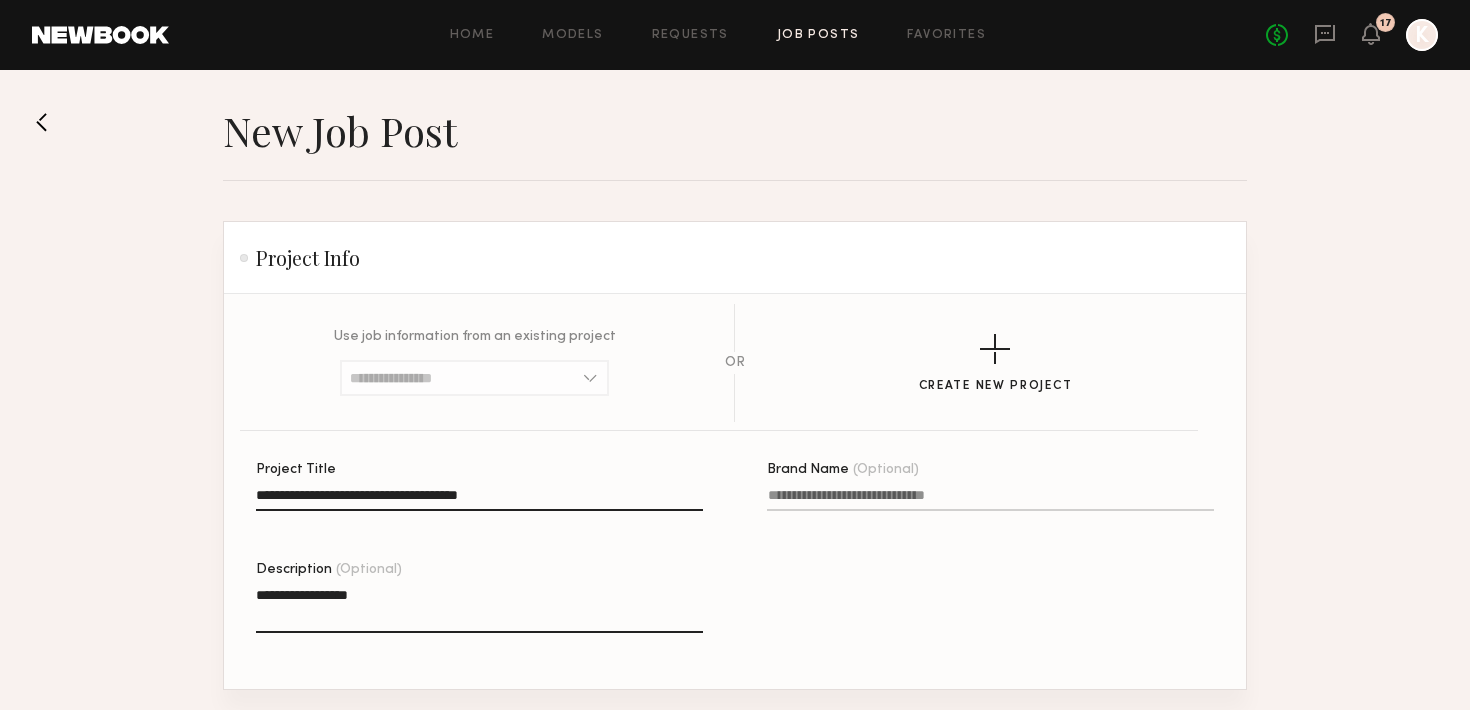 type on "**********" 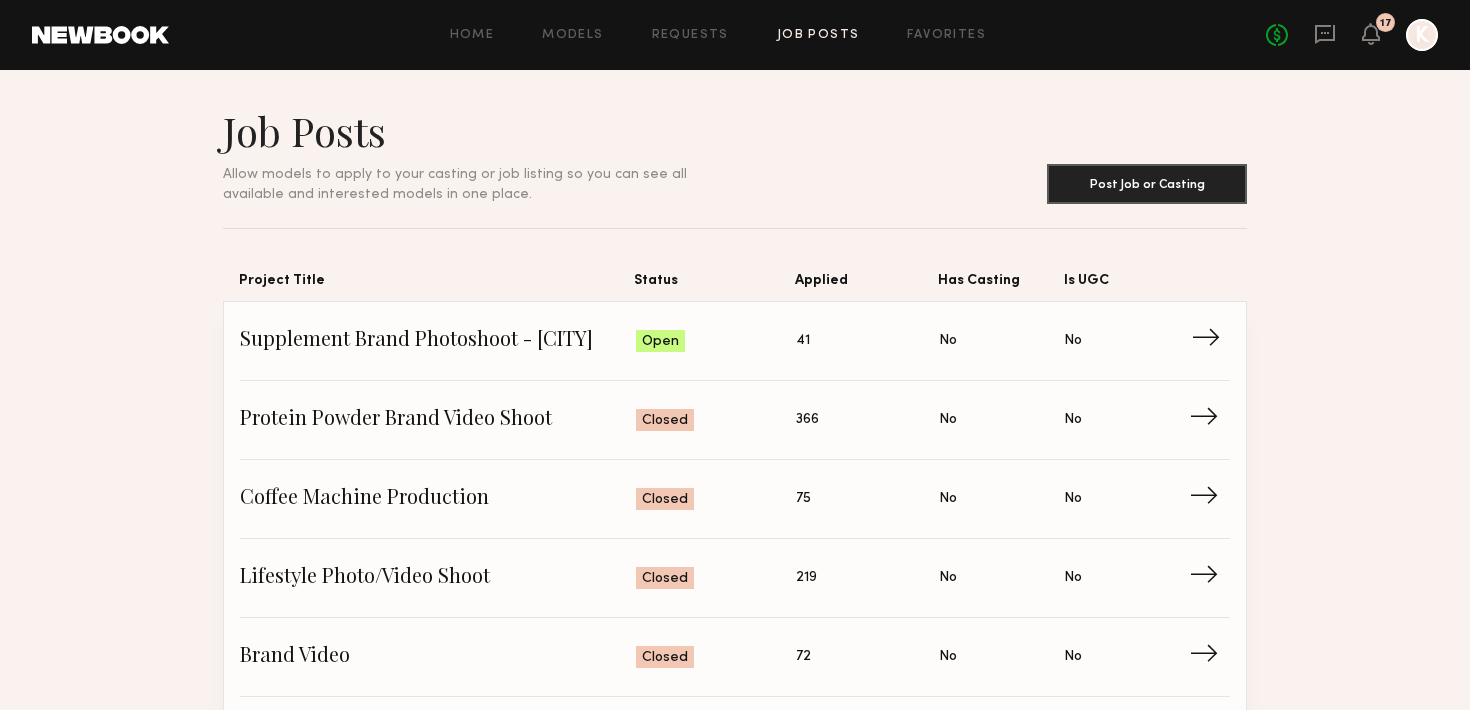 click on "Supplement Brand Photoshoot - San Diego" 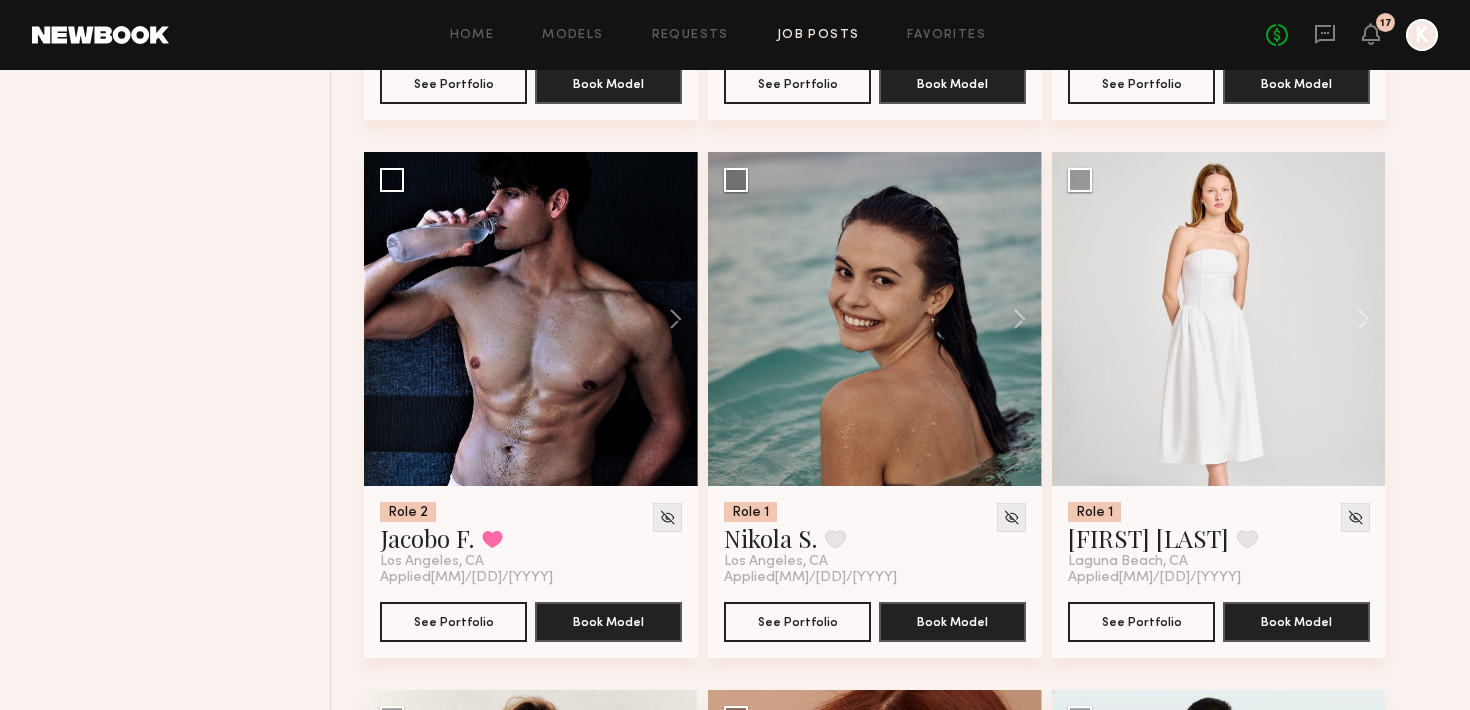 scroll, scrollTop: 0, scrollLeft: 0, axis: both 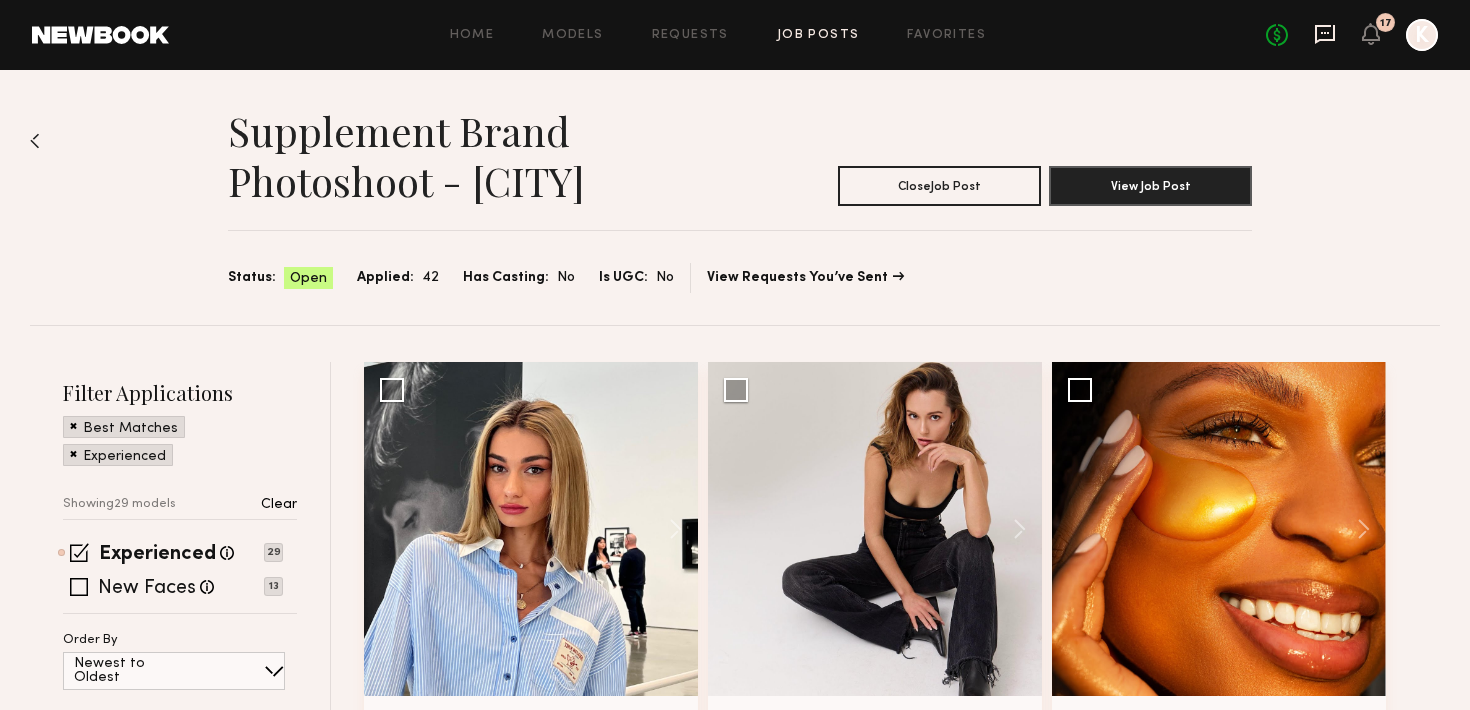click 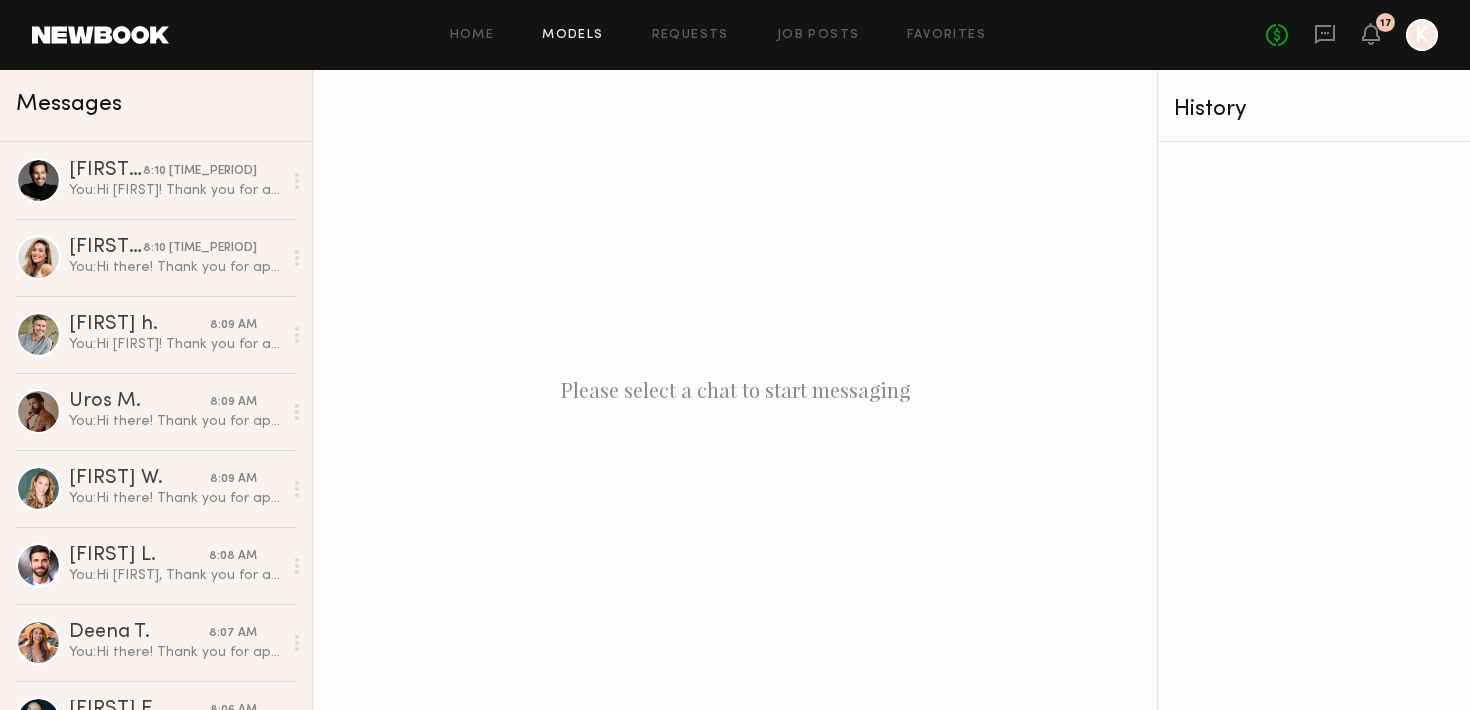 click on "Models" 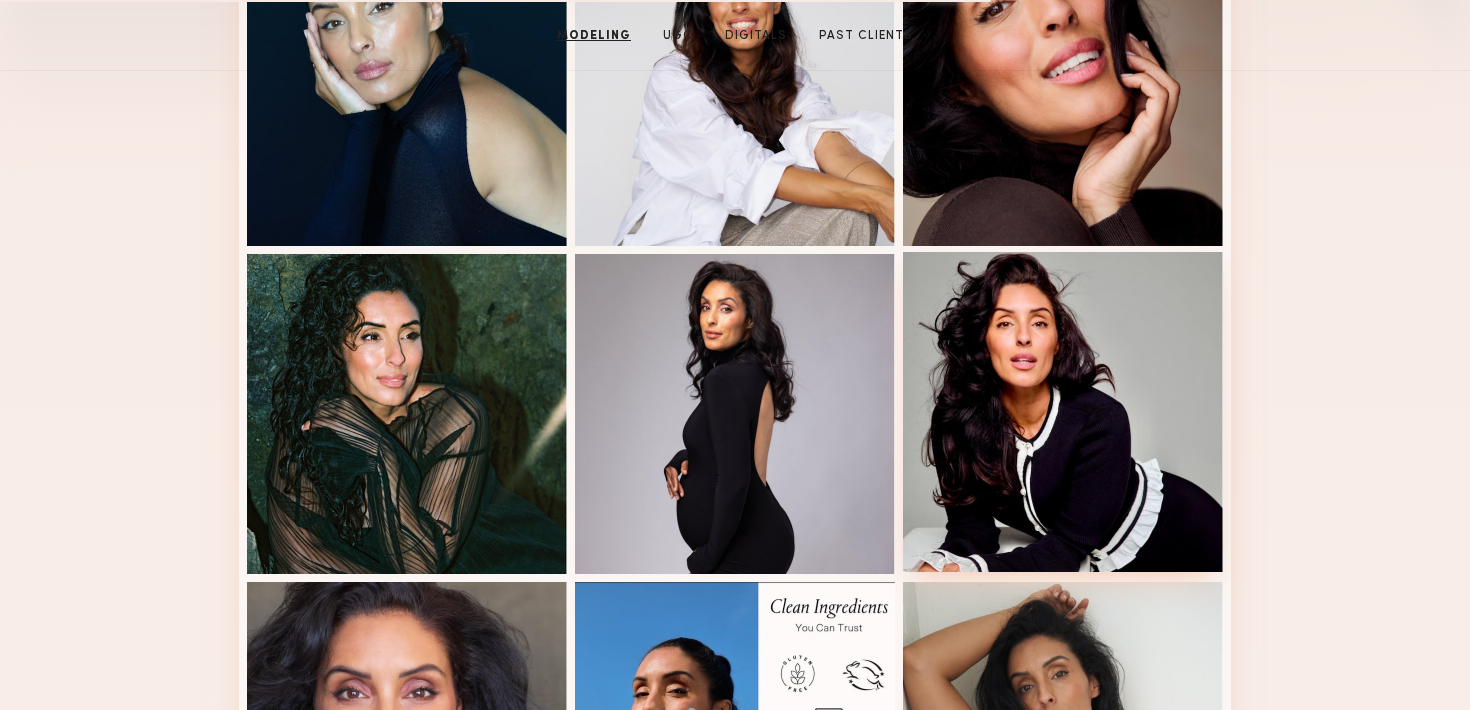 scroll, scrollTop: 0, scrollLeft: 0, axis: both 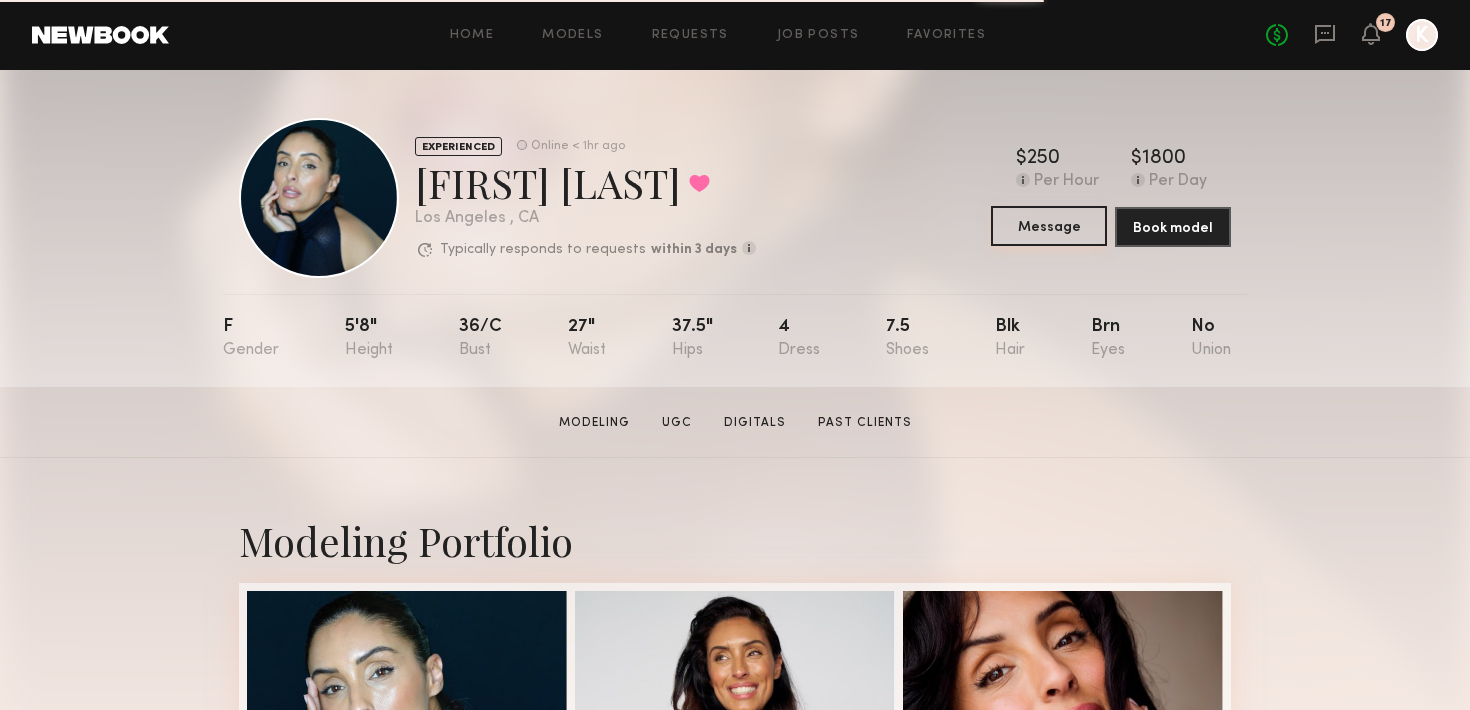 click on "Message" 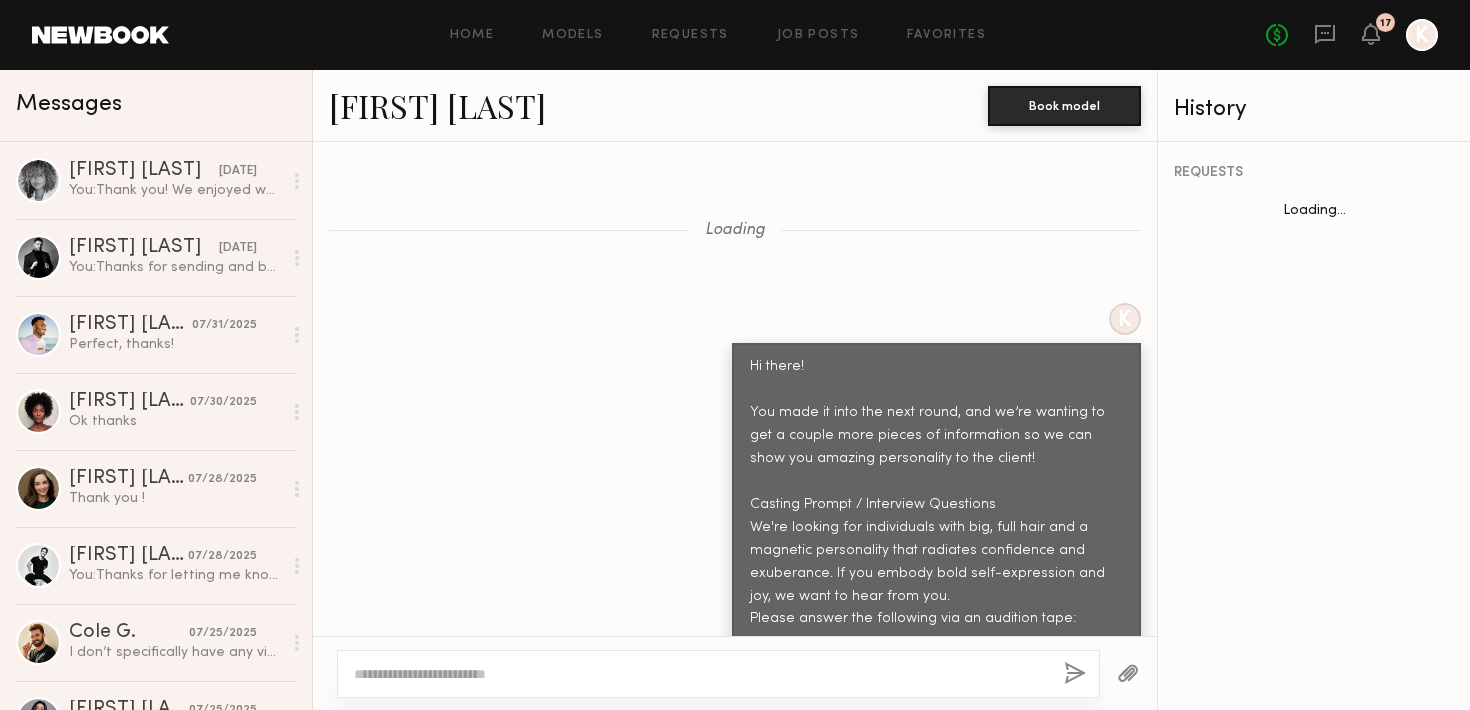 scroll, scrollTop: 2520, scrollLeft: 0, axis: vertical 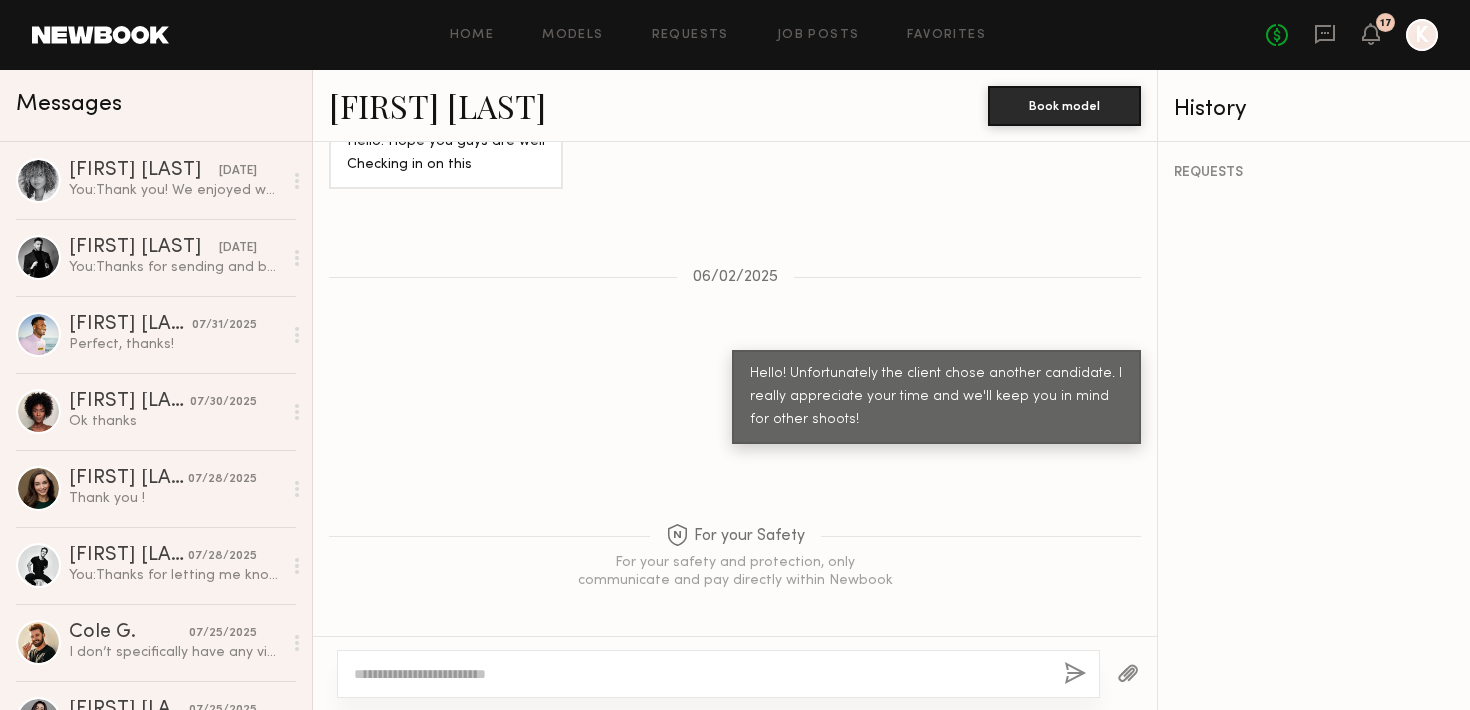 click 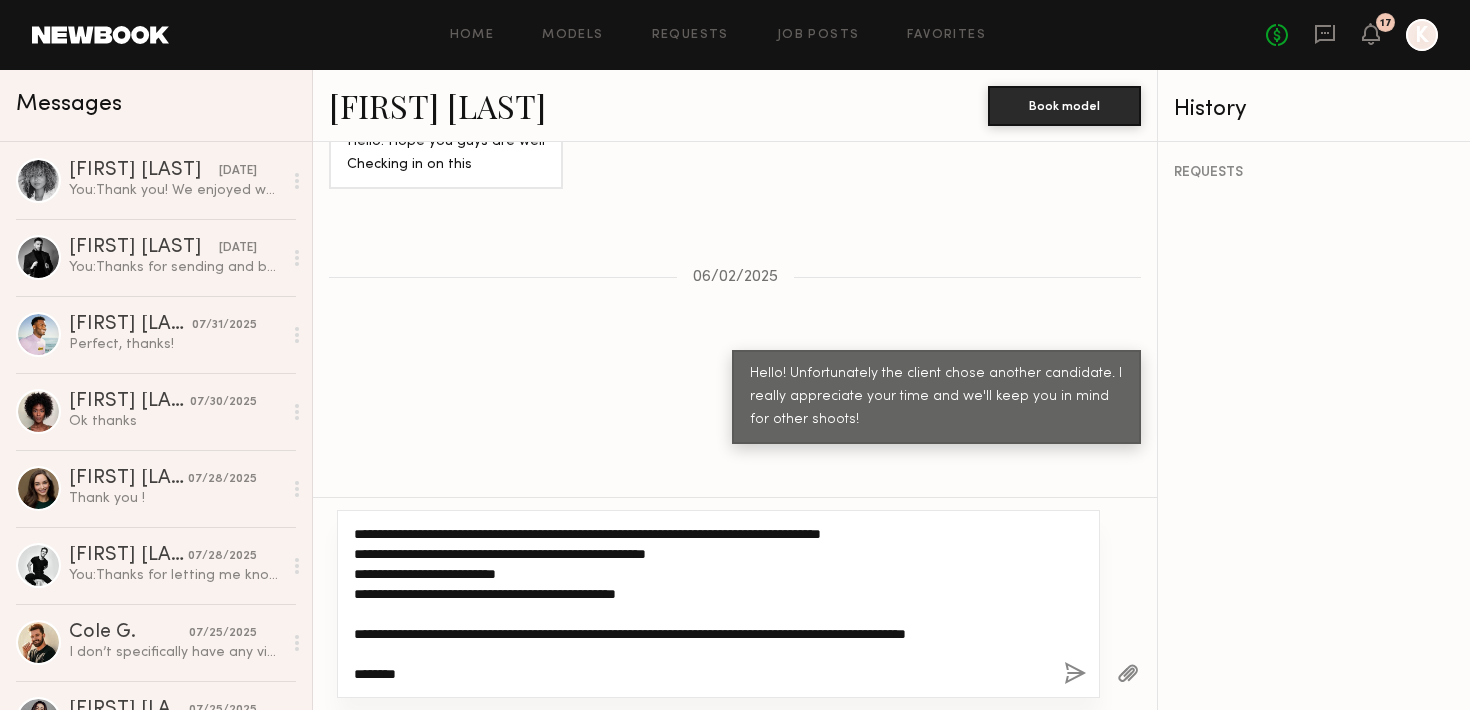 scroll, scrollTop: 0, scrollLeft: 0, axis: both 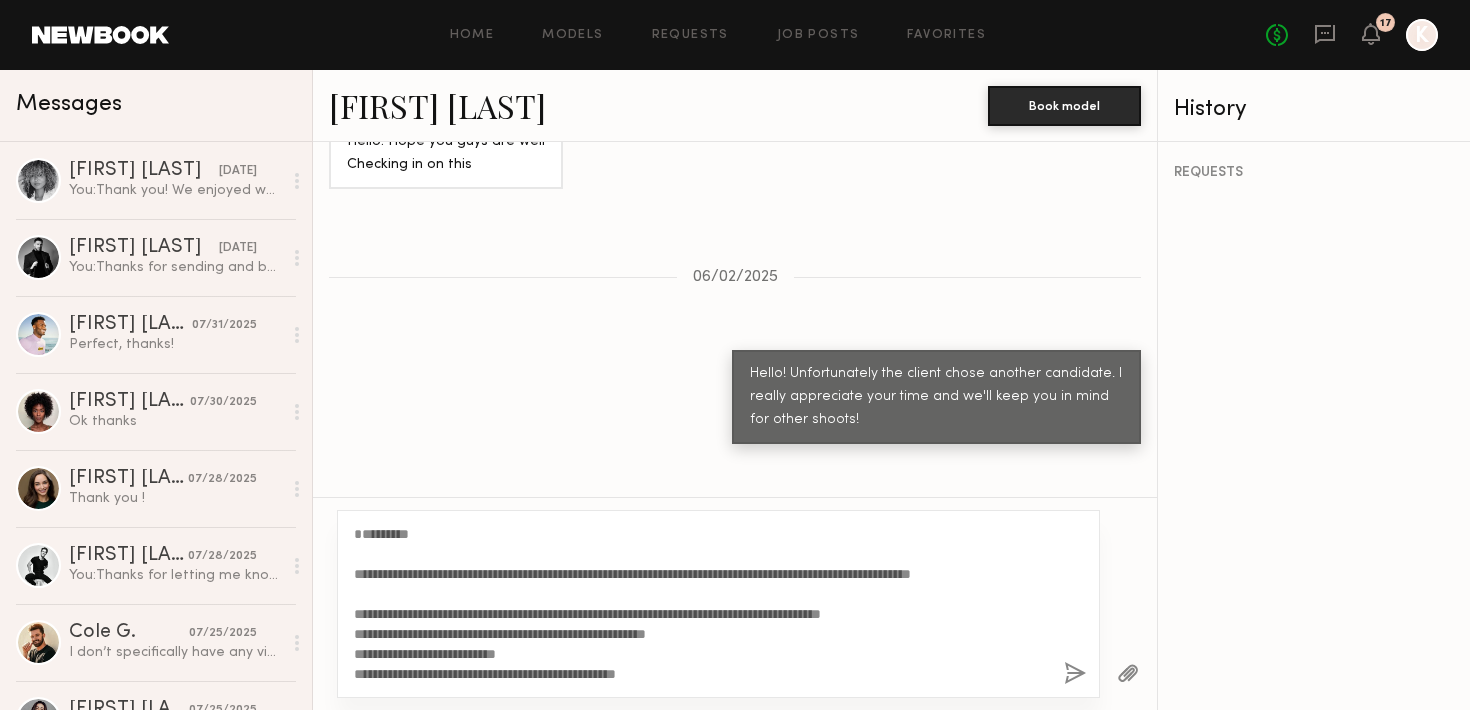 click on "**********" 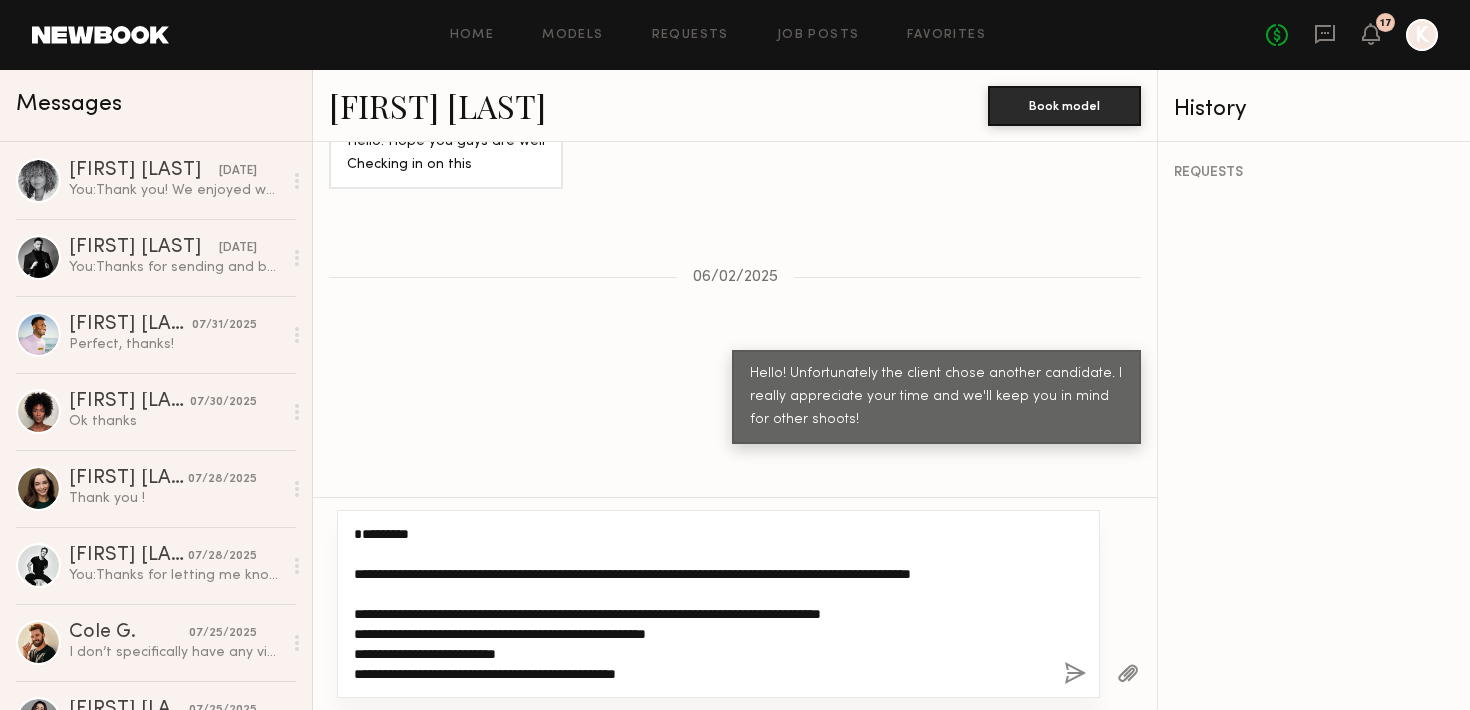 click on "**********" 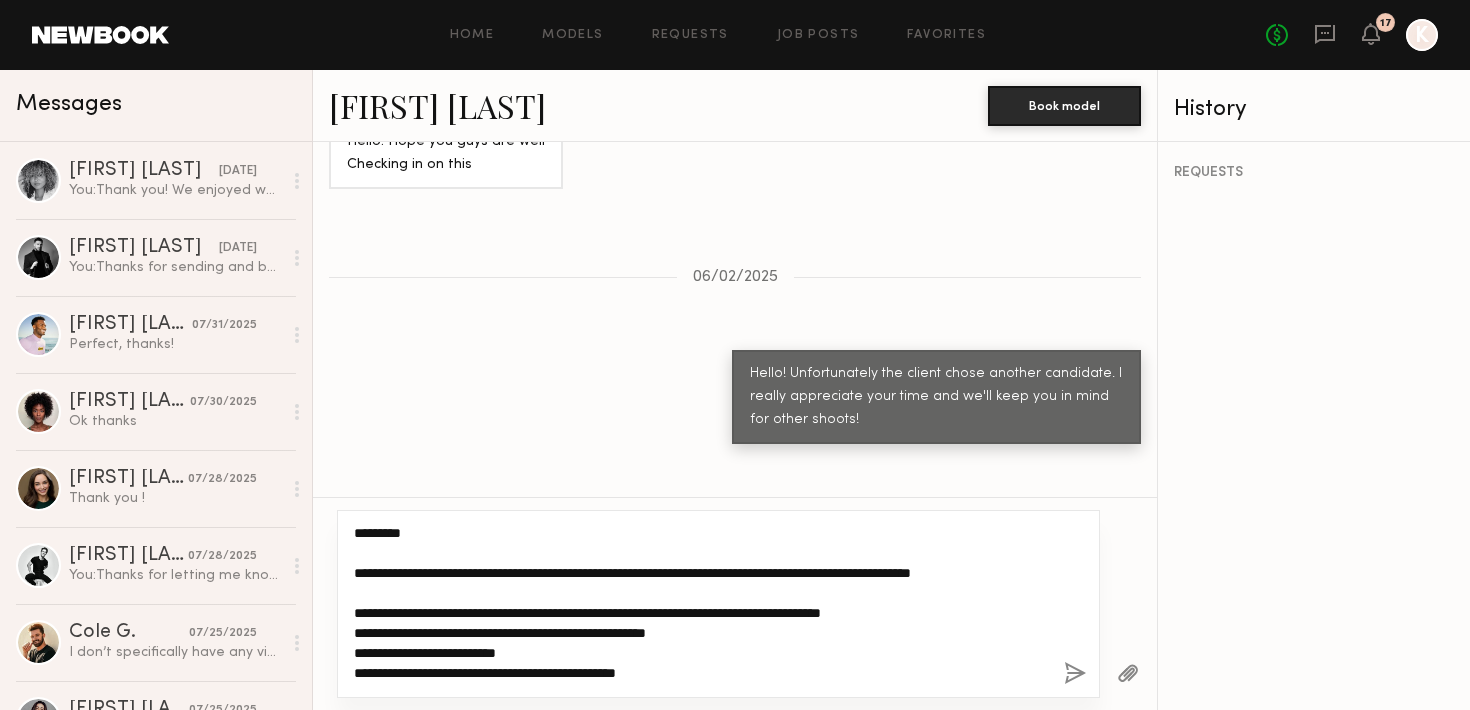 scroll, scrollTop: 70, scrollLeft: 0, axis: vertical 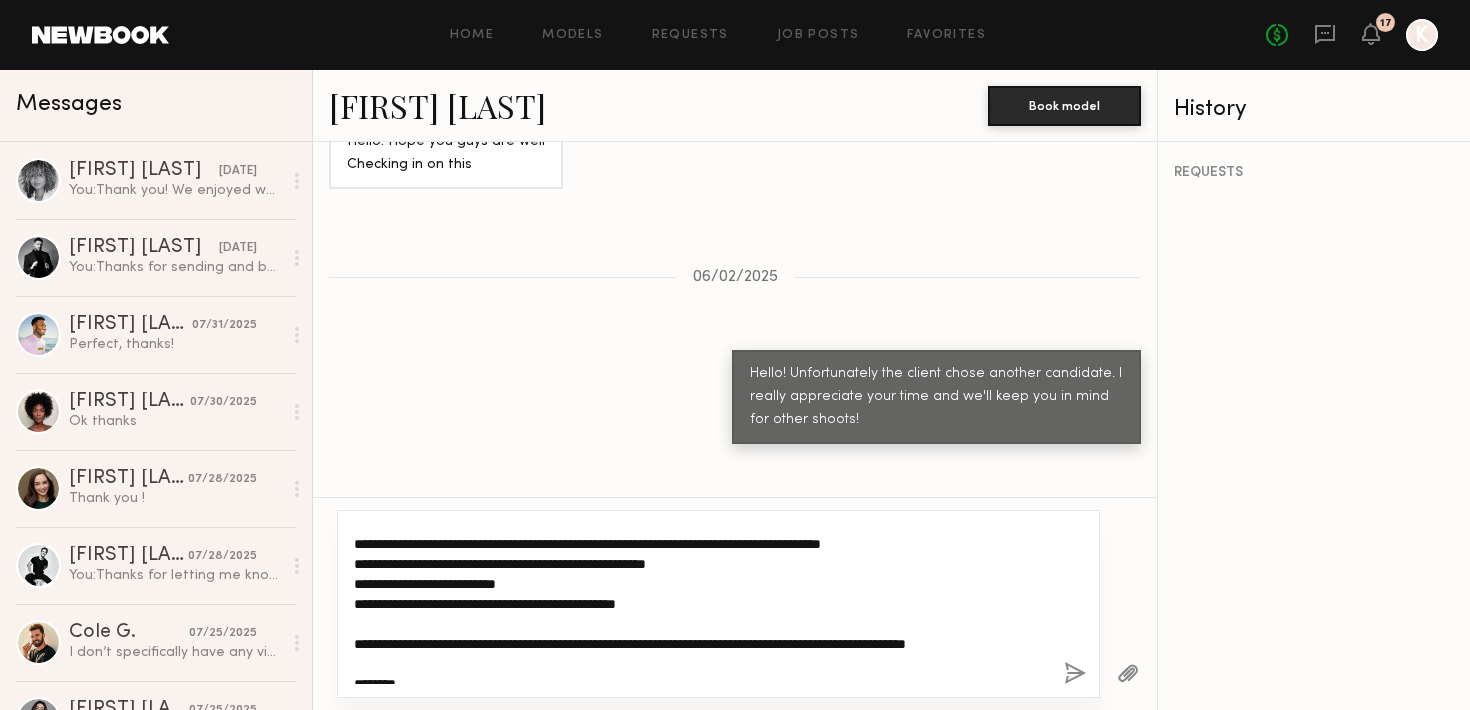 click on "**********" 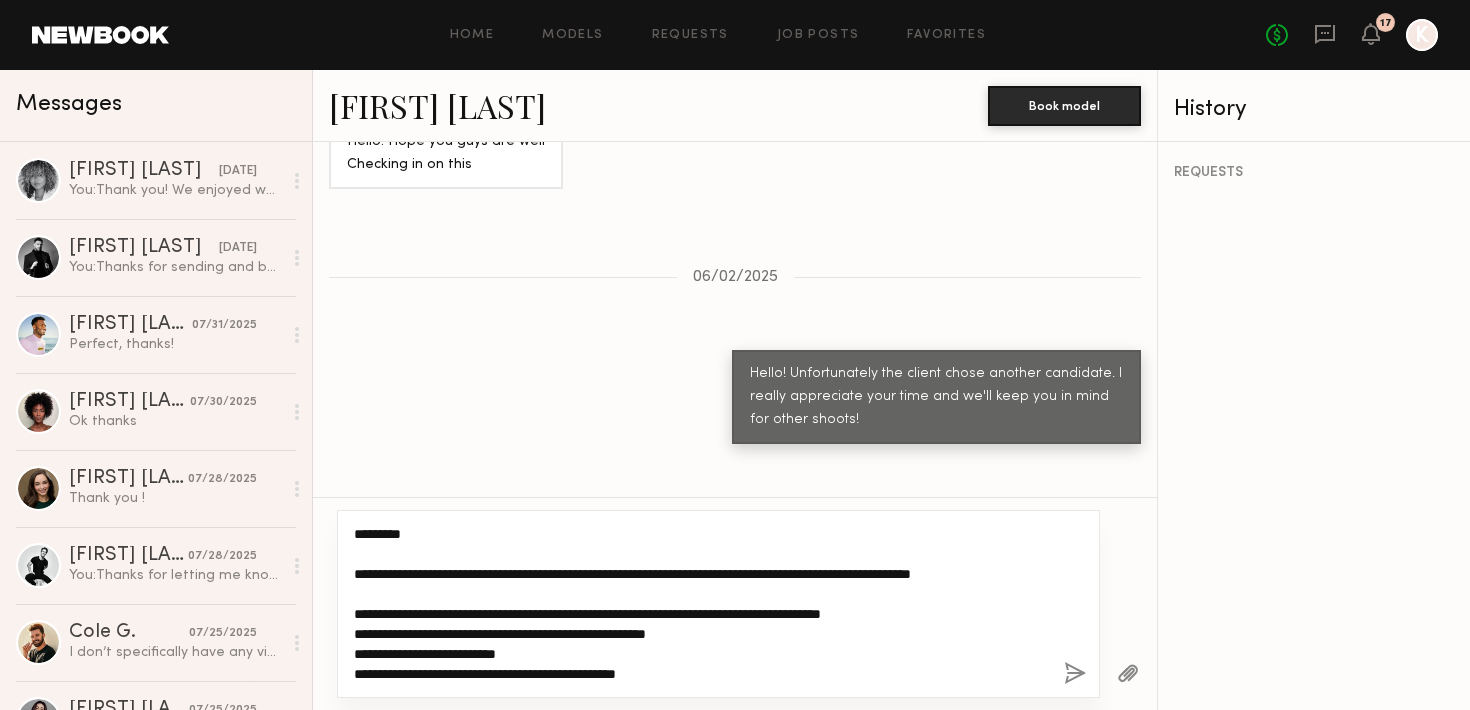 click on "**********" 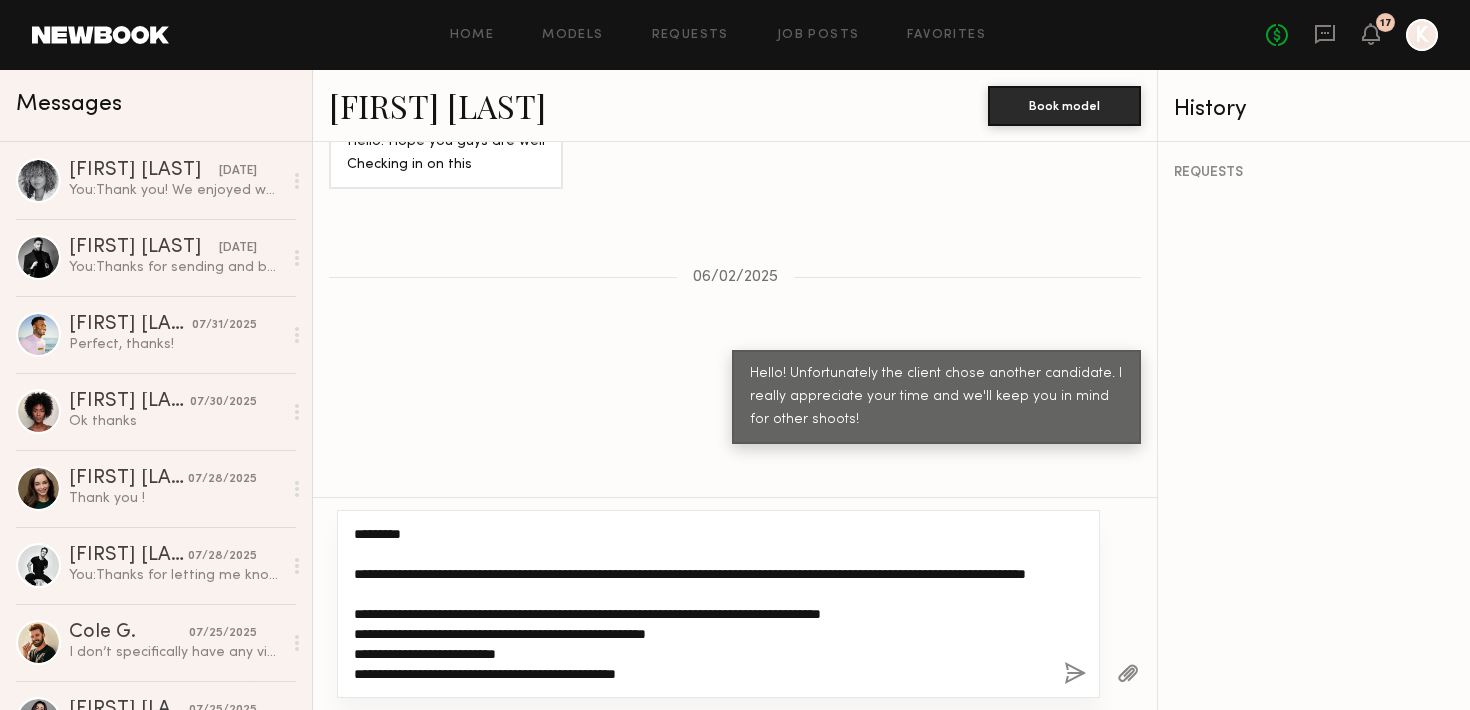 type on "**********" 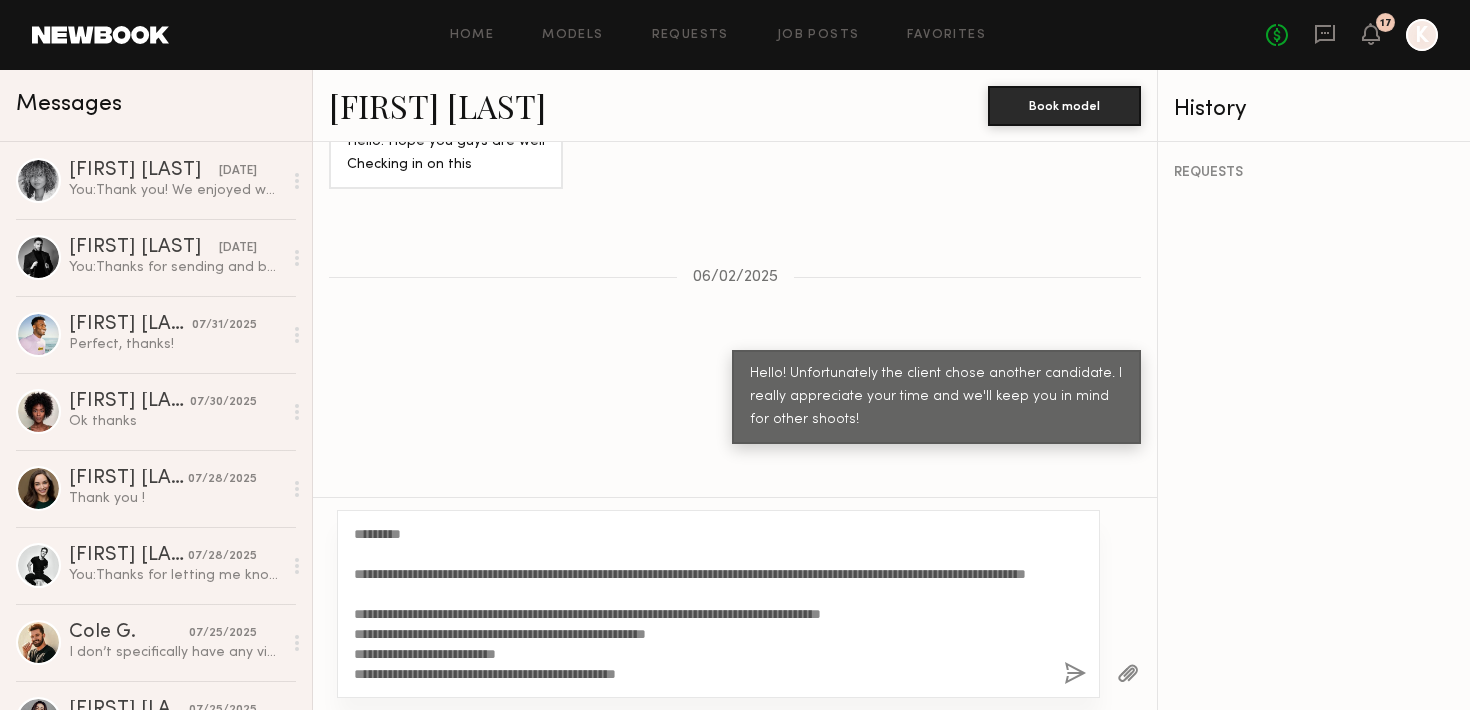 drag, startPoint x: 353, startPoint y: 528, endPoint x: 957, endPoint y: 797, distance: 661.1936 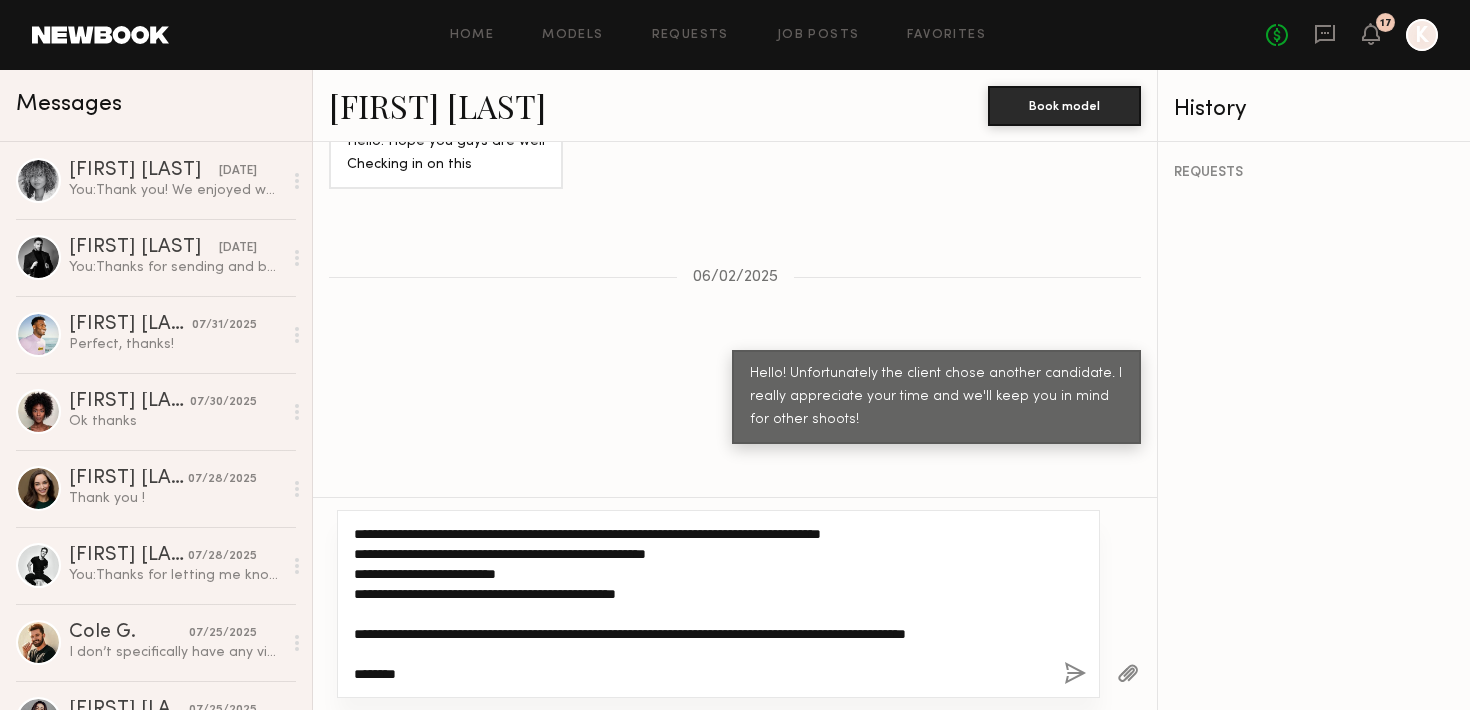 click on "**********" 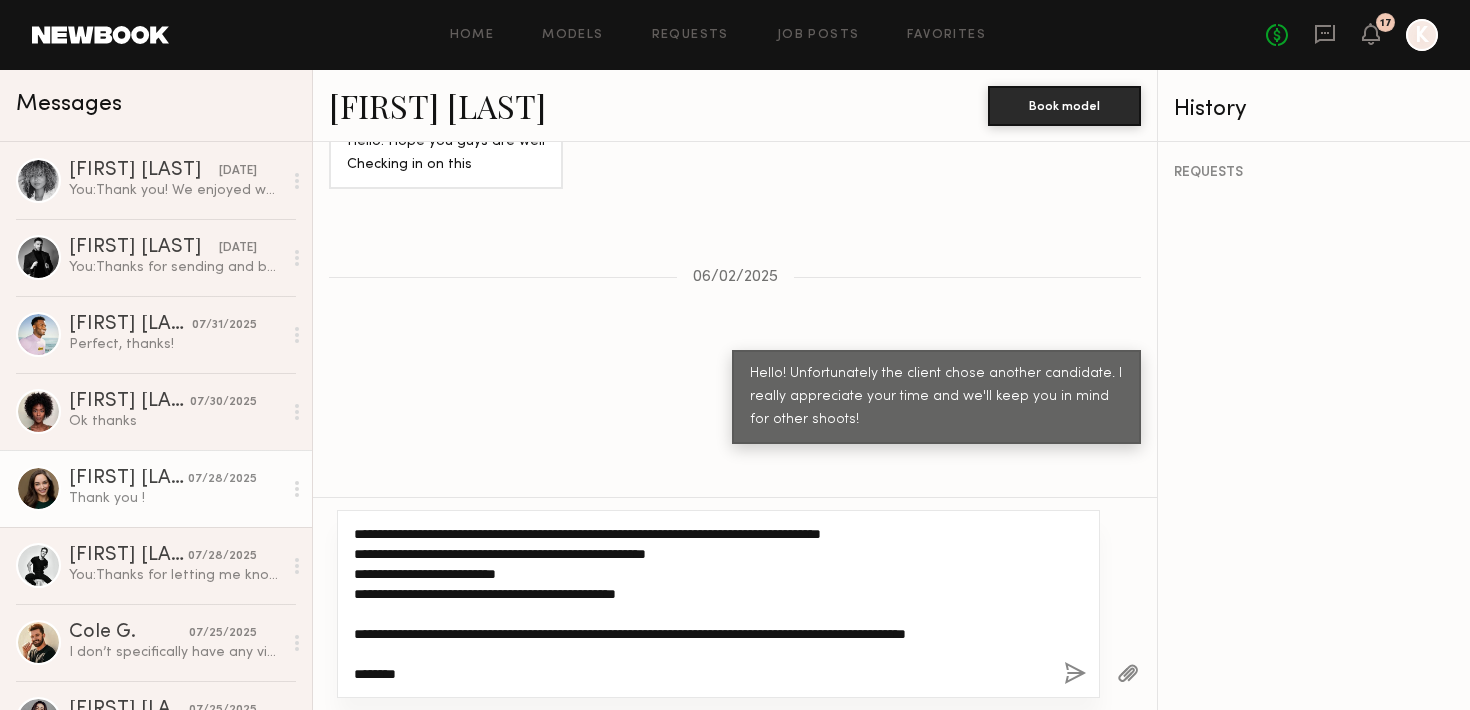 scroll, scrollTop: 0, scrollLeft: 0, axis: both 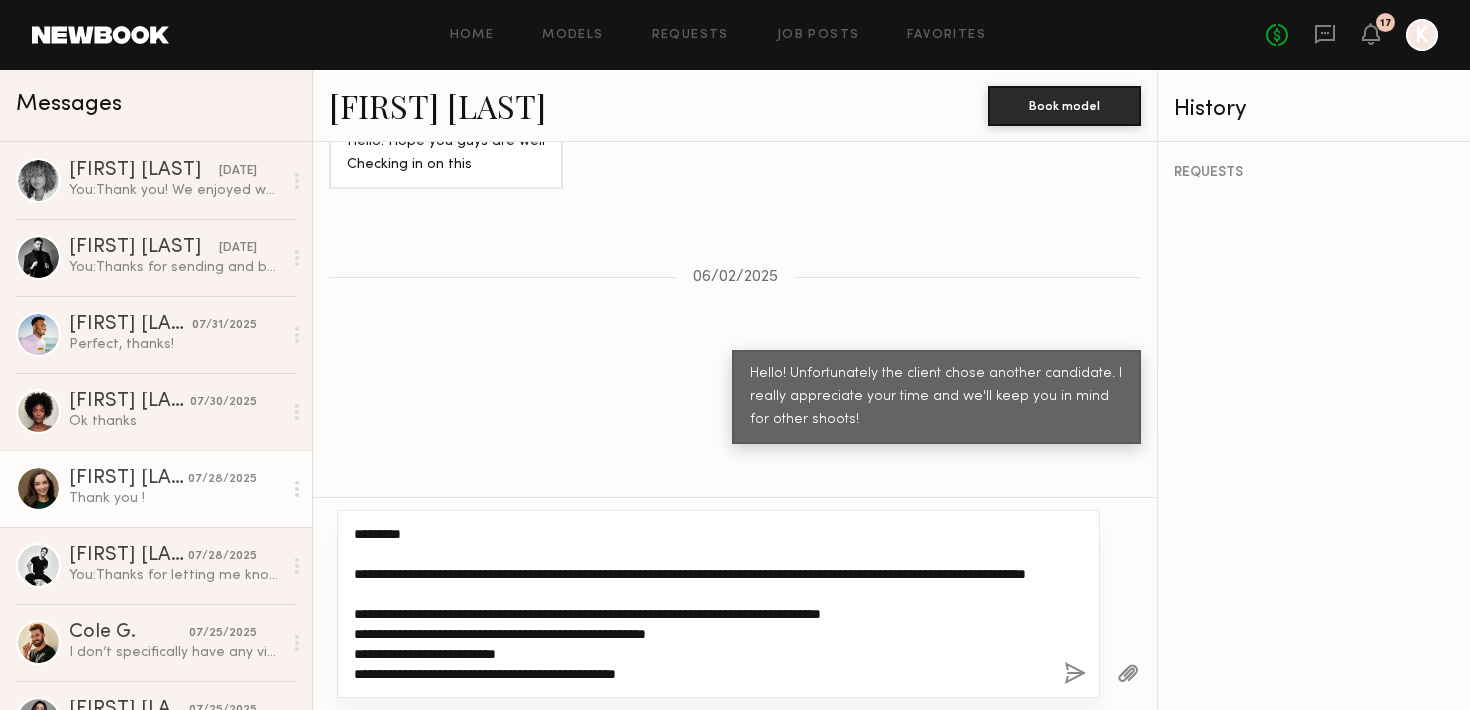 drag, startPoint x: 432, startPoint y: 661, endPoint x: 299, endPoint y: 454, distance: 246.04471 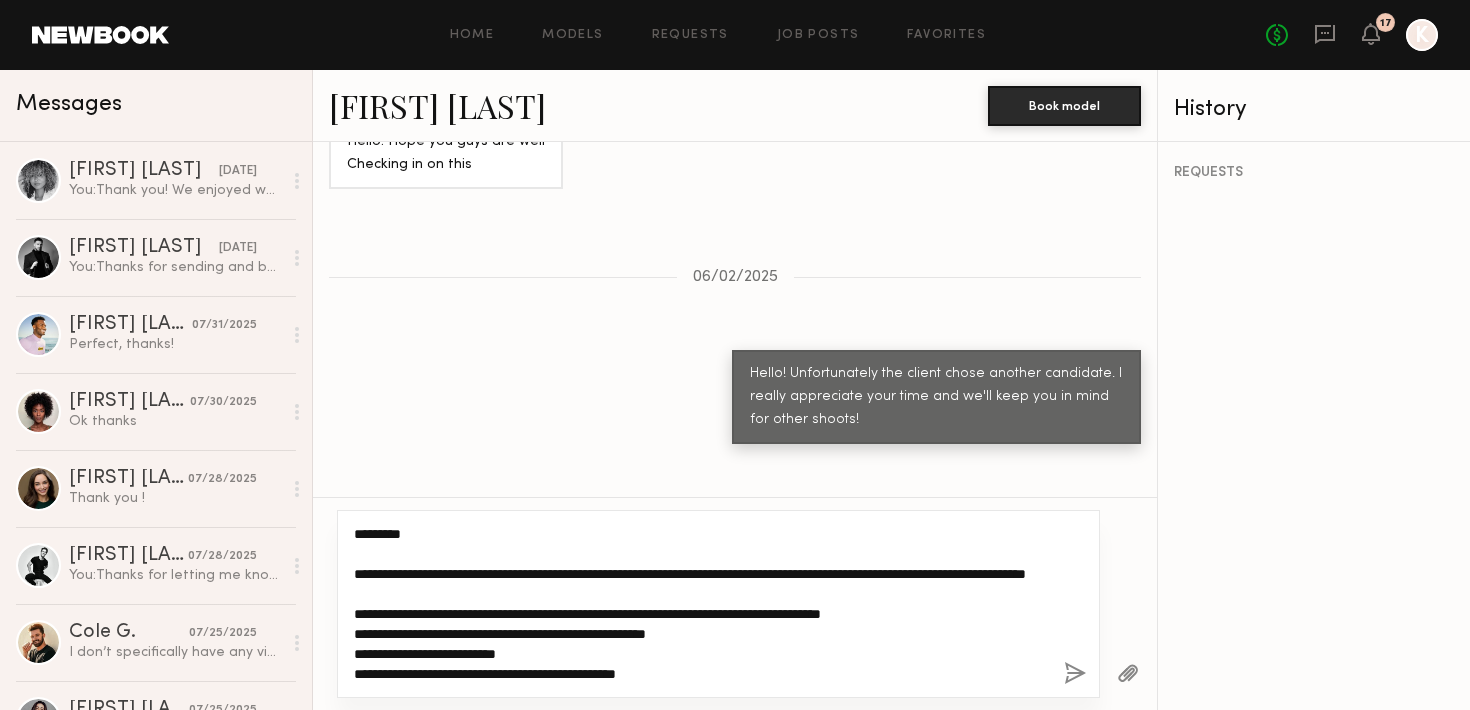 click on "**********" 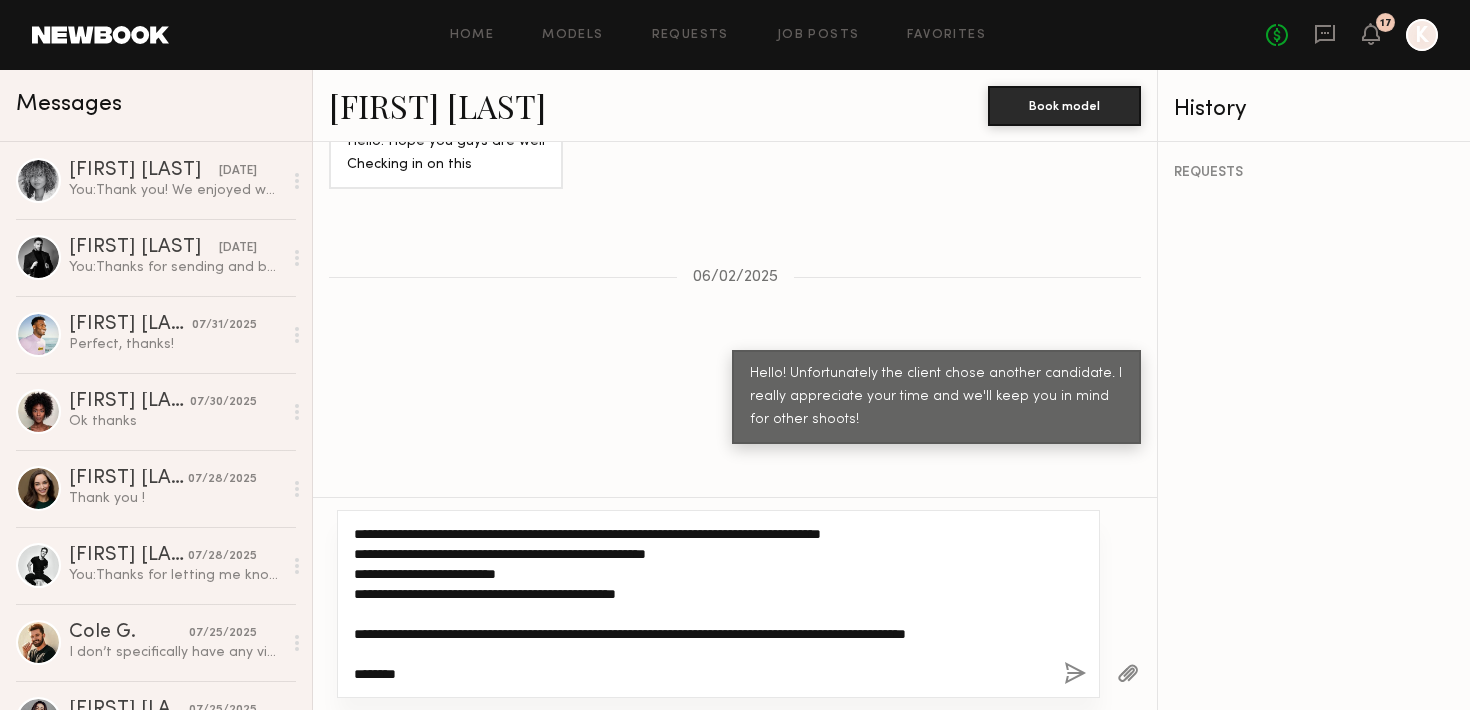 scroll, scrollTop: 120, scrollLeft: 0, axis: vertical 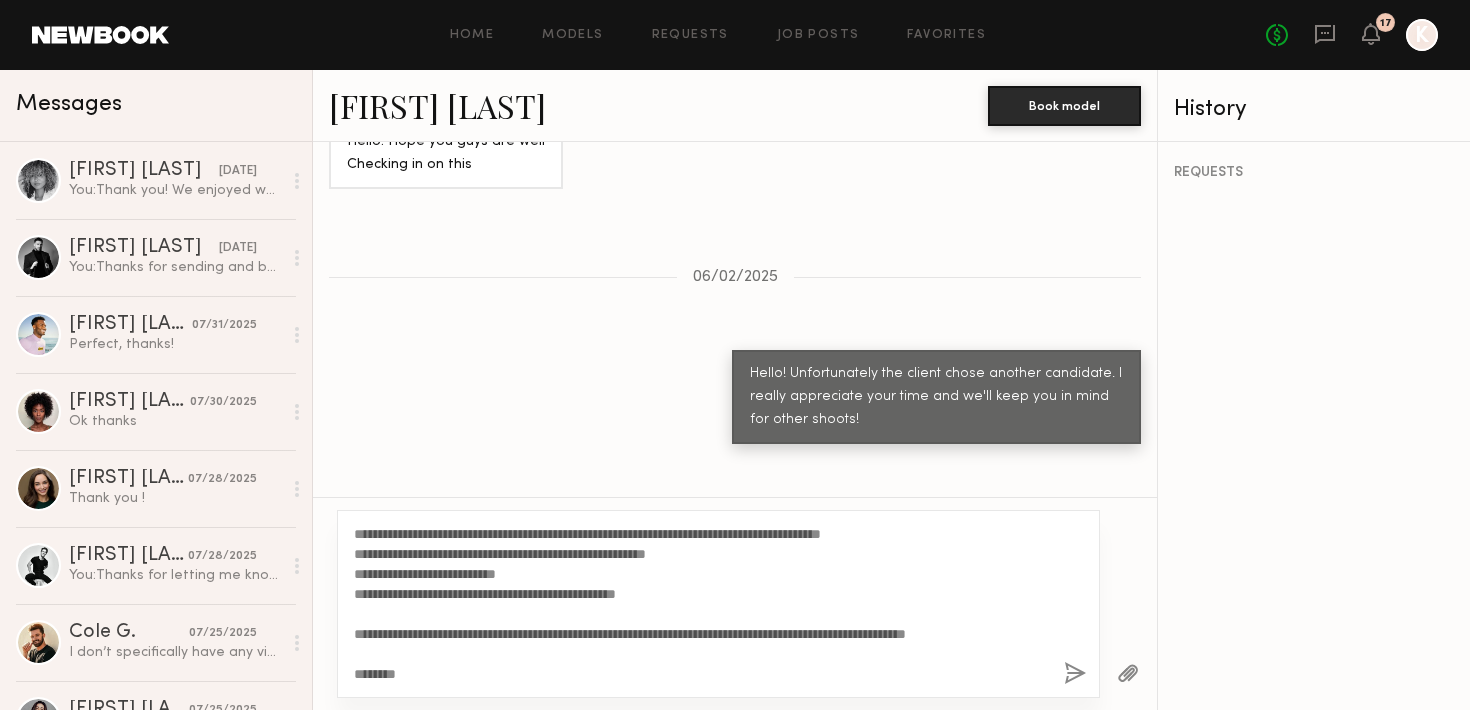 click 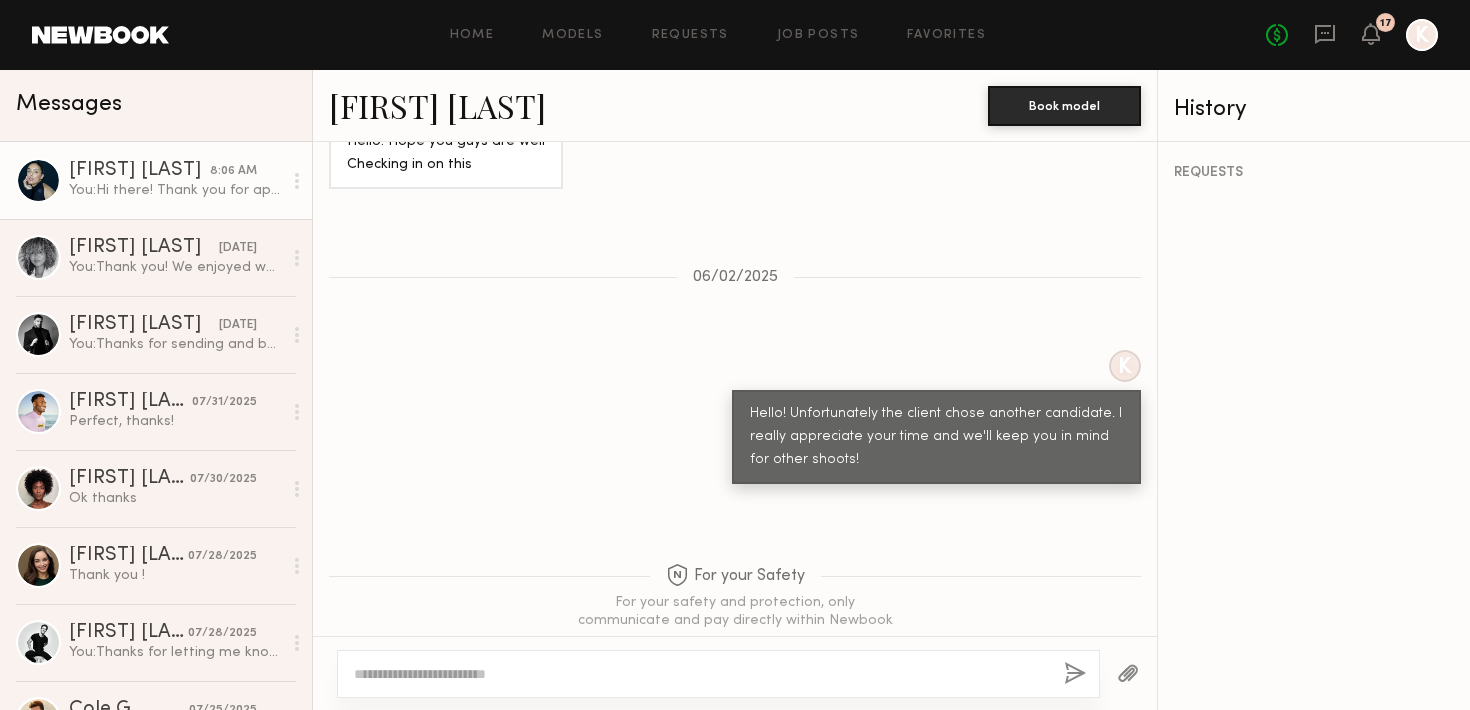 scroll, scrollTop: 3264, scrollLeft: 0, axis: vertical 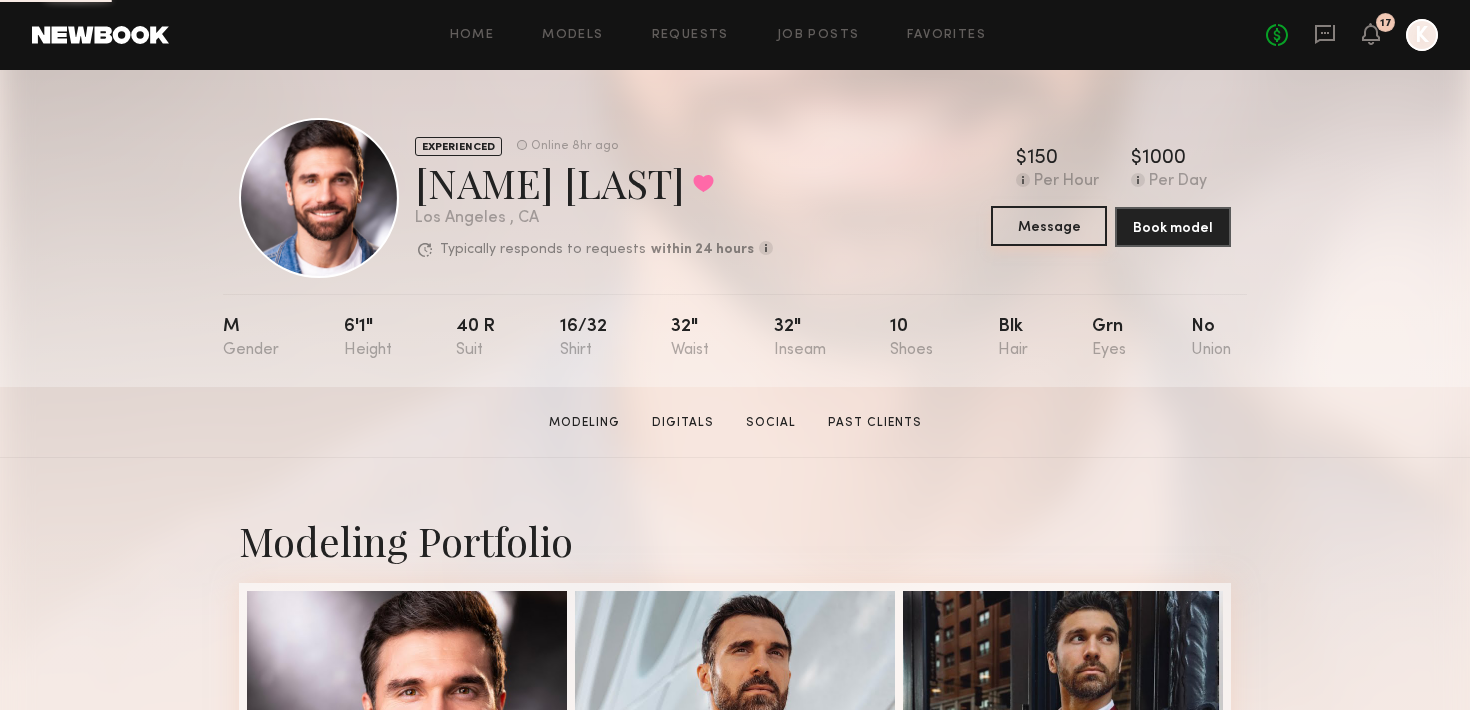 click on "Message" 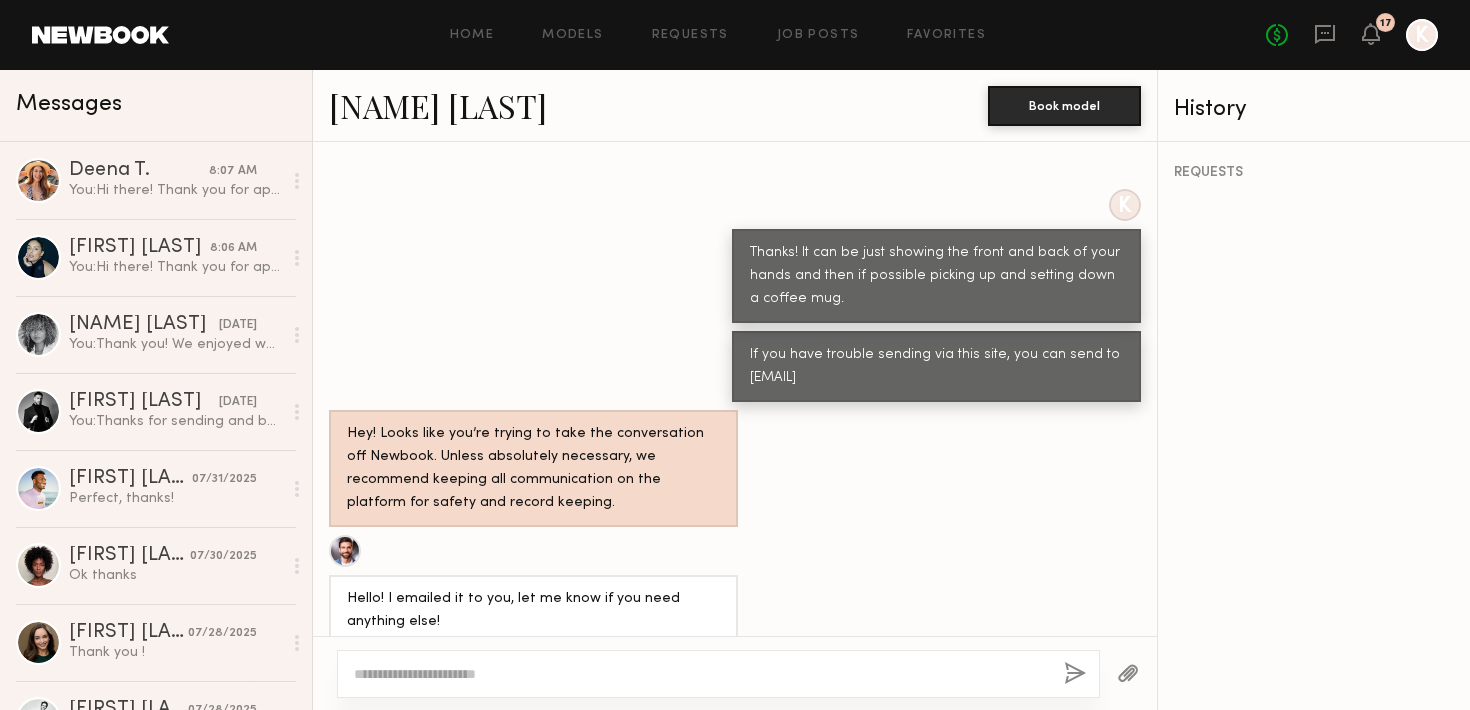 scroll, scrollTop: 1001, scrollLeft: 0, axis: vertical 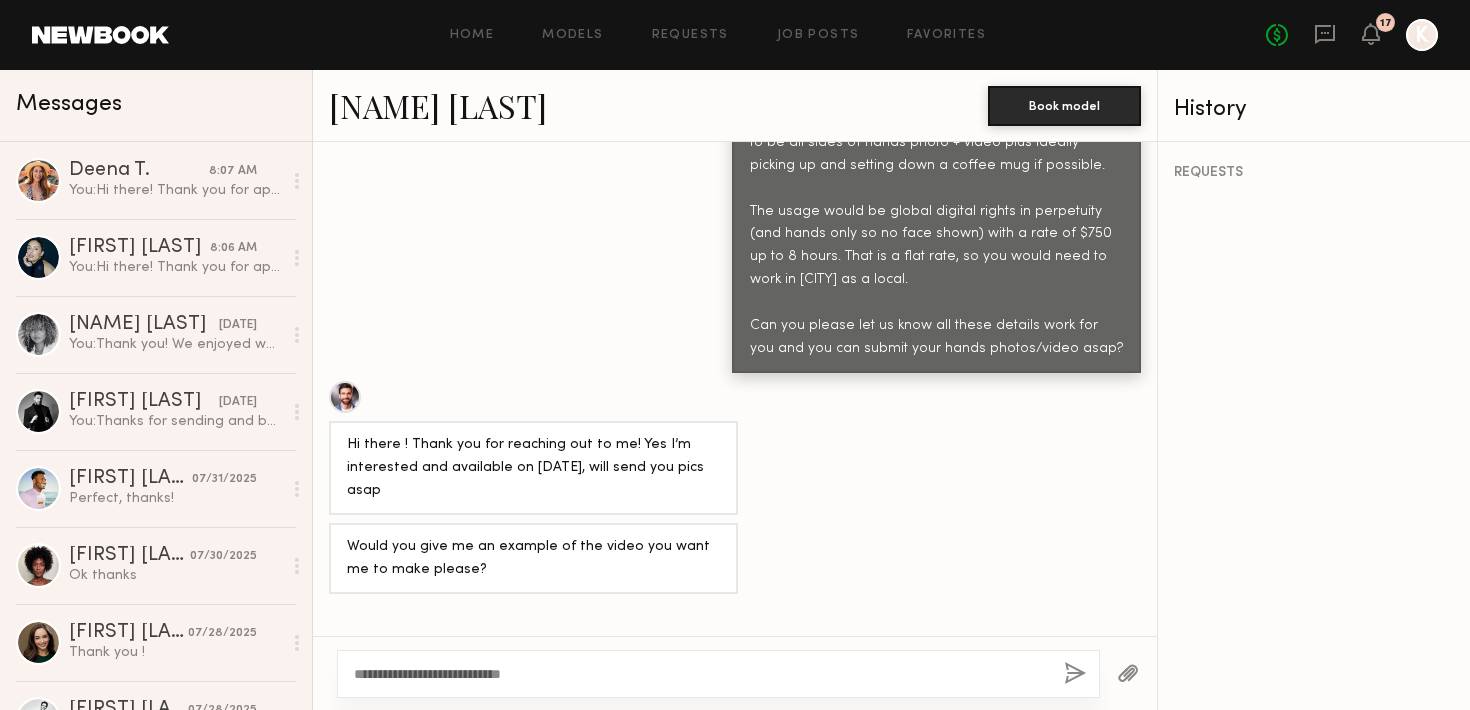 drag, startPoint x: 412, startPoint y: 675, endPoint x: 682, endPoint y: 689, distance: 270.36273 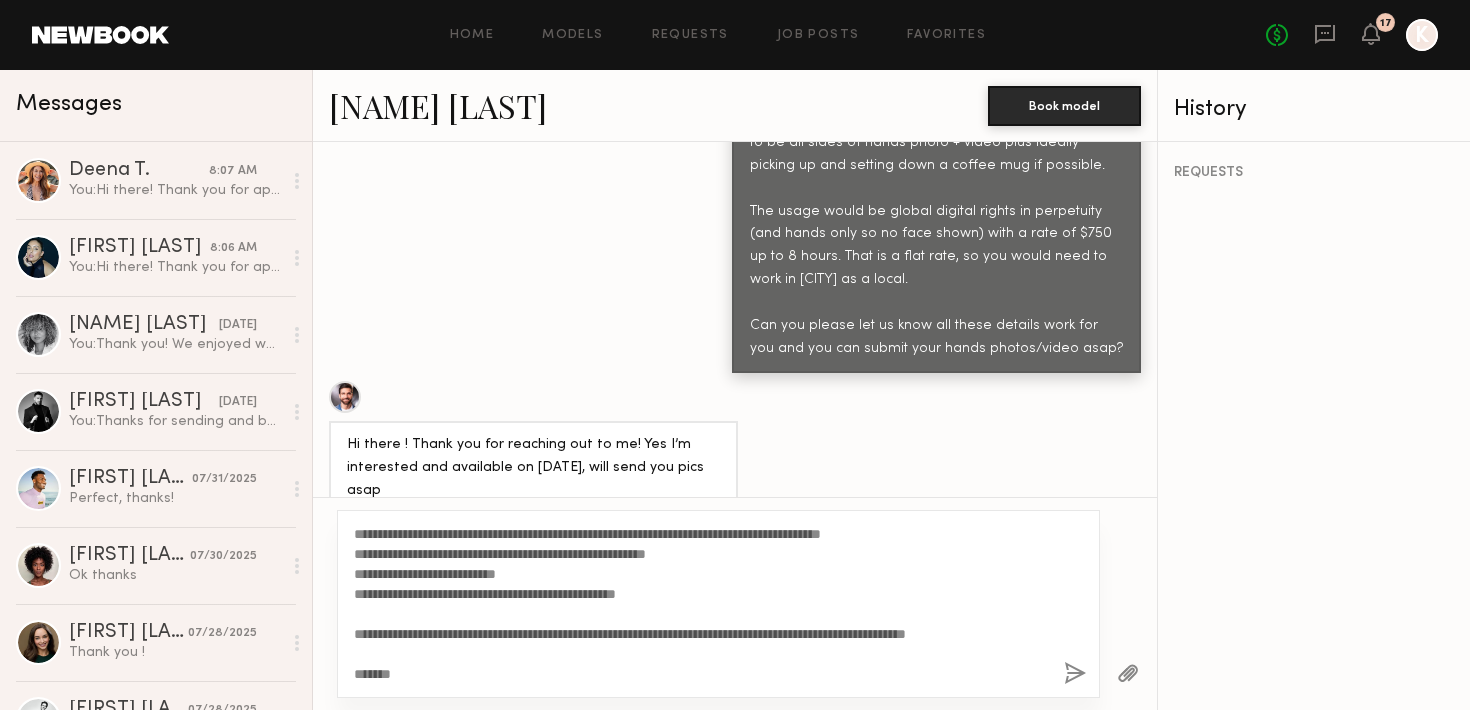 scroll, scrollTop: 0, scrollLeft: 0, axis: both 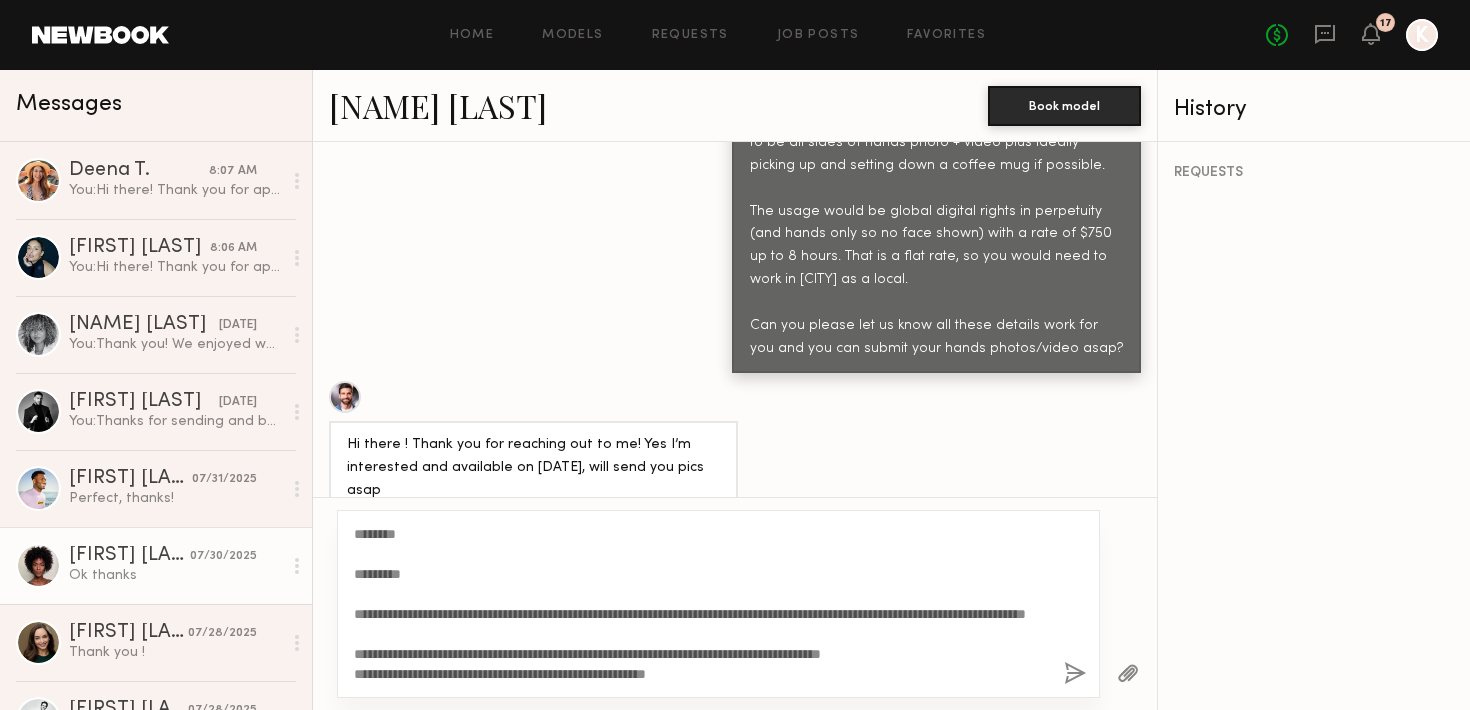 drag, startPoint x: 423, startPoint y: 575, endPoint x: 304, endPoint y: 571, distance: 119.06721 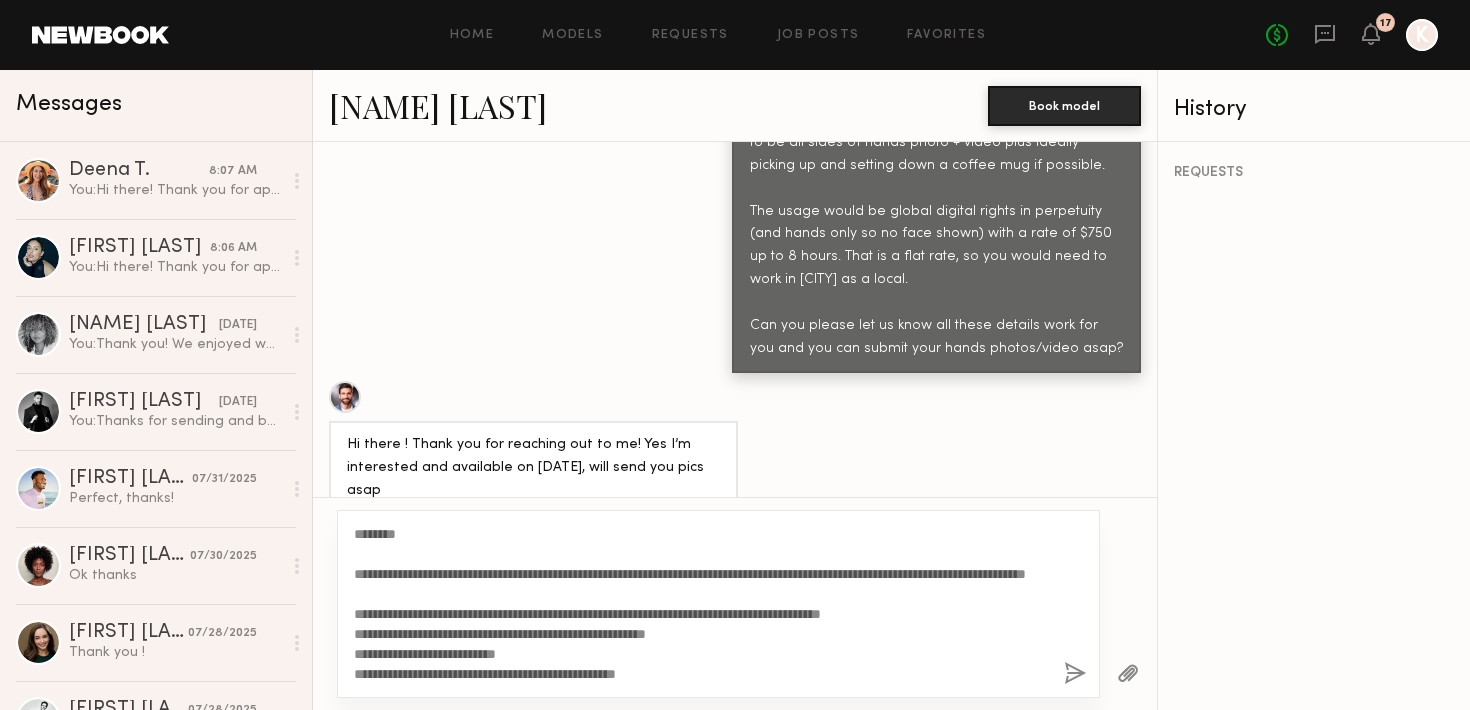 type on "**********" 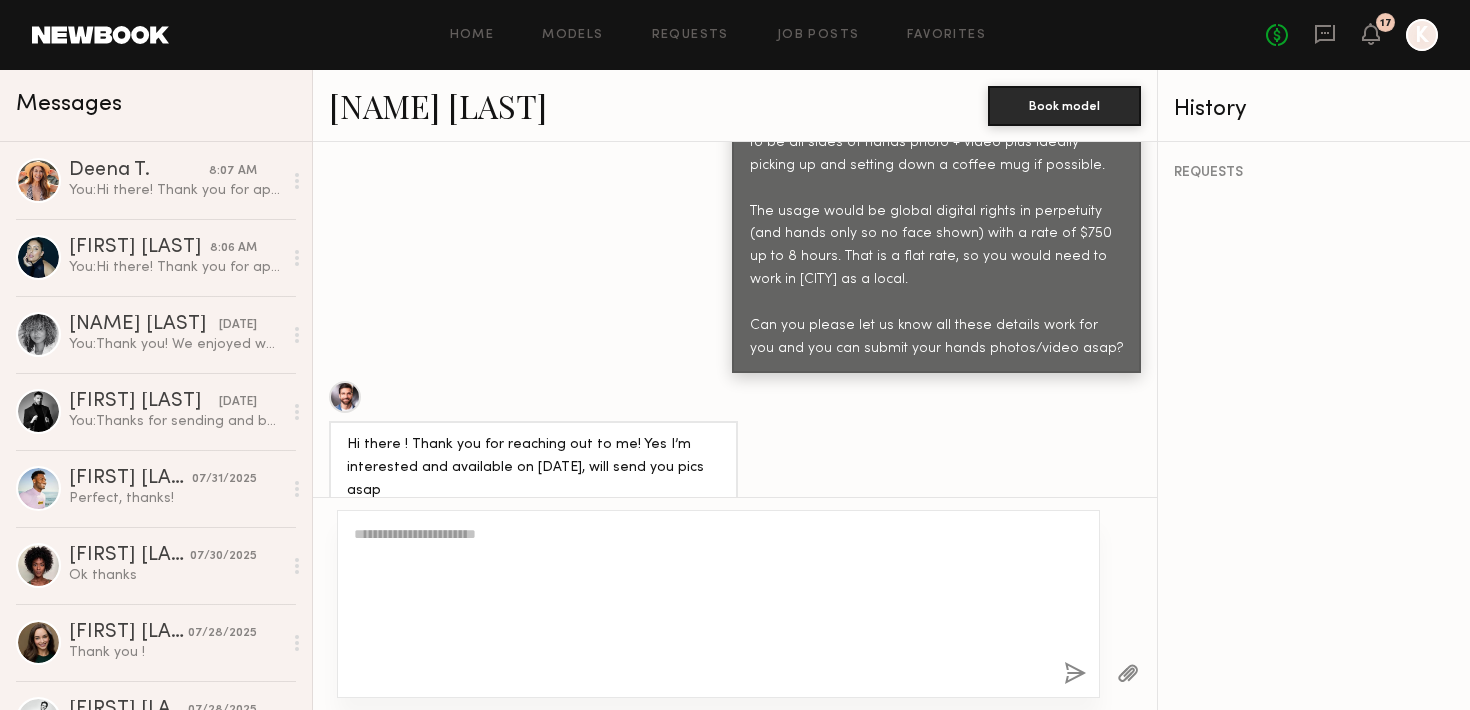 scroll, scrollTop: 2622, scrollLeft: 0, axis: vertical 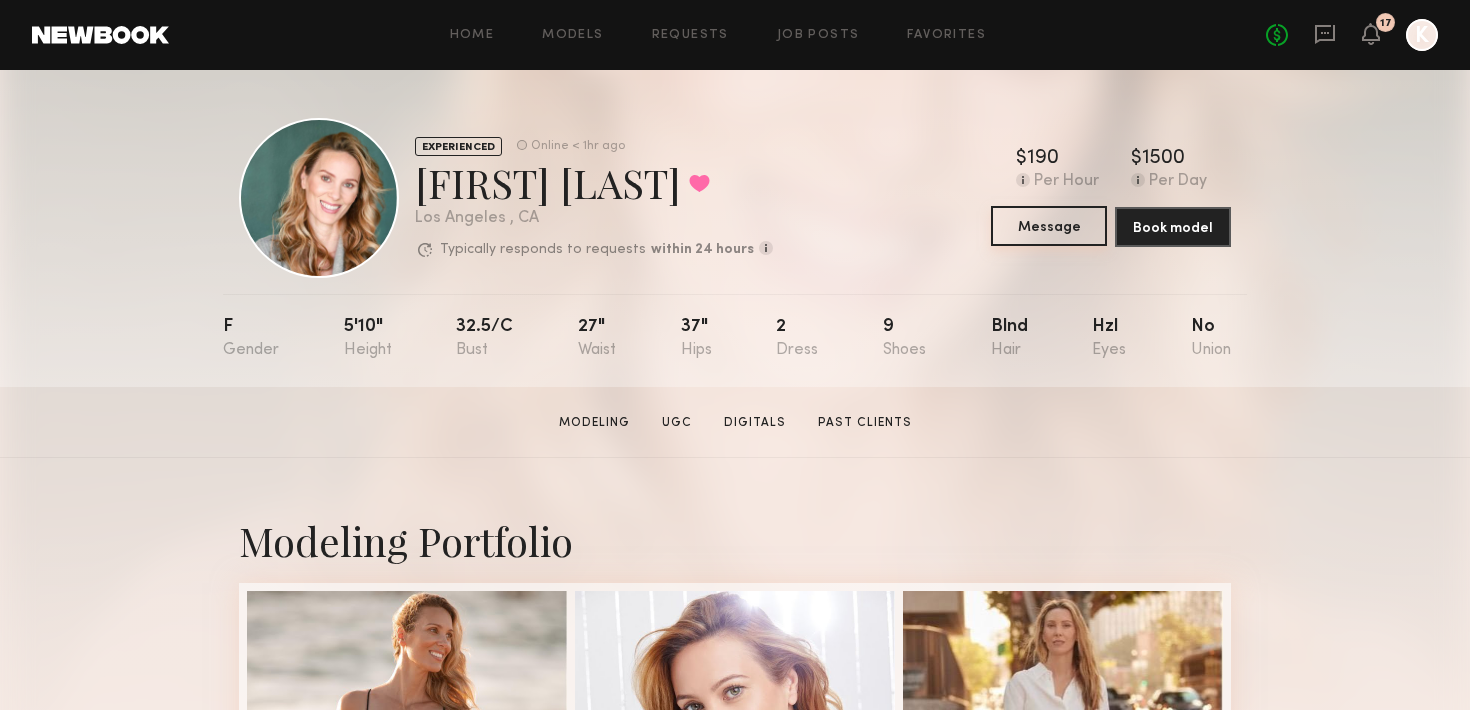 click on "Message" 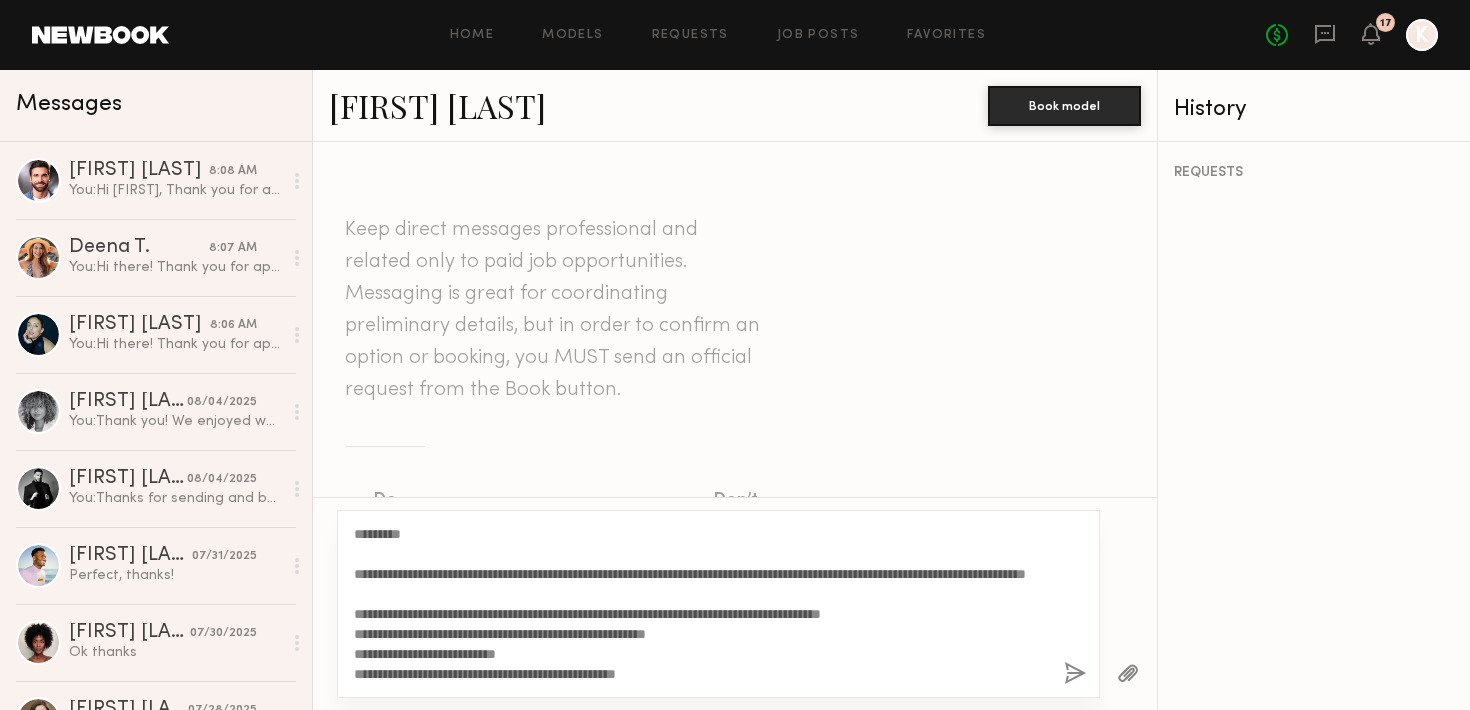 scroll, scrollTop: 100, scrollLeft: 0, axis: vertical 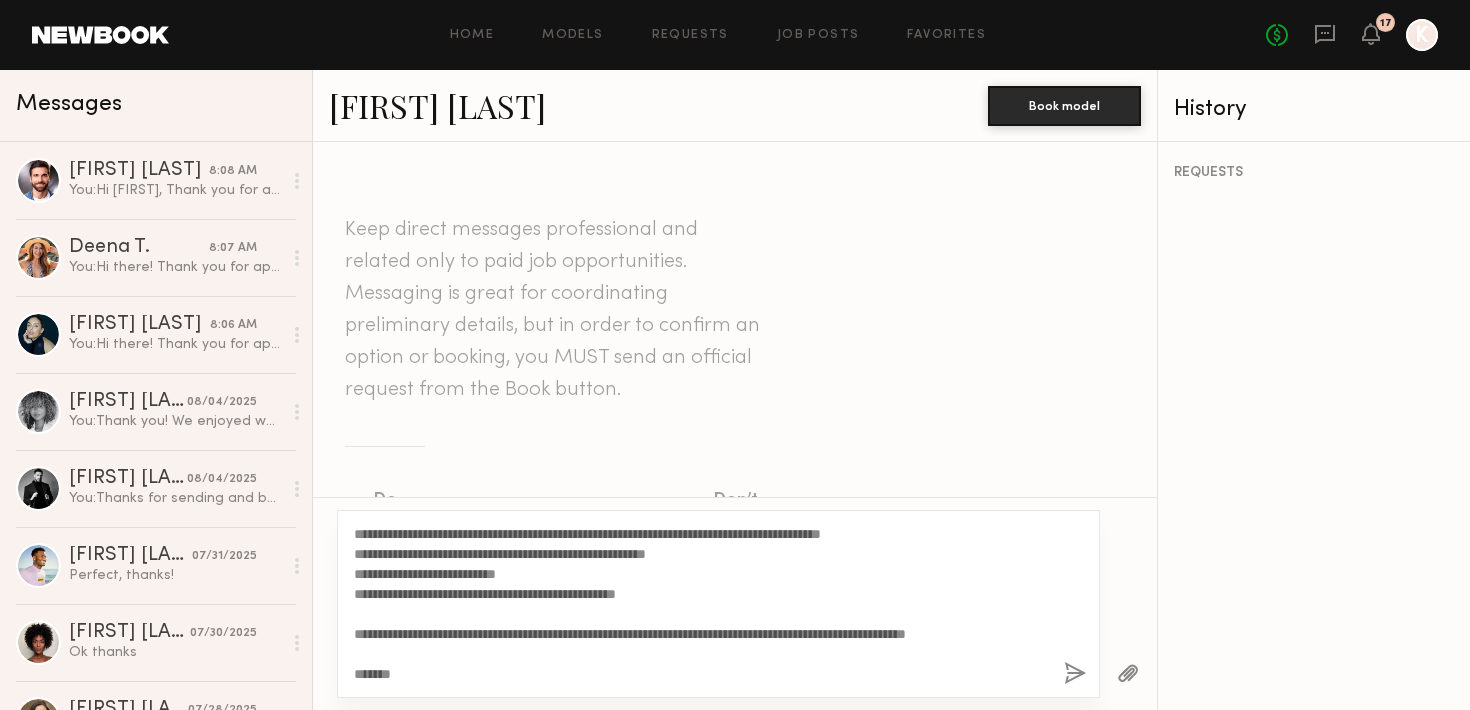 type on "**********" 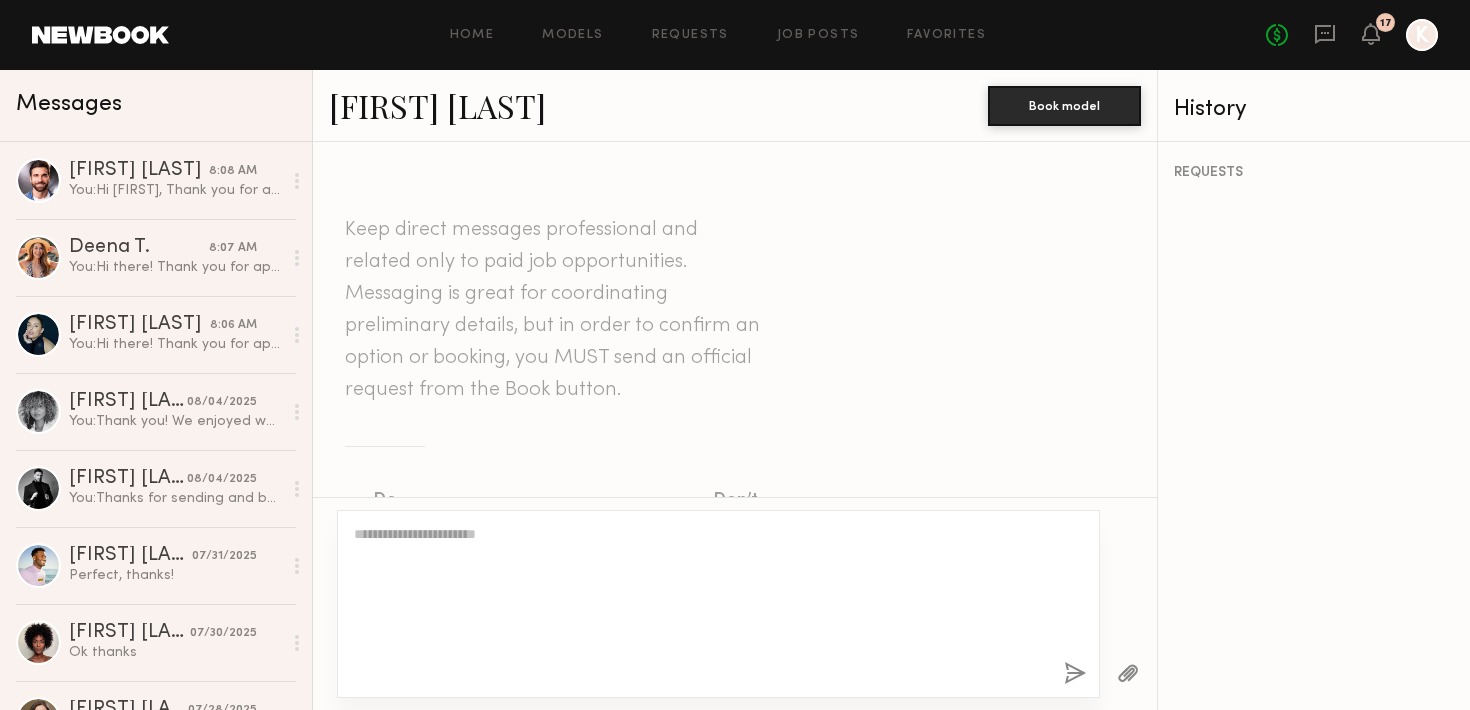 scroll, scrollTop: 691, scrollLeft: 0, axis: vertical 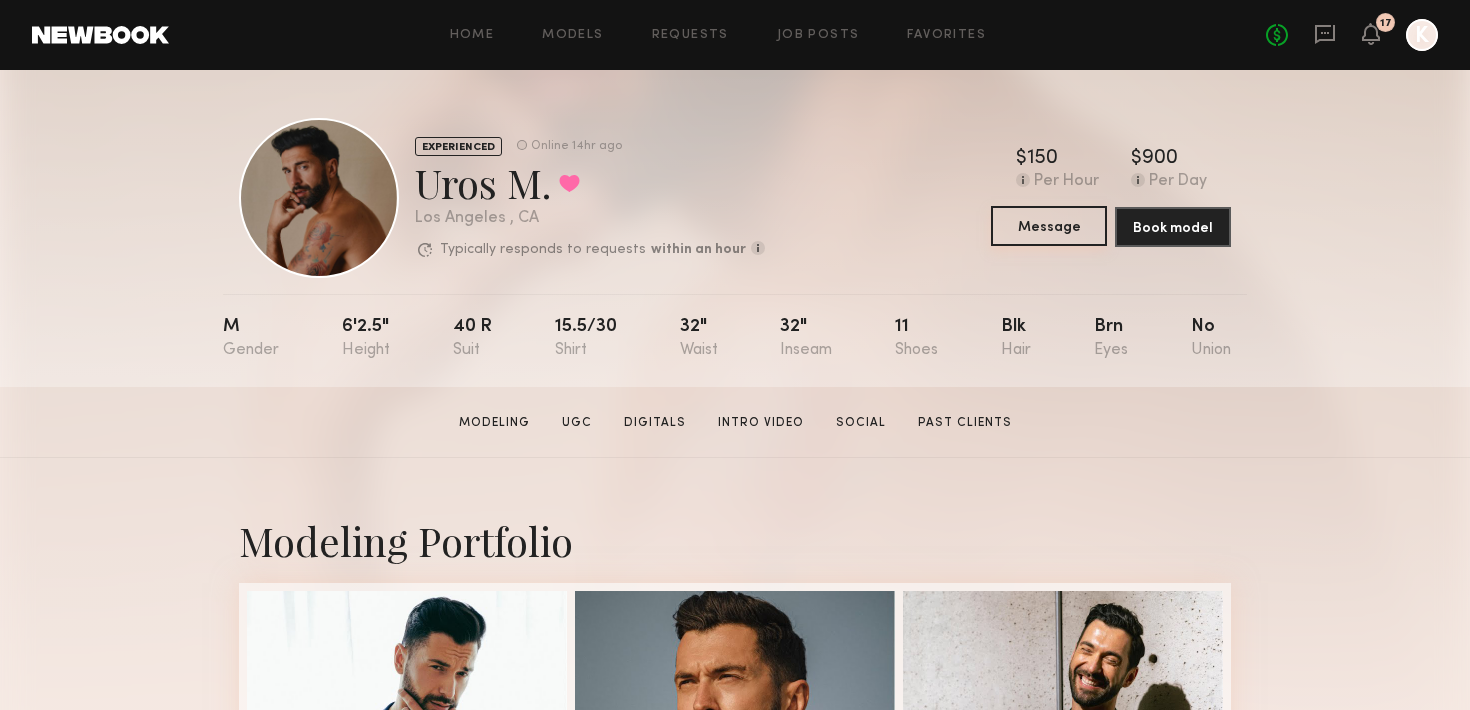 click on "Message" 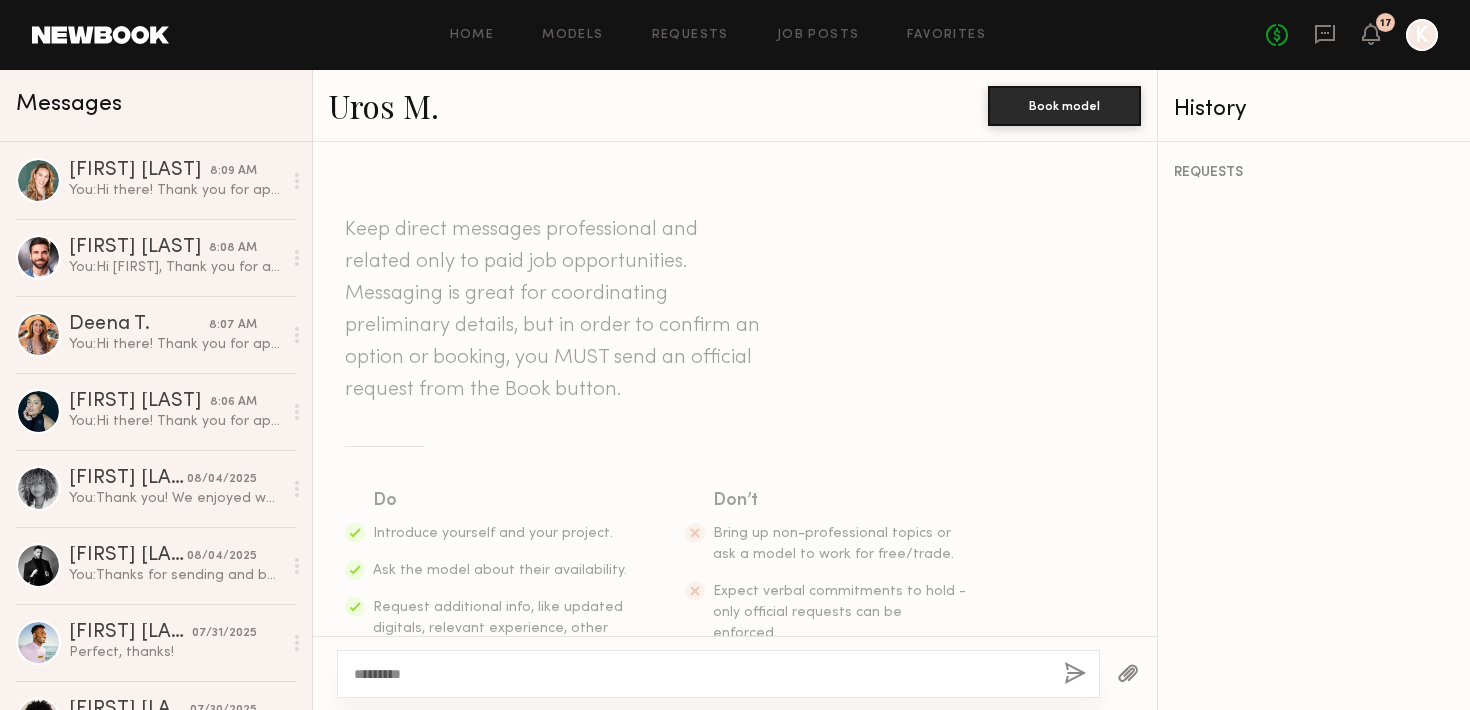 scroll, scrollTop: 97, scrollLeft: 0, axis: vertical 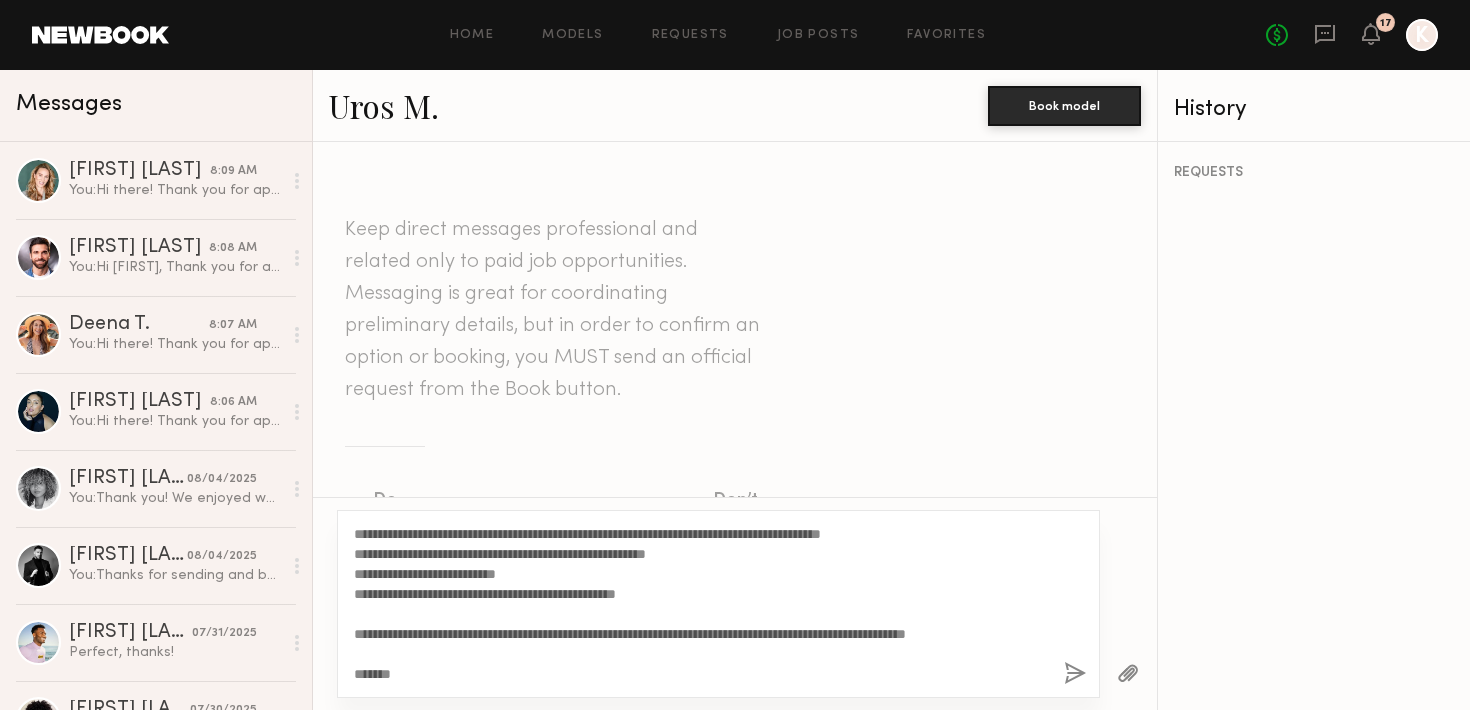 type on "**********" 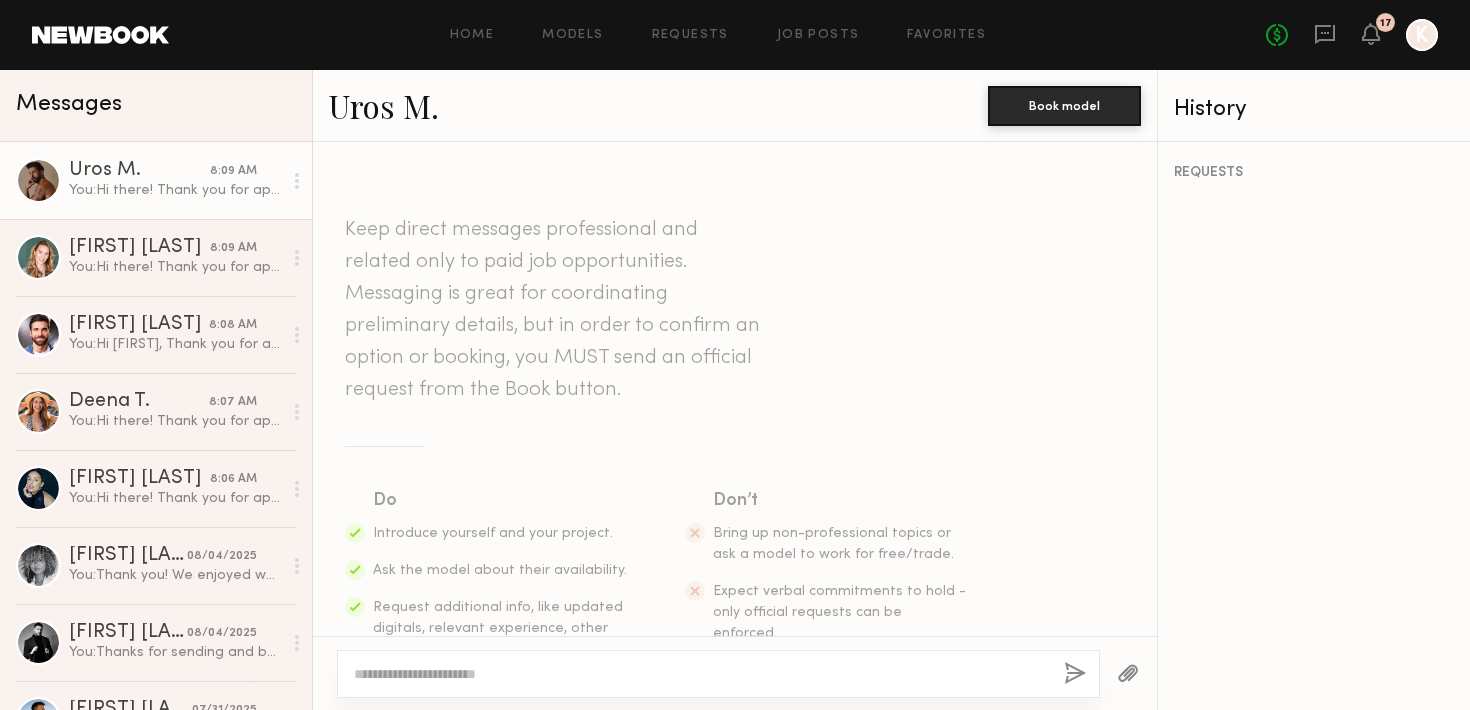 scroll, scrollTop: 691, scrollLeft: 0, axis: vertical 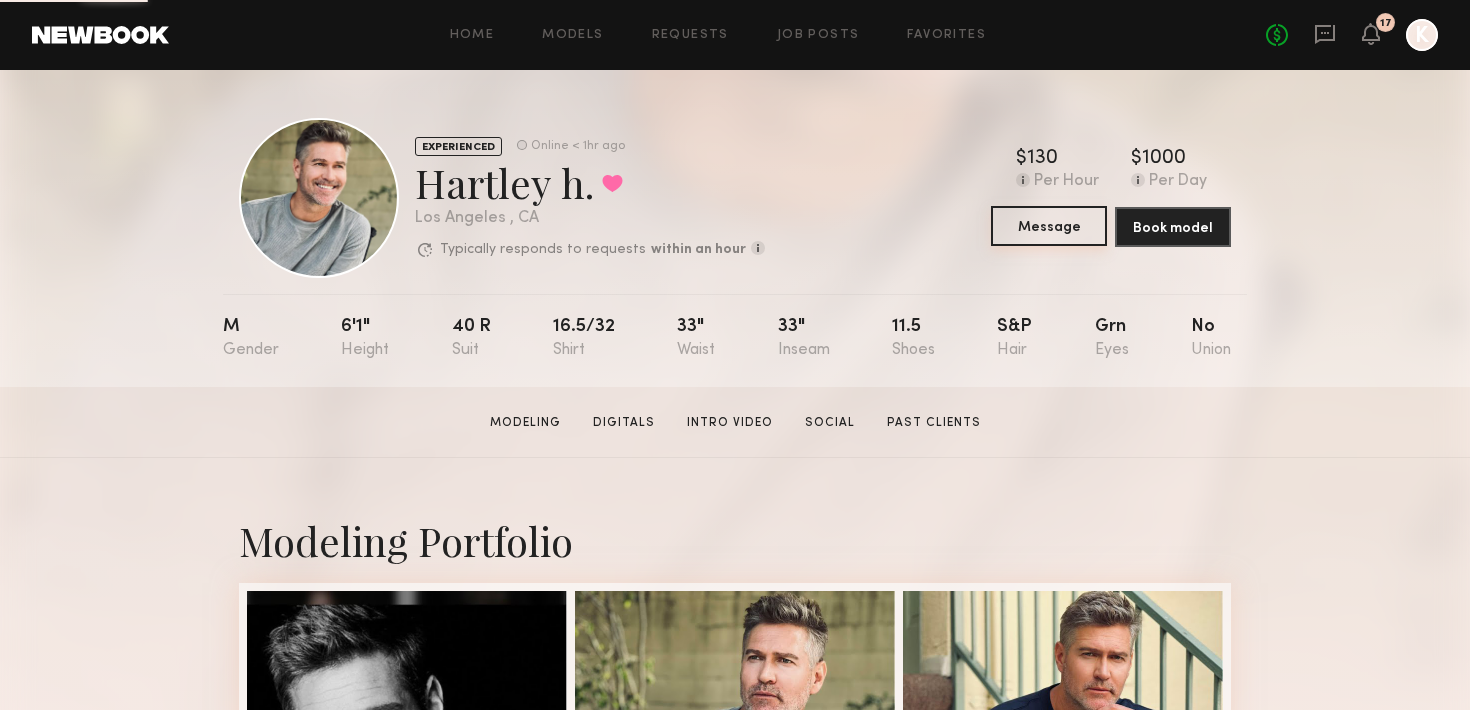 click on "Message" 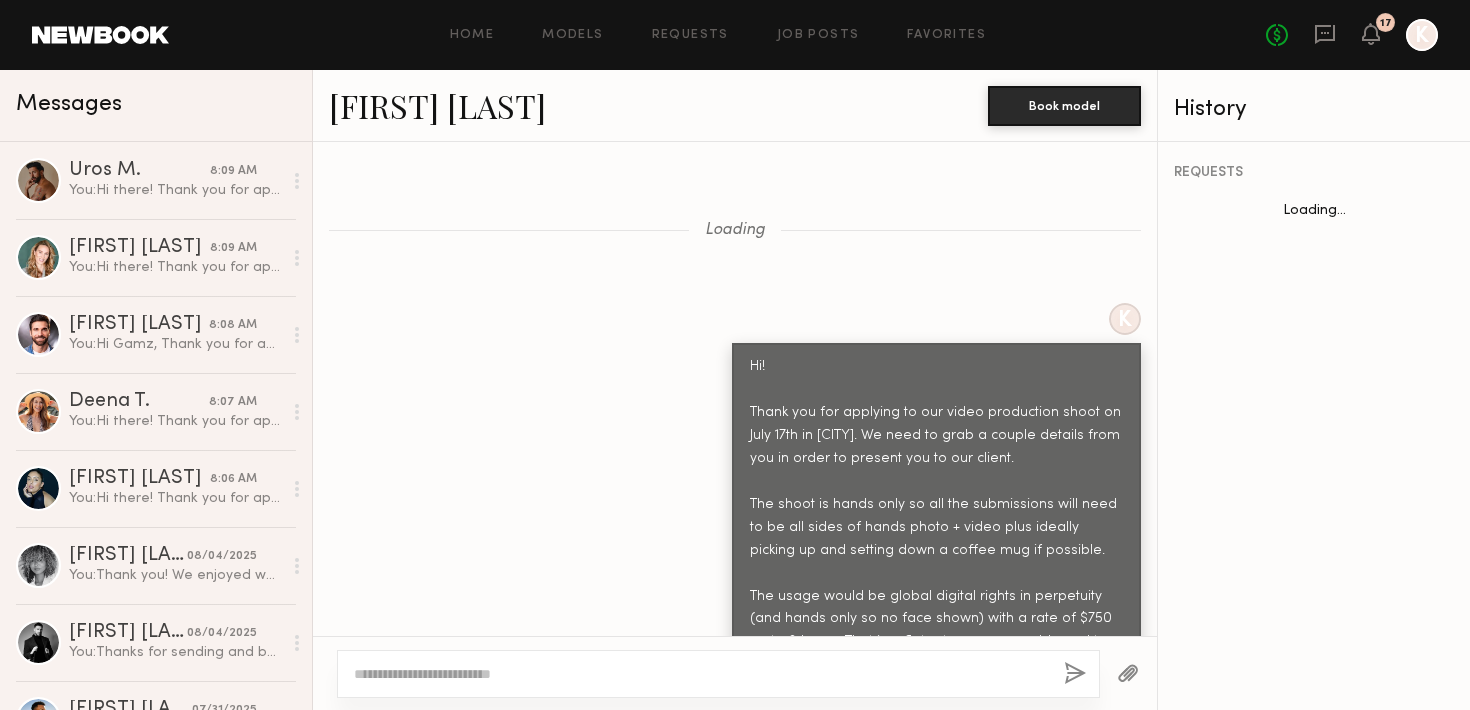 scroll, scrollTop: 2091, scrollLeft: 0, axis: vertical 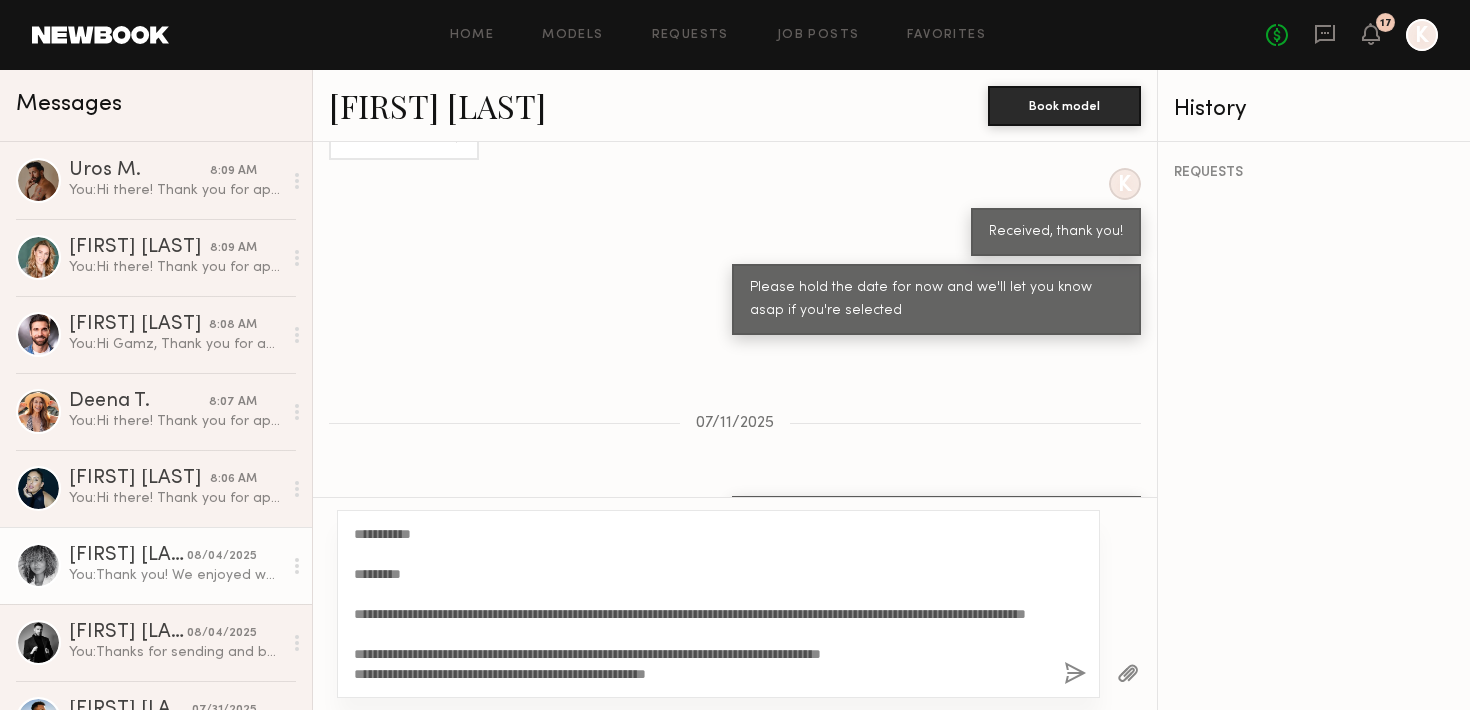 drag, startPoint x: 436, startPoint y: 577, endPoint x: 291, endPoint y: 576, distance: 145.00345 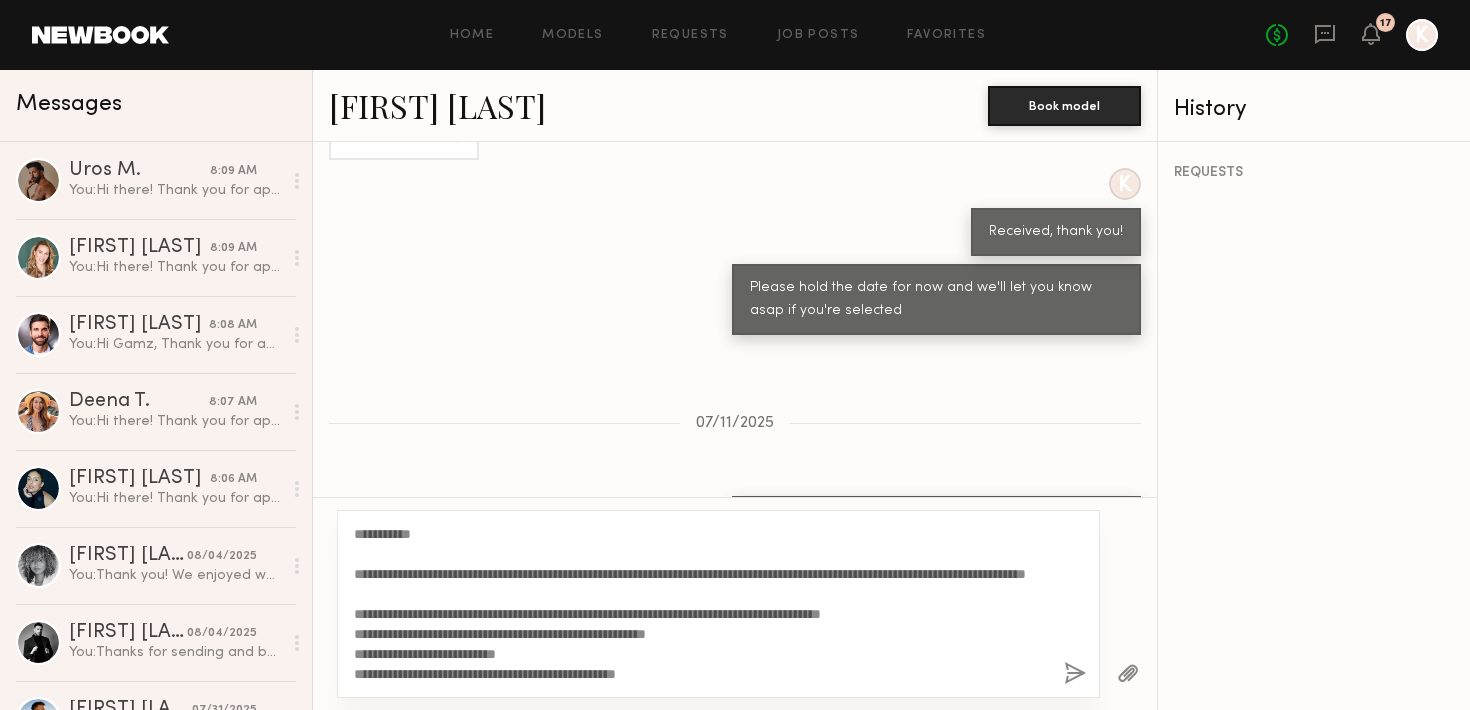 type on "**********" 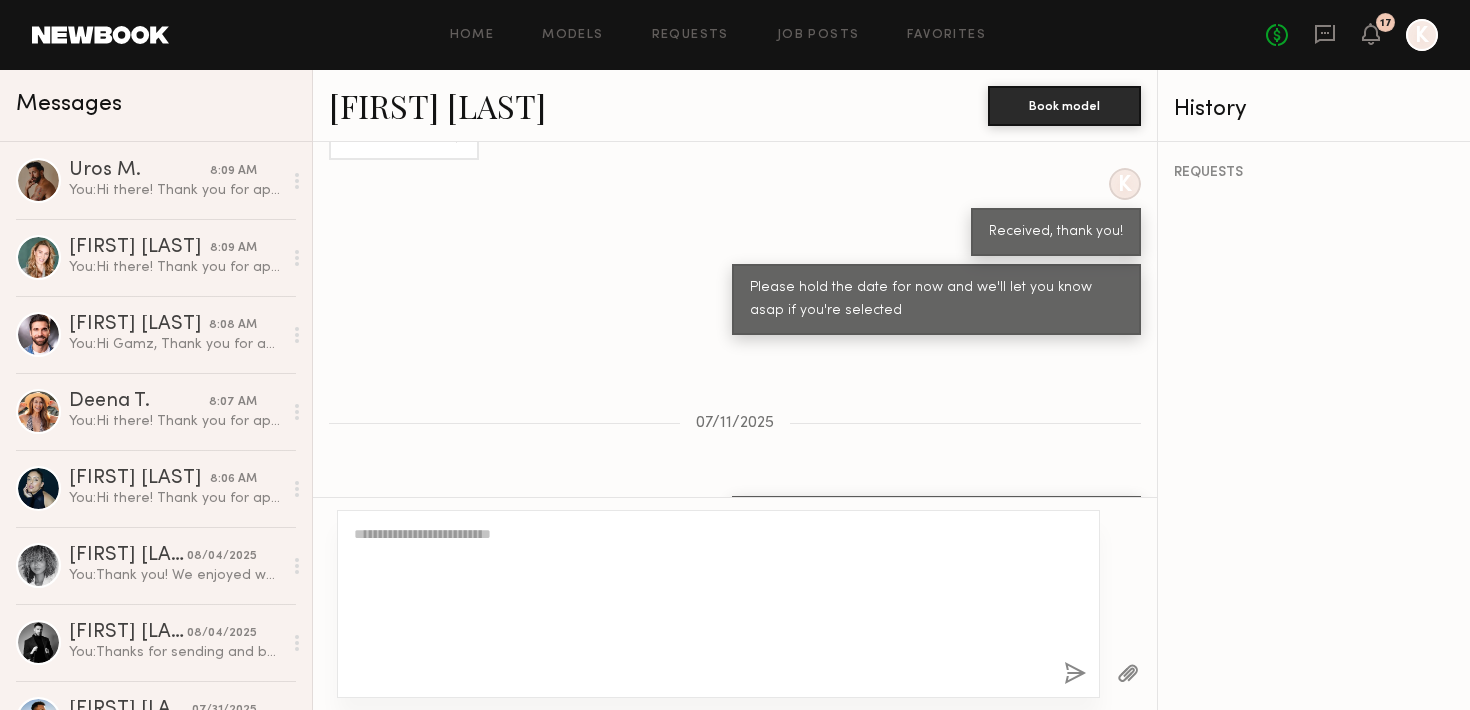 scroll, scrollTop: 2858, scrollLeft: 0, axis: vertical 